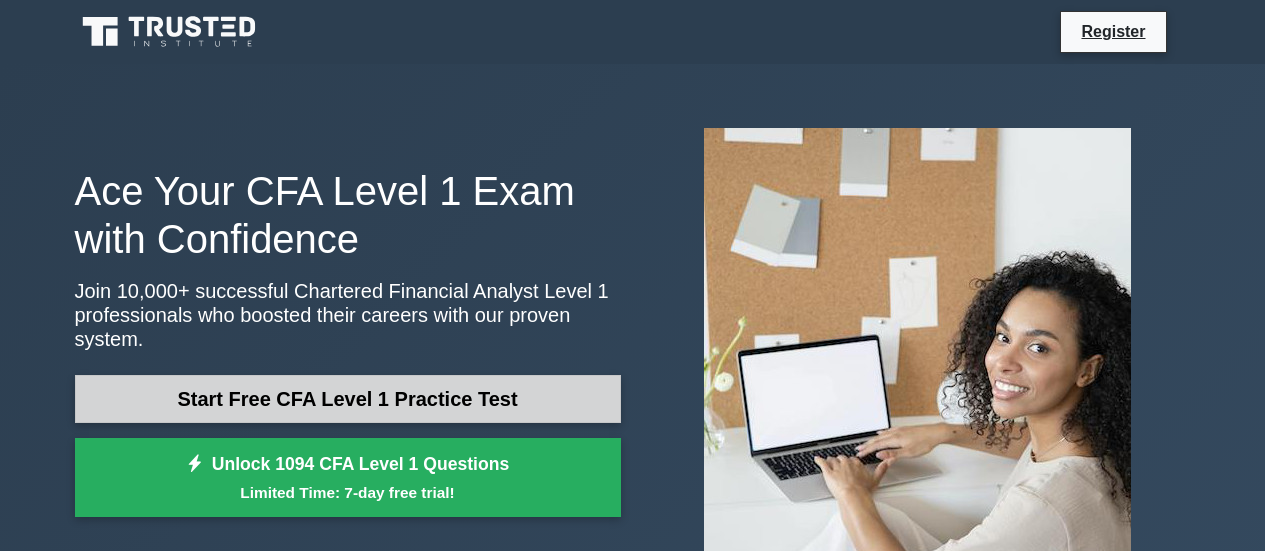 scroll, scrollTop: 0, scrollLeft: 0, axis: both 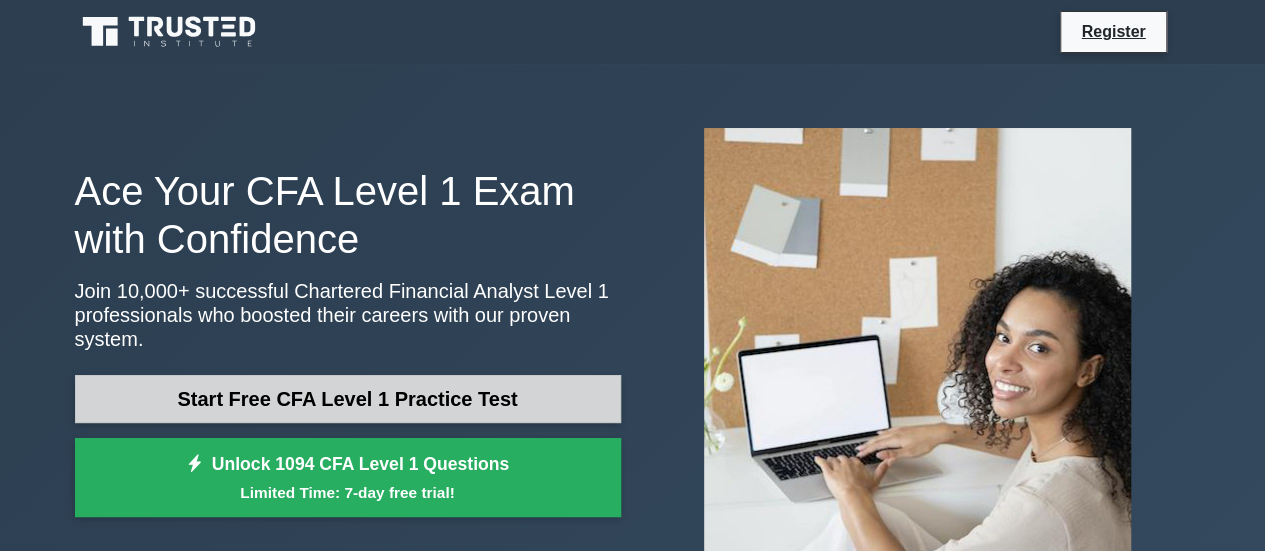 click on "Start Free CFA Level 1 Practice Test" at bounding box center (348, 399) 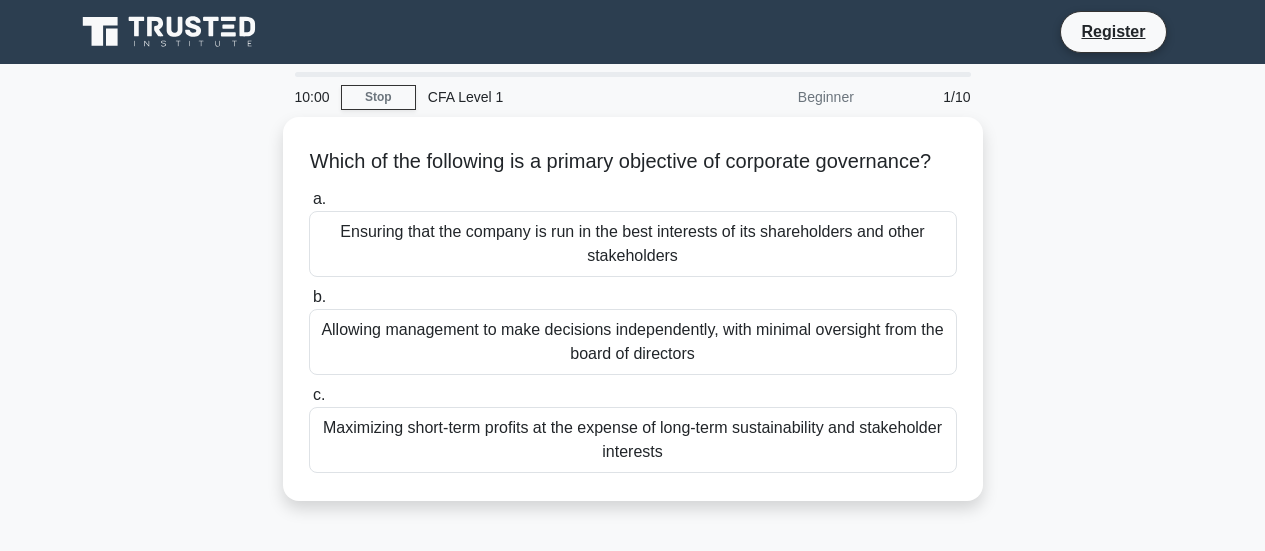 scroll, scrollTop: 0, scrollLeft: 0, axis: both 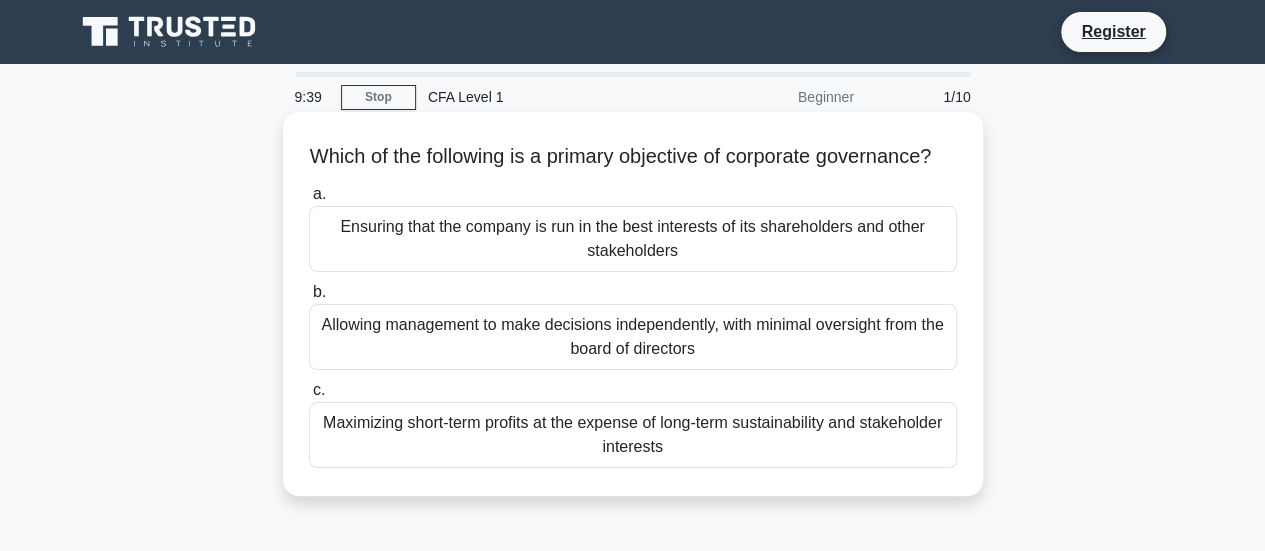 click on "Ensuring that the company is run in the best interests of its shareholders and other stakeholders" at bounding box center [633, 239] 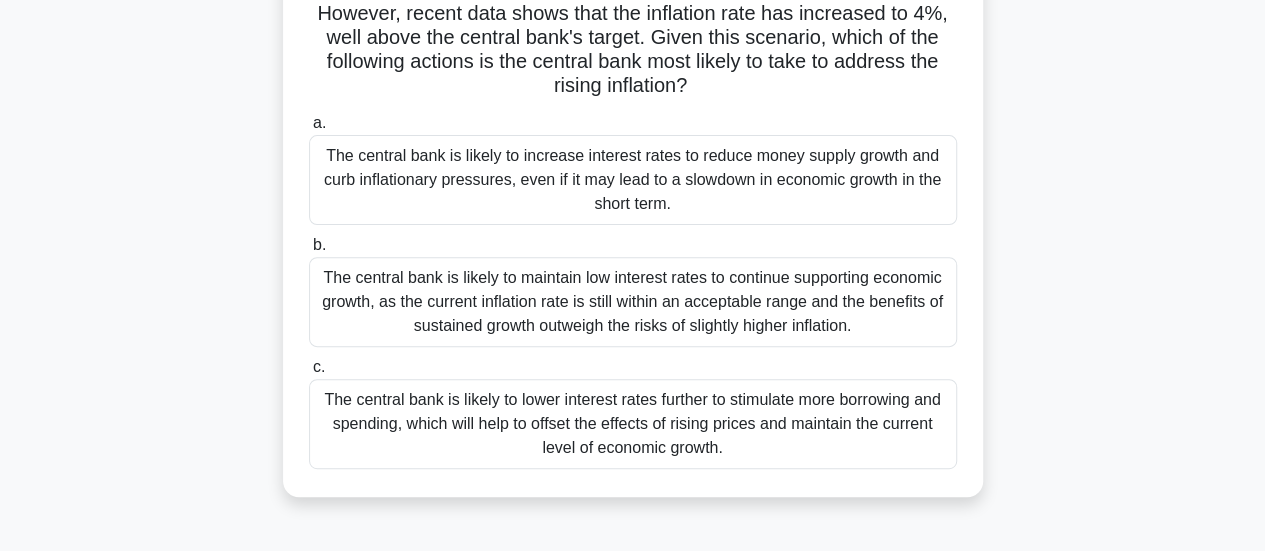 scroll, scrollTop: 246, scrollLeft: 0, axis: vertical 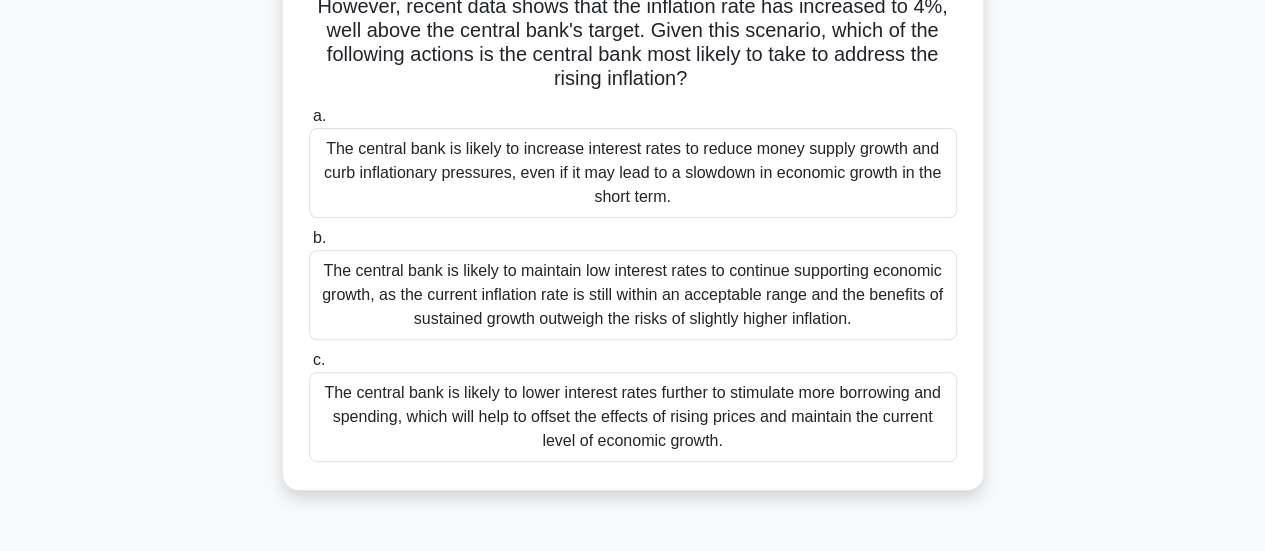 click on "The central bank is likely to increase interest rates to reduce money supply growth and curb inflationary pressures, even if it may lead to a slowdown in economic growth in the short term." at bounding box center (633, 173) 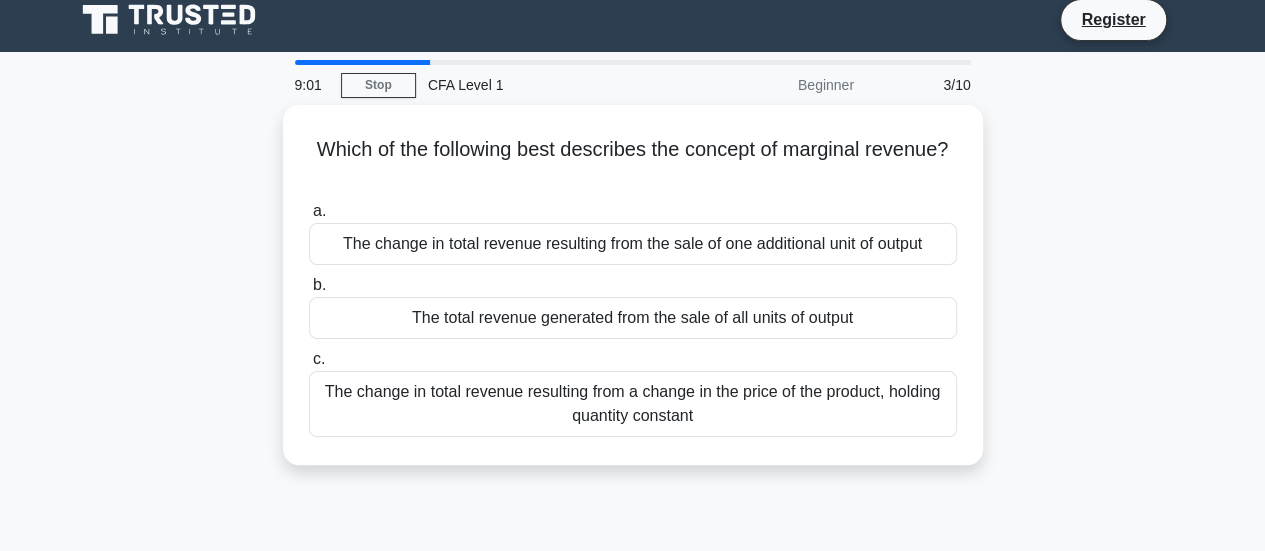 scroll, scrollTop: 26, scrollLeft: 0, axis: vertical 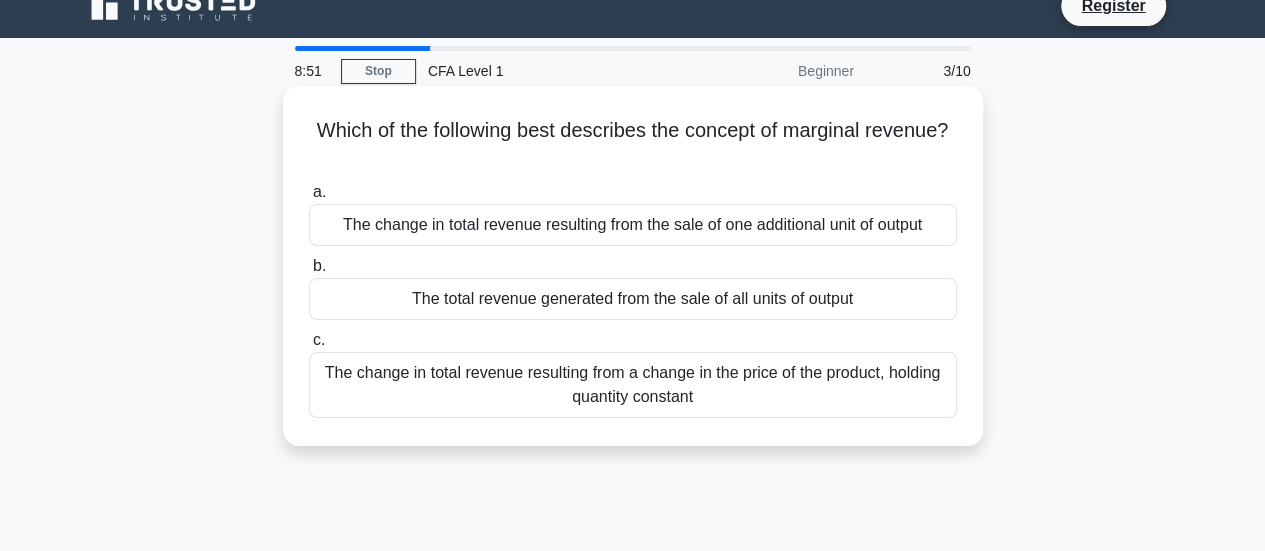 click on "The change in total revenue resulting from the sale of one additional unit of output" at bounding box center [633, 225] 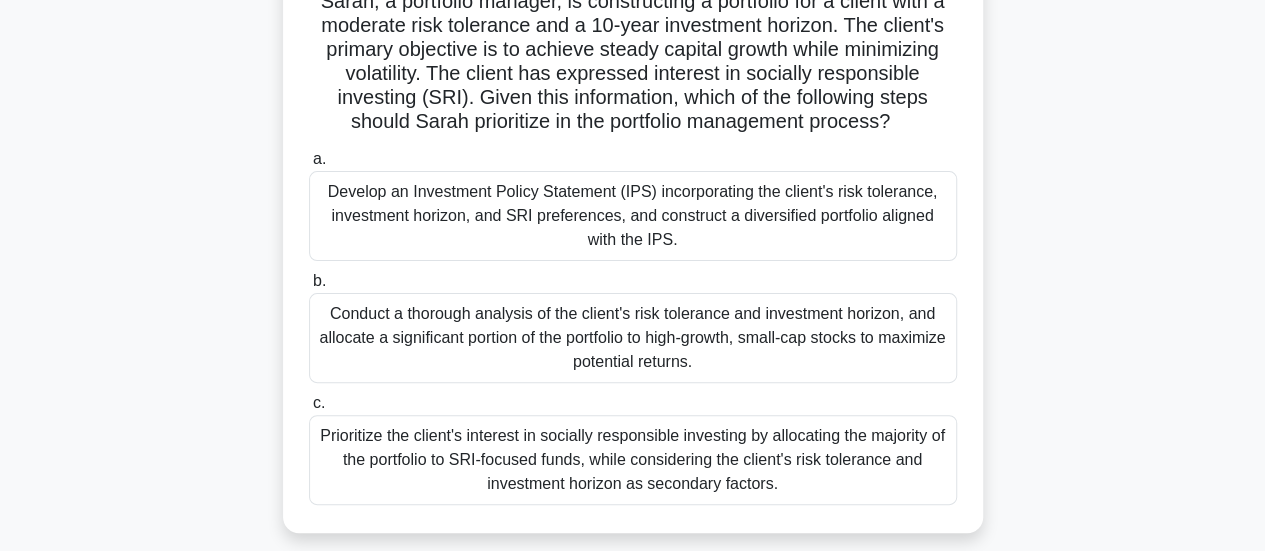 scroll, scrollTop: 163, scrollLeft: 0, axis: vertical 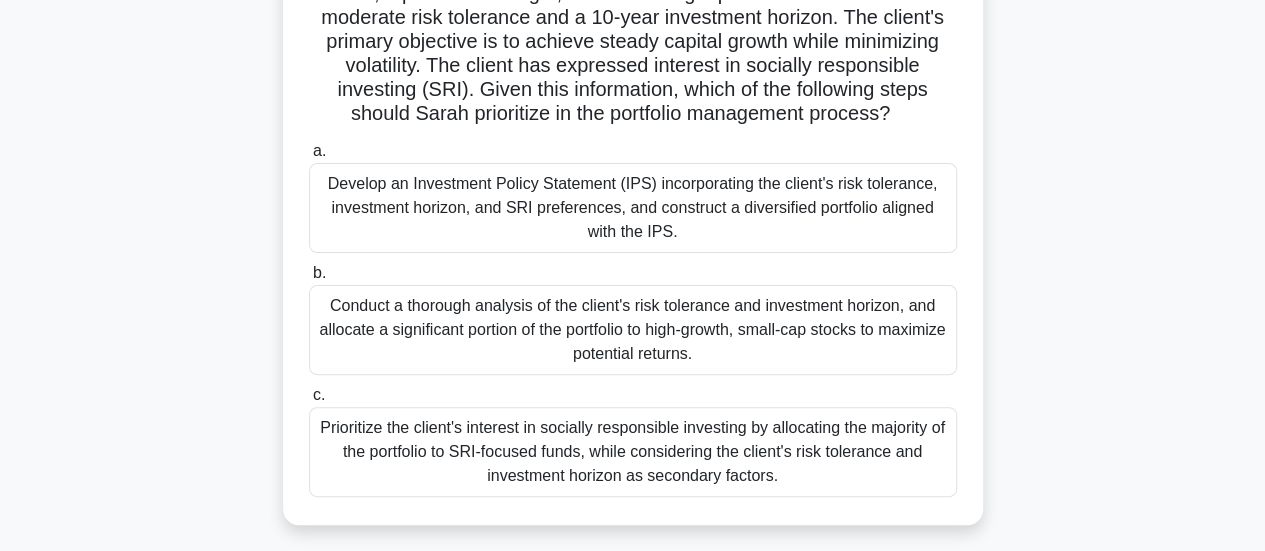 click on "Develop an Investment Policy Statement (IPS) incorporating the client's risk tolerance, investment horizon, and SRI preferences, and construct a diversified portfolio aligned with the IPS." at bounding box center [633, 208] 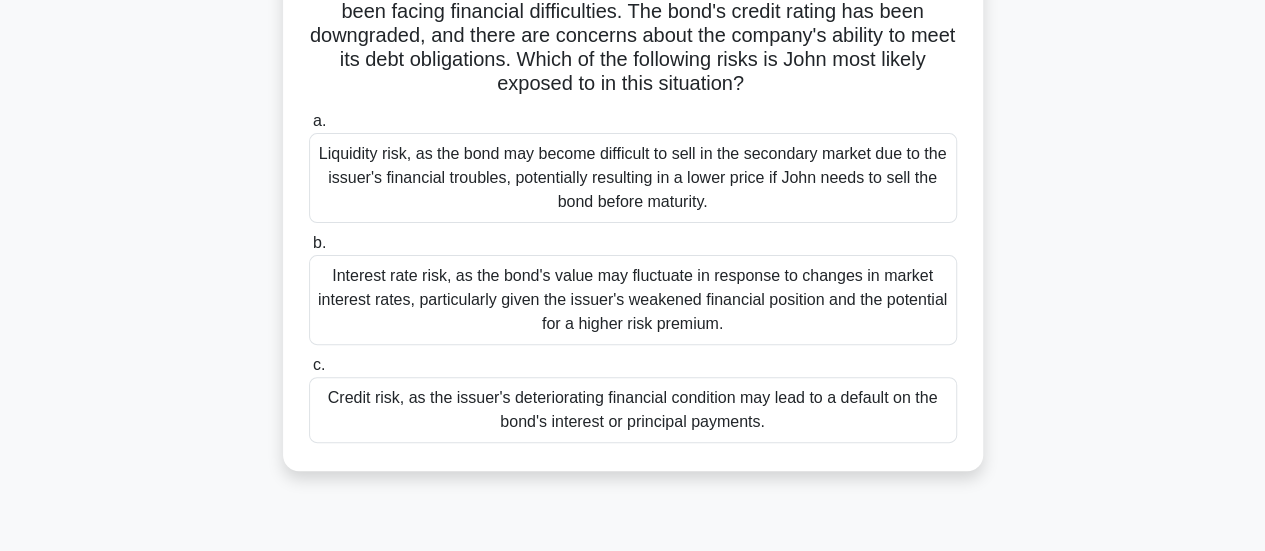 scroll, scrollTop: 186, scrollLeft: 0, axis: vertical 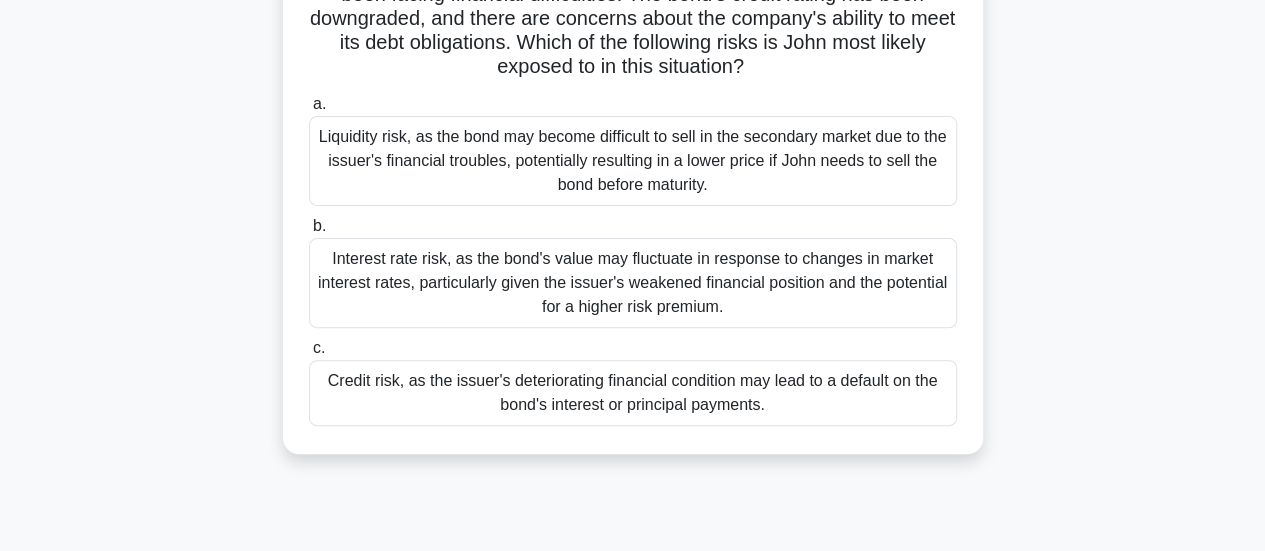 click on "Liquidity risk, as the bond may become difficult to sell in the secondary market due to the issuer's financial troubles, potentially resulting in a lower price if John needs to sell the bond before maturity." at bounding box center (633, 161) 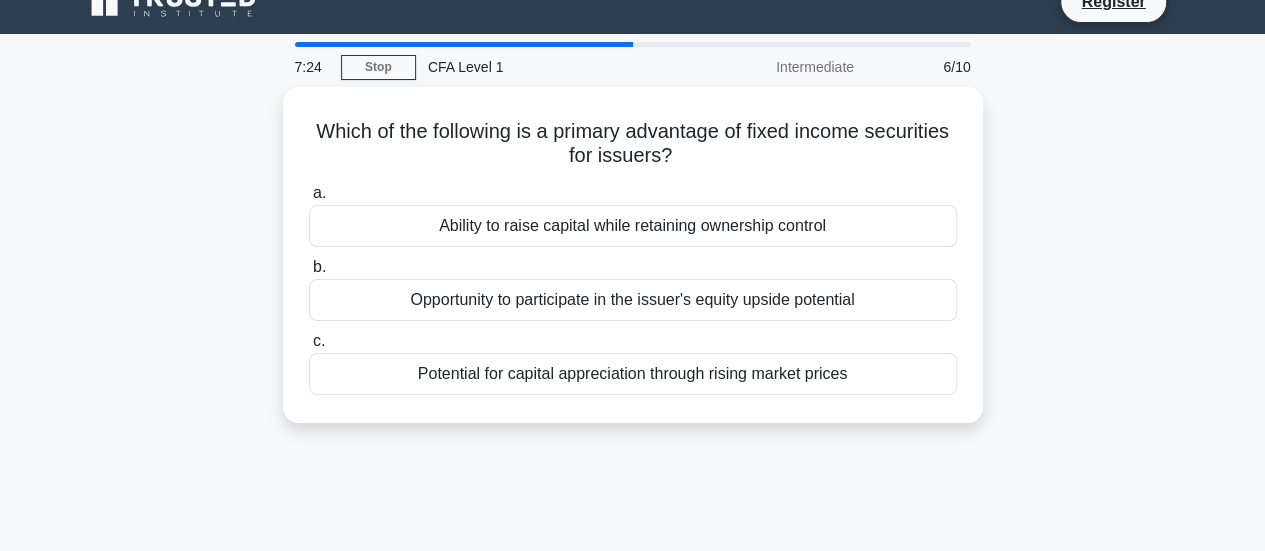 scroll, scrollTop: 0, scrollLeft: 0, axis: both 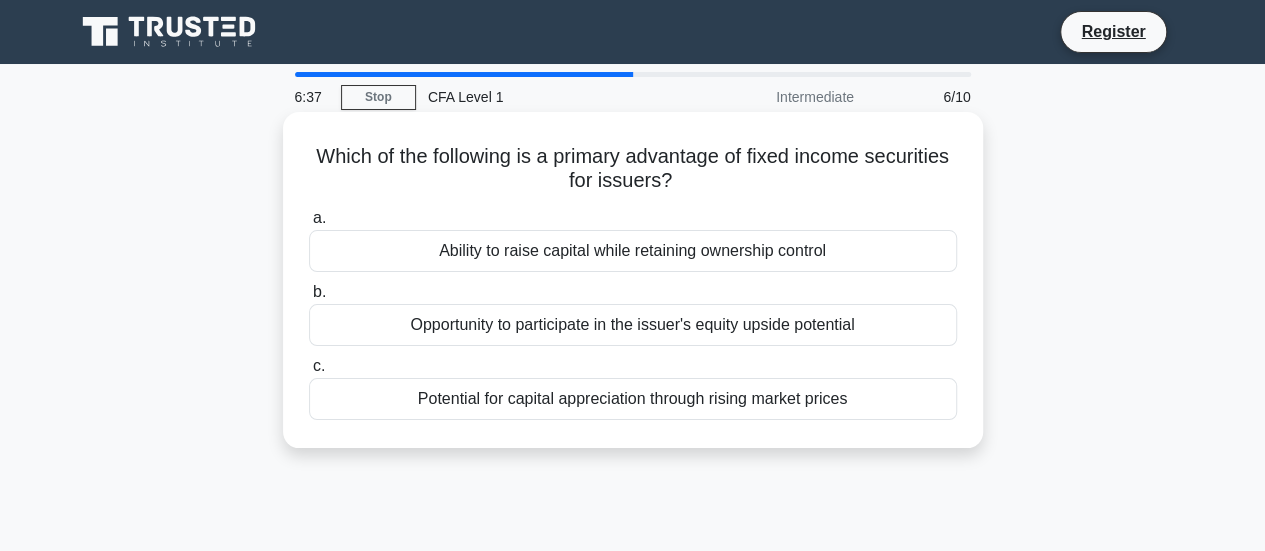 click on "Ability to raise capital while retaining ownership control" at bounding box center [633, 251] 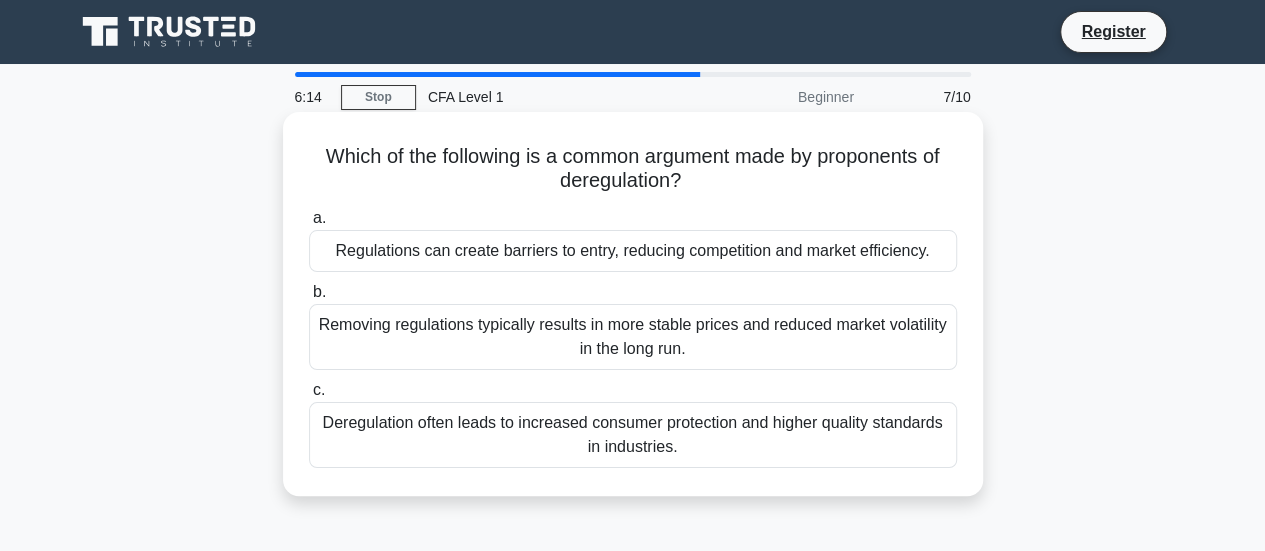 click on "Regulations can create barriers to entry, reducing competition and market efficiency." at bounding box center [633, 251] 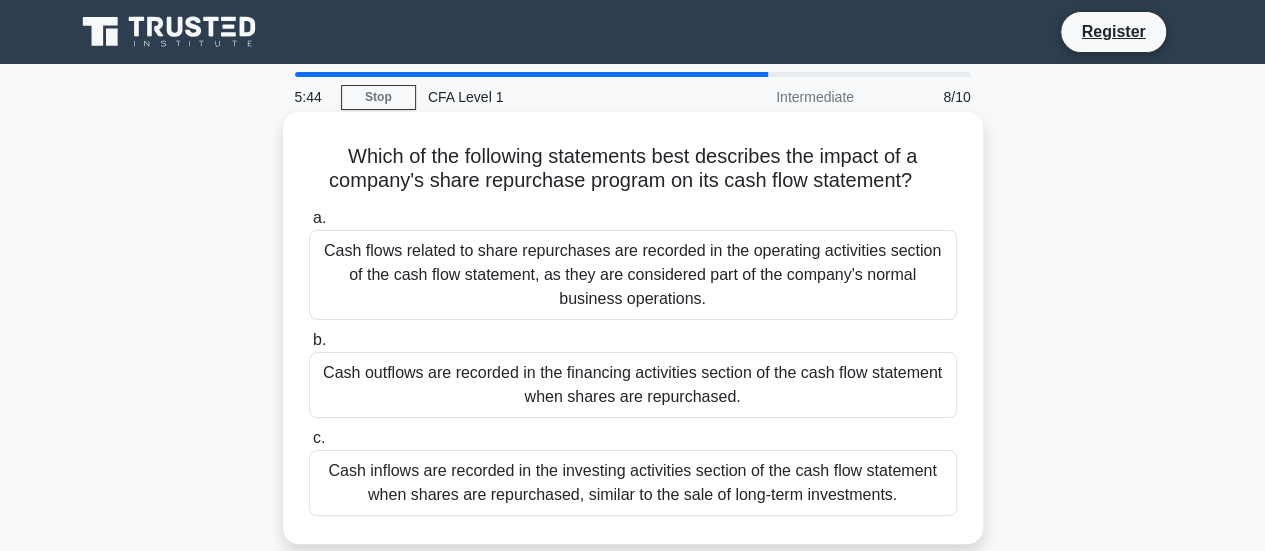click on "Cash outflows are recorded in the financing activities section of the cash flow statement when shares are repurchased." at bounding box center [633, 385] 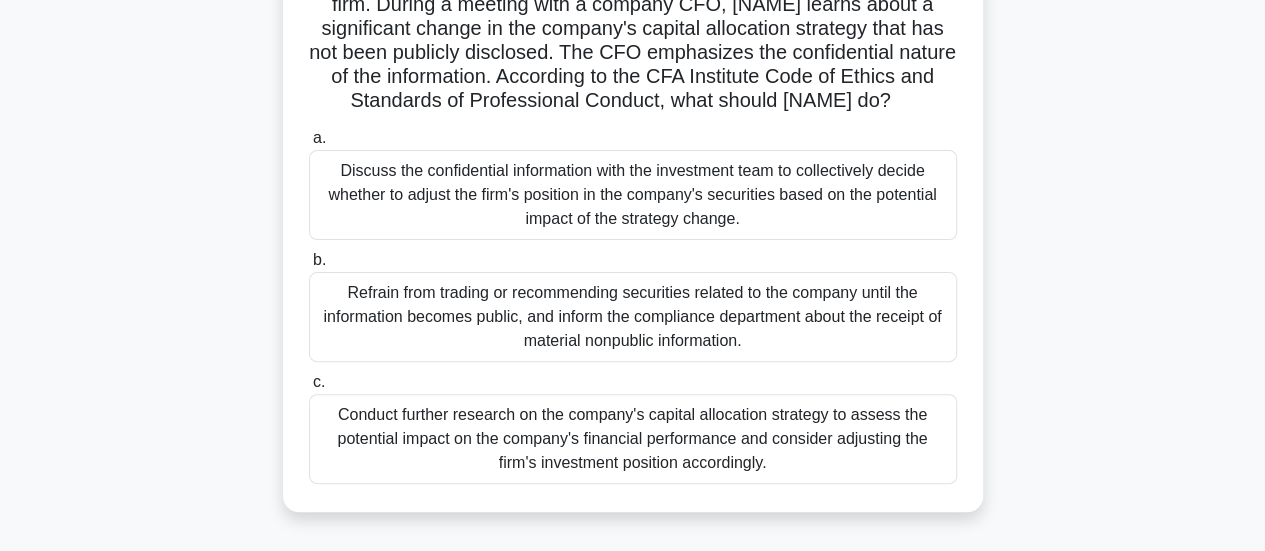 scroll, scrollTop: 186, scrollLeft: 0, axis: vertical 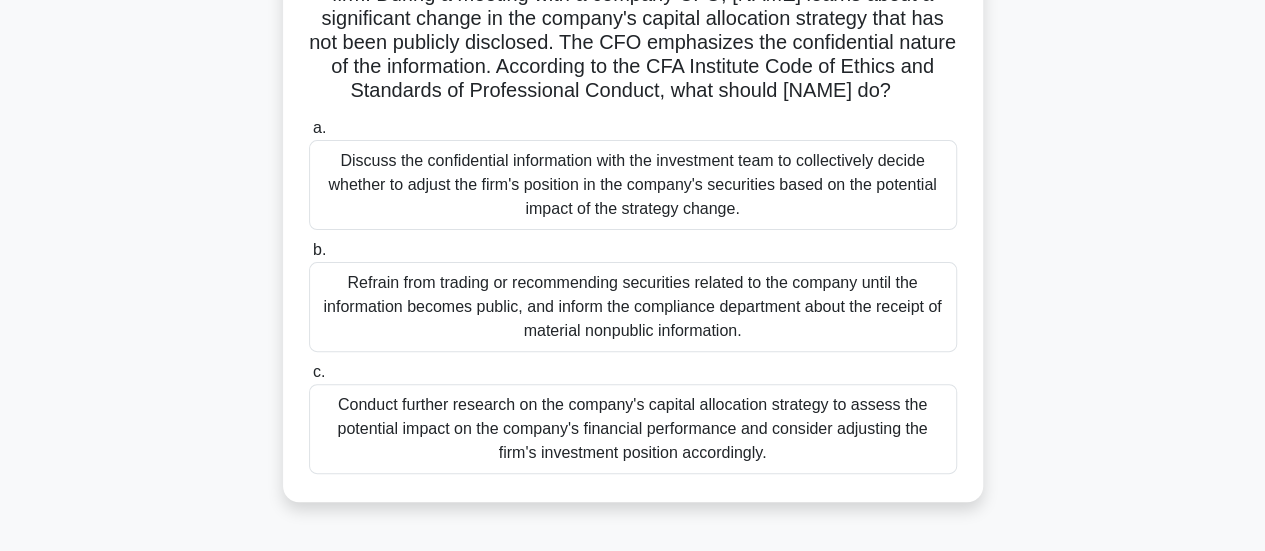 click on "Refrain from trading or recommending securities related to the company until the information becomes public, and inform the compliance department about the receipt of material nonpublic information." at bounding box center (633, 307) 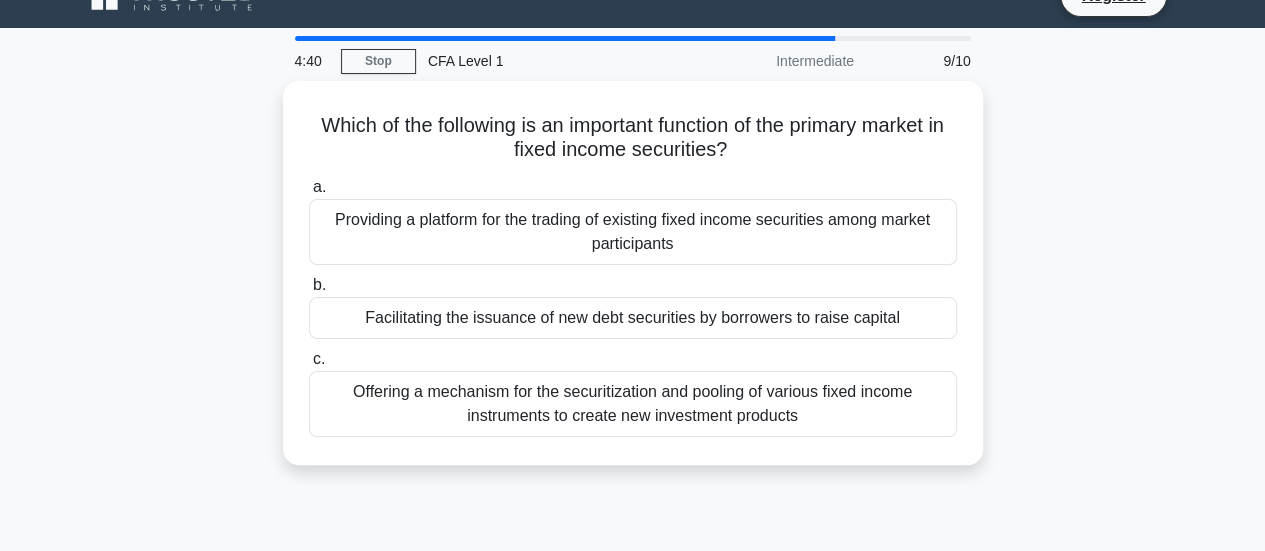 scroll, scrollTop: 0, scrollLeft: 0, axis: both 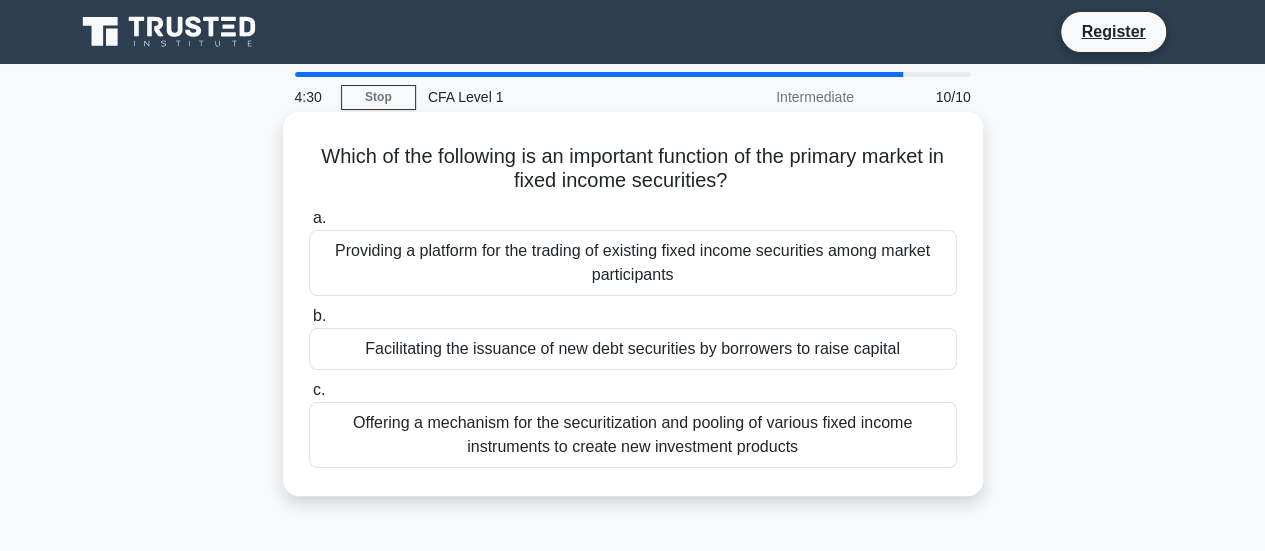 click on "Facilitating the issuance of new debt securities by borrowers to raise capital" at bounding box center (633, 349) 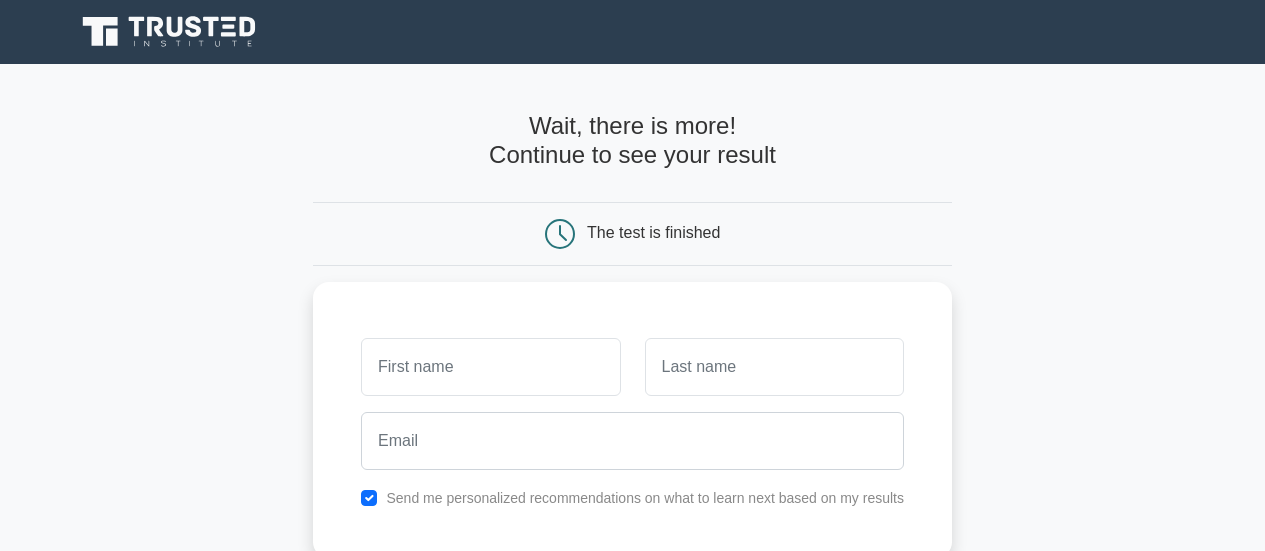 scroll, scrollTop: 0, scrollLeft: 0, axis: both 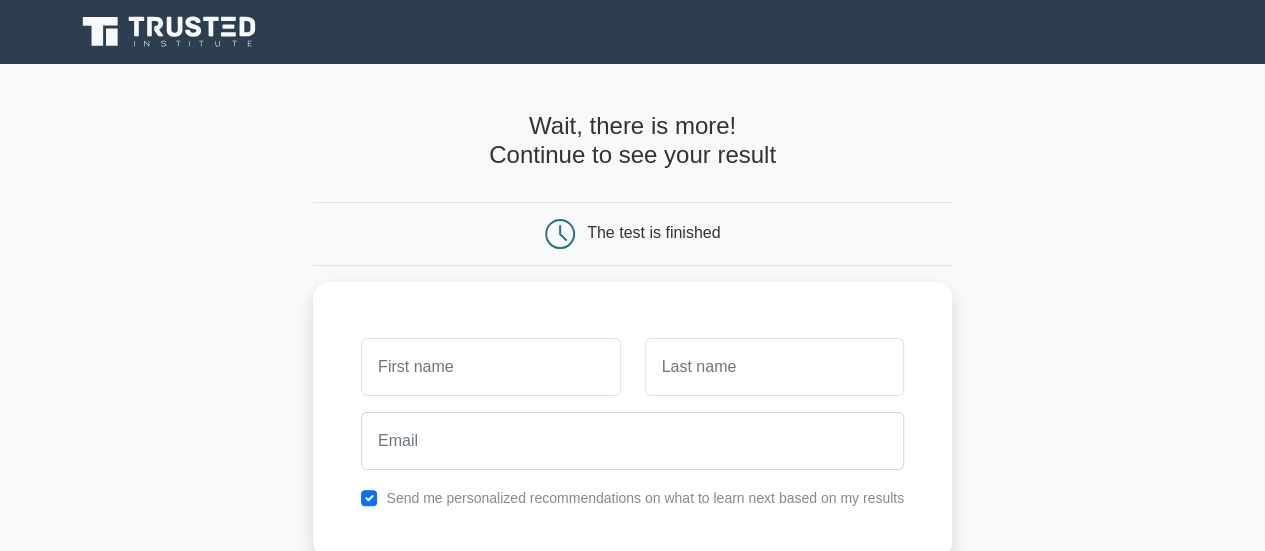 click on "Wait, there is more! Continue to see your result
The test is finished
and the" at bounding box center [632, 424] 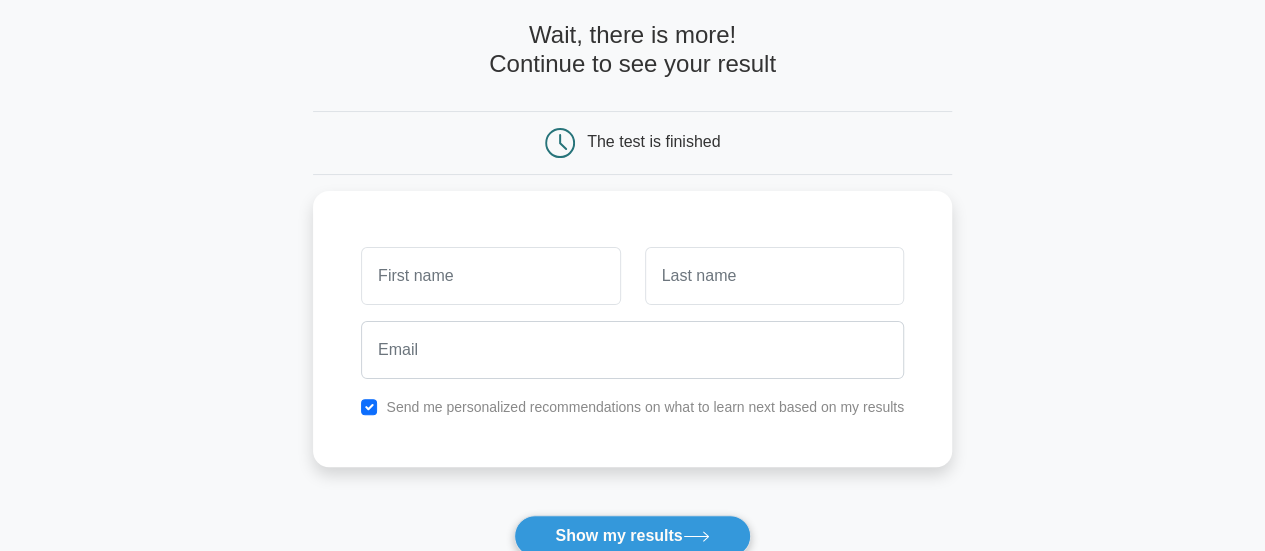 scroll, scrollTop: 92, scrollLeft: 0, axis: vertical 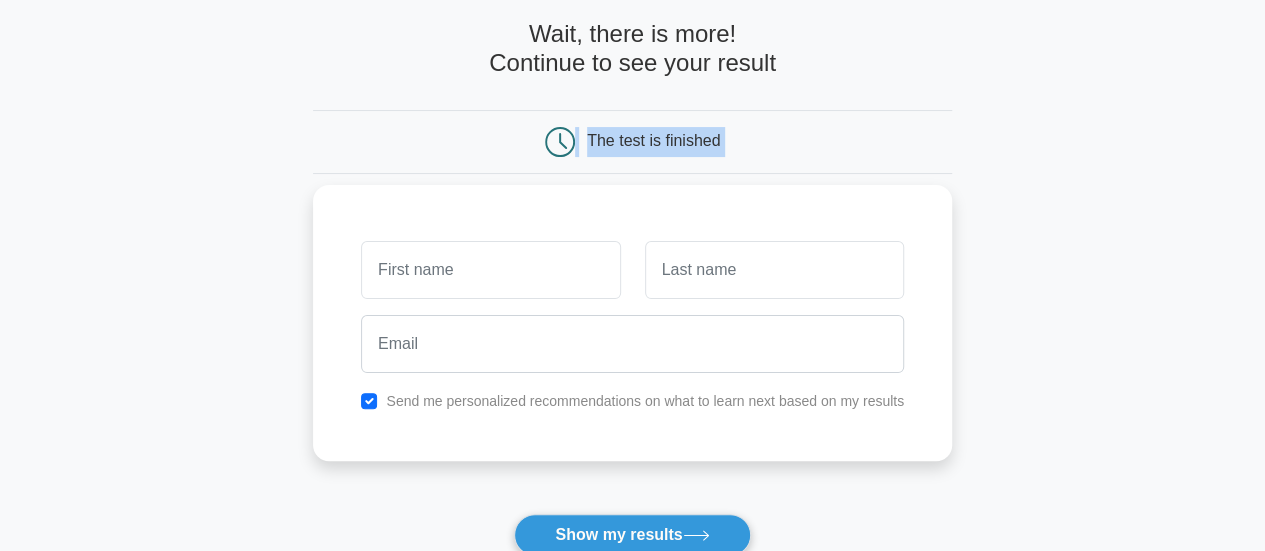 drag, startPoint x: 251, startPoint y: 143, endPoint x: 484, endPoint y: 272, distance: 266.32687 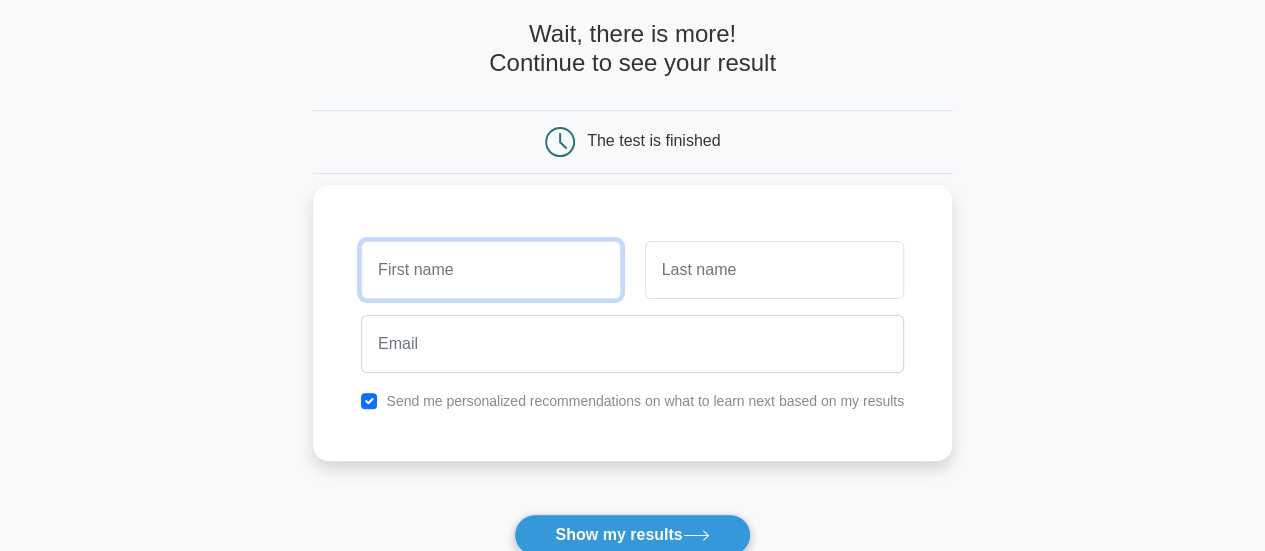 click at bounding box center [490, 270] 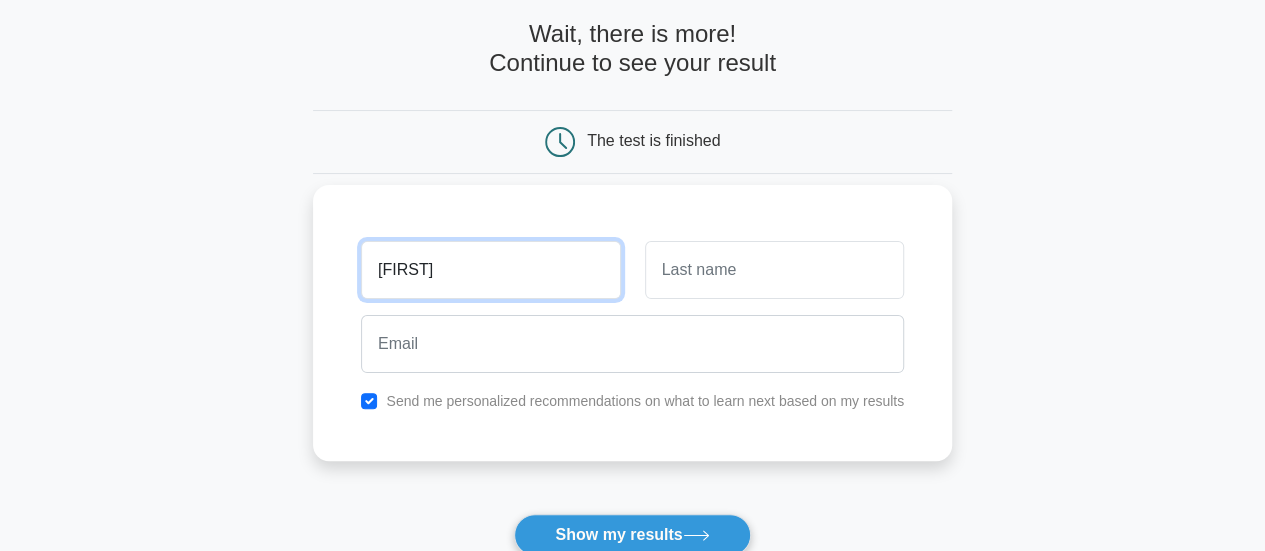 type on "akshaj" 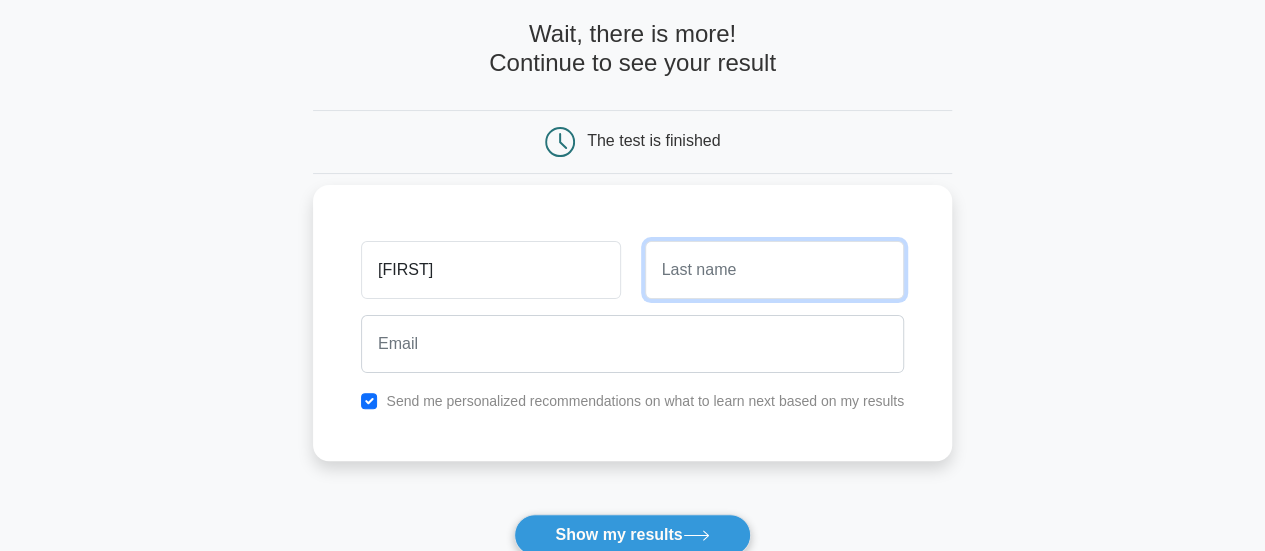 click at bounding box center (774, 270) 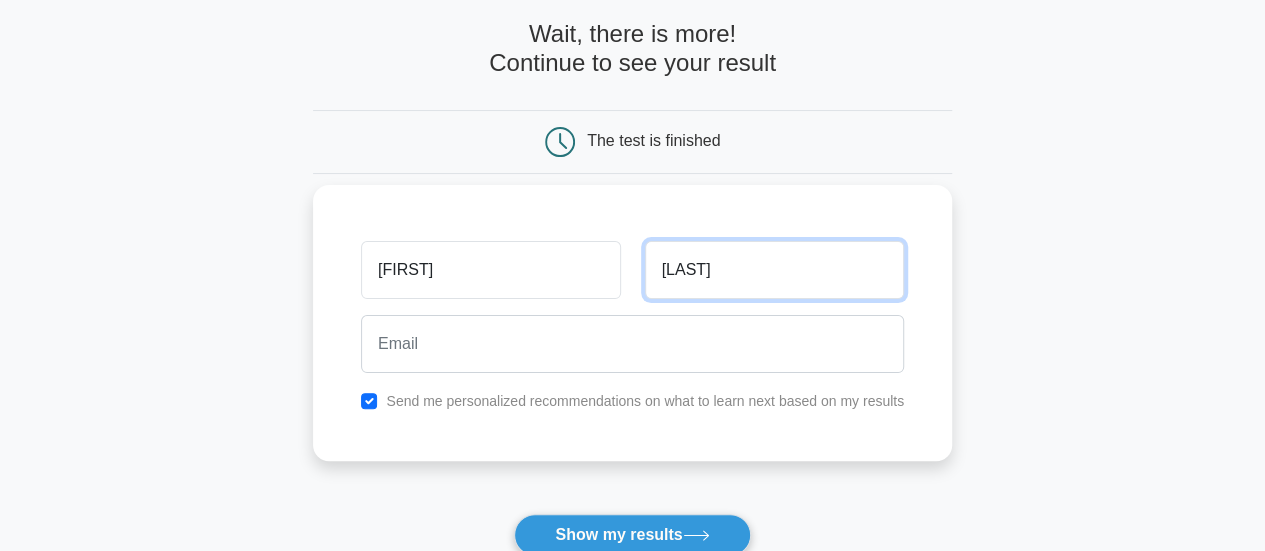 type on "jain" 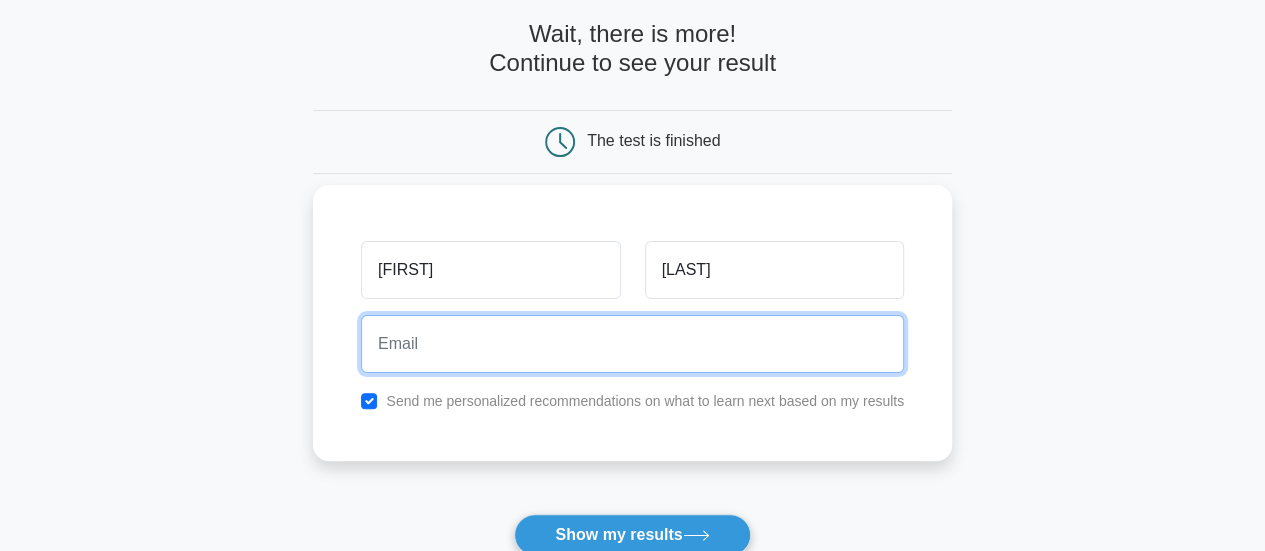 click at bounding box center (632, 344) 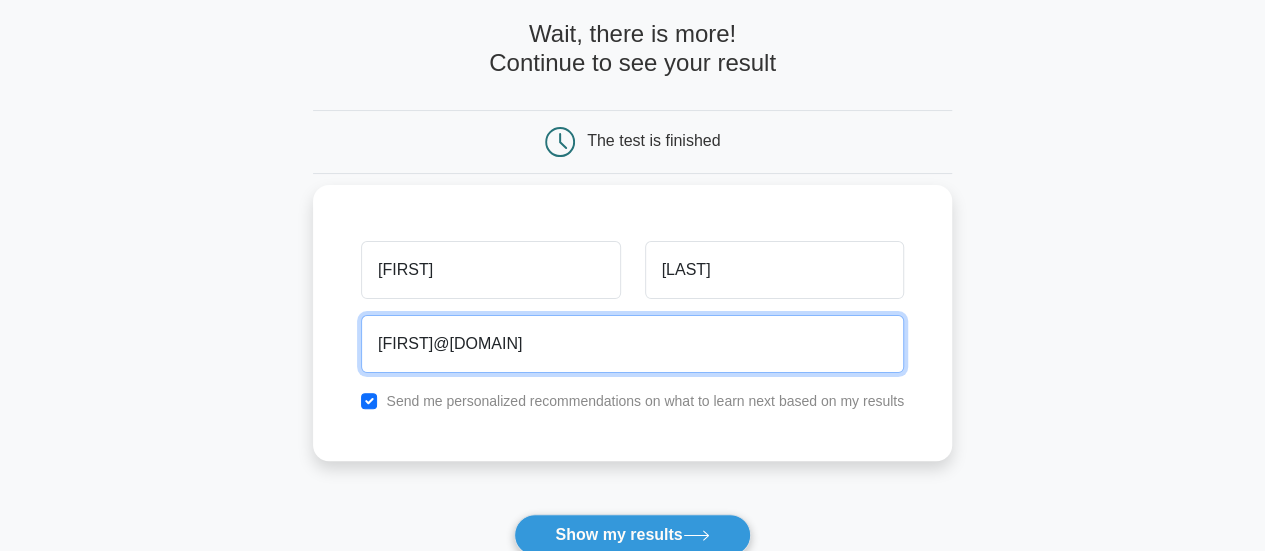 type on "akshajtulip@gmail.com" 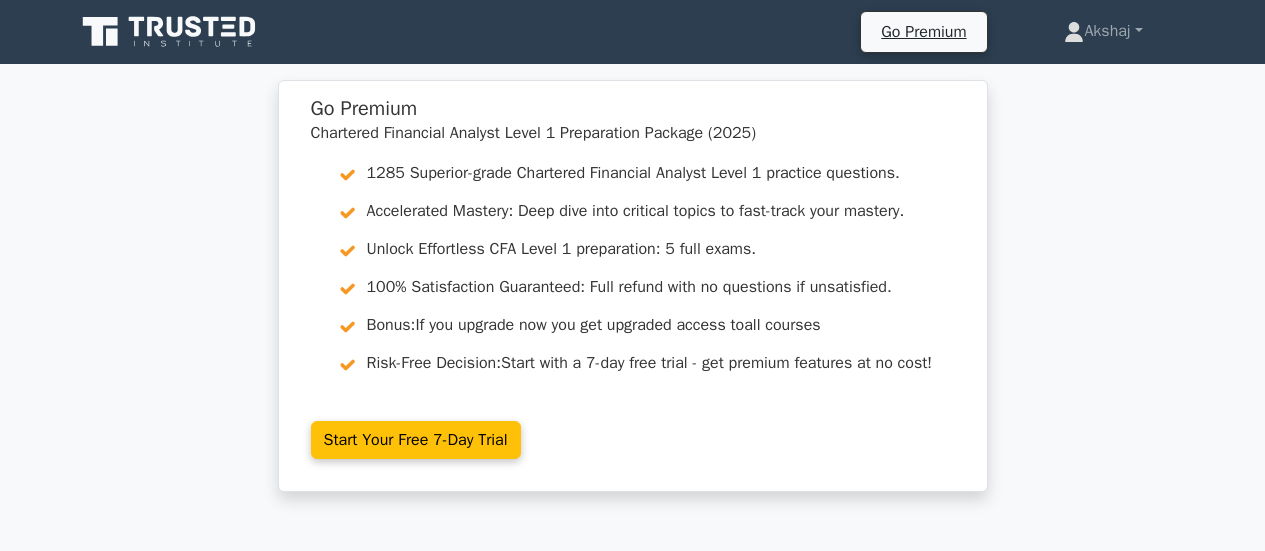 scroll, scrollTop: 0, scrollLeft: 0, axis: both 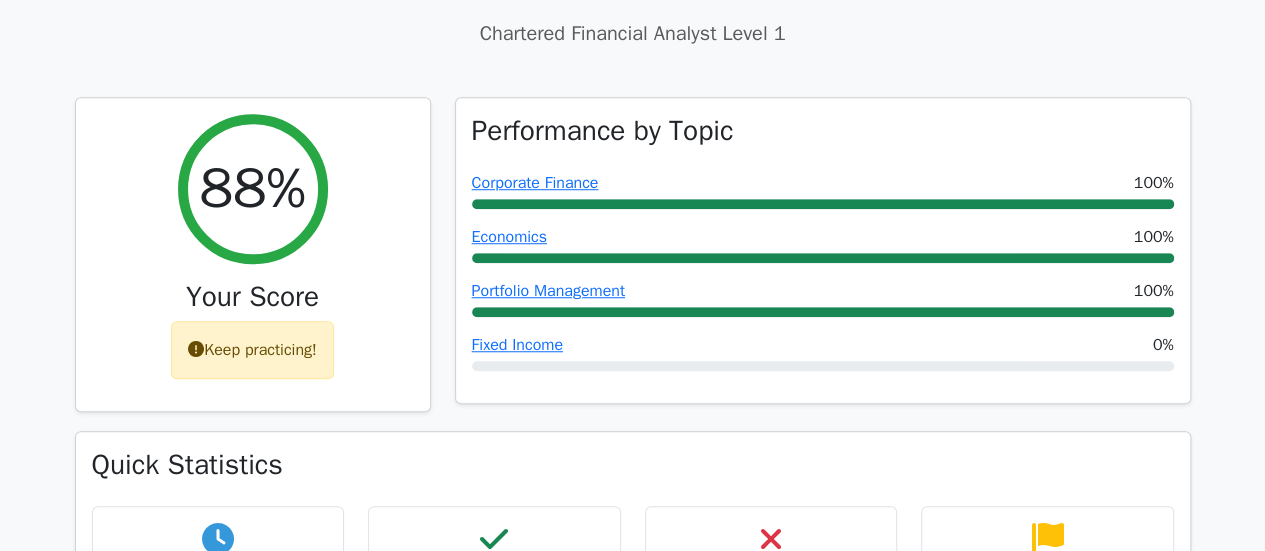 click on "Quick Statistics
8 min
Time Taken
7/8
Correct Answers
1/8
Incorrect Answers
Intermediate" at bounding box center (633, 552) 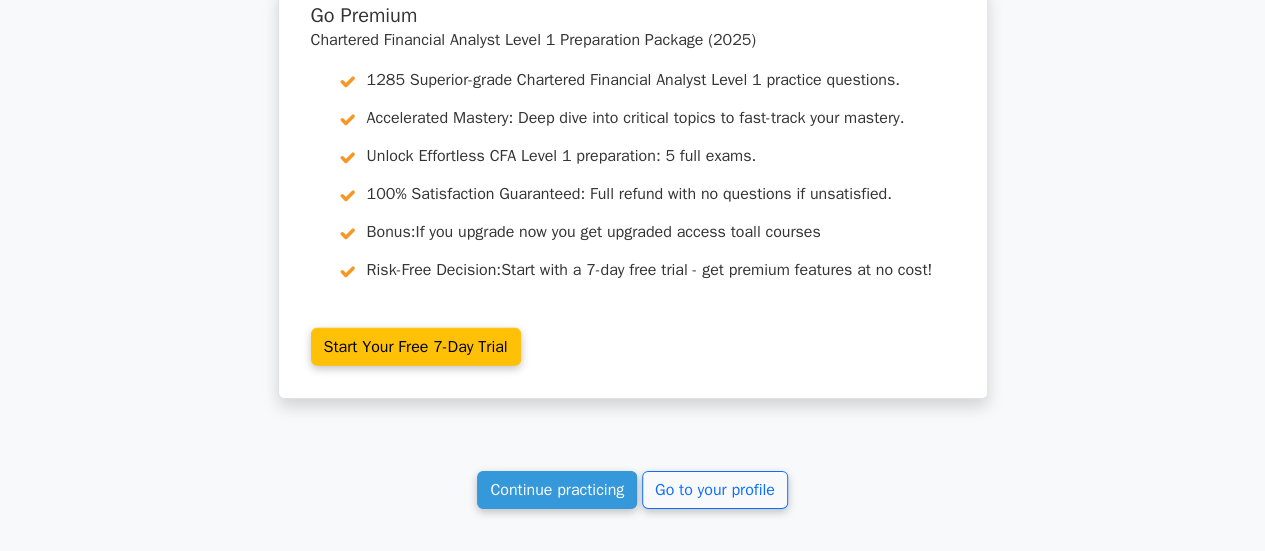 scroll, scrollTop: 2960, scrollLeft: 0, axis: vertical 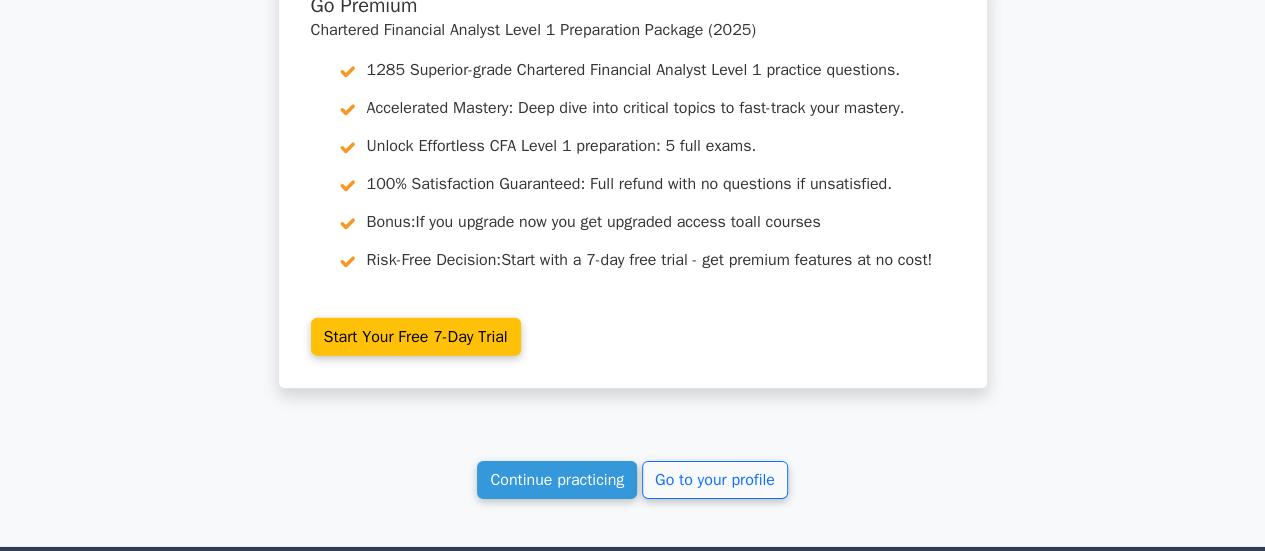 click on "Your Test Results
Chartered Financial Analyst Level 1
88%
Your Score
Keep practicing!
Performance by Topic
Corporate Finance
100%
Economics
100%
100% 0% #" at bounding box center (633, -949) 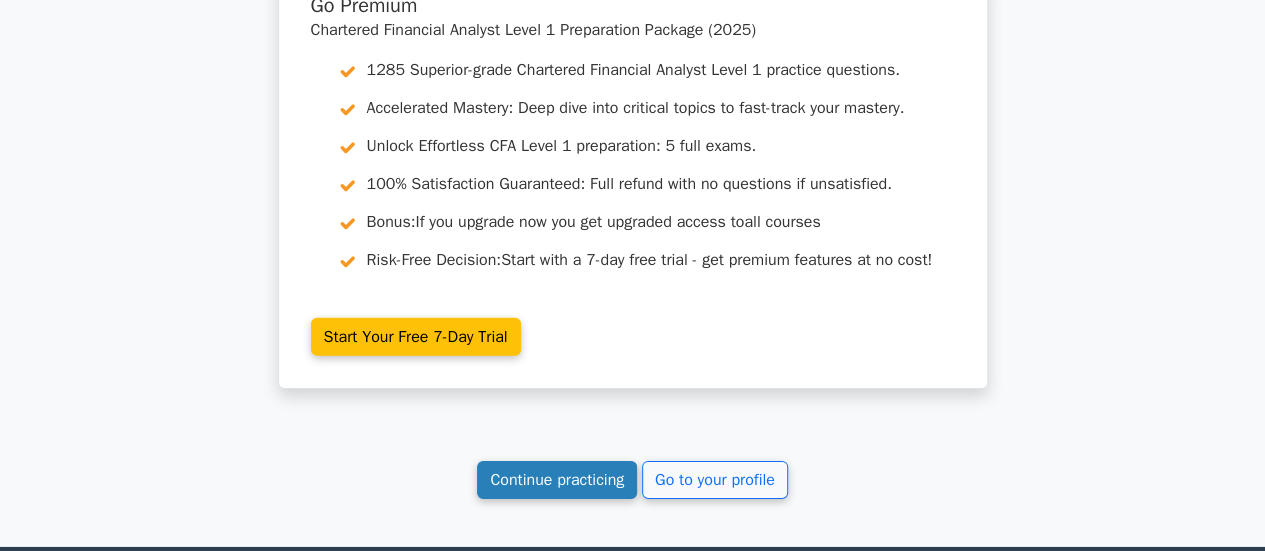 click on "Continue practicing" at bounding box center [557, 480] 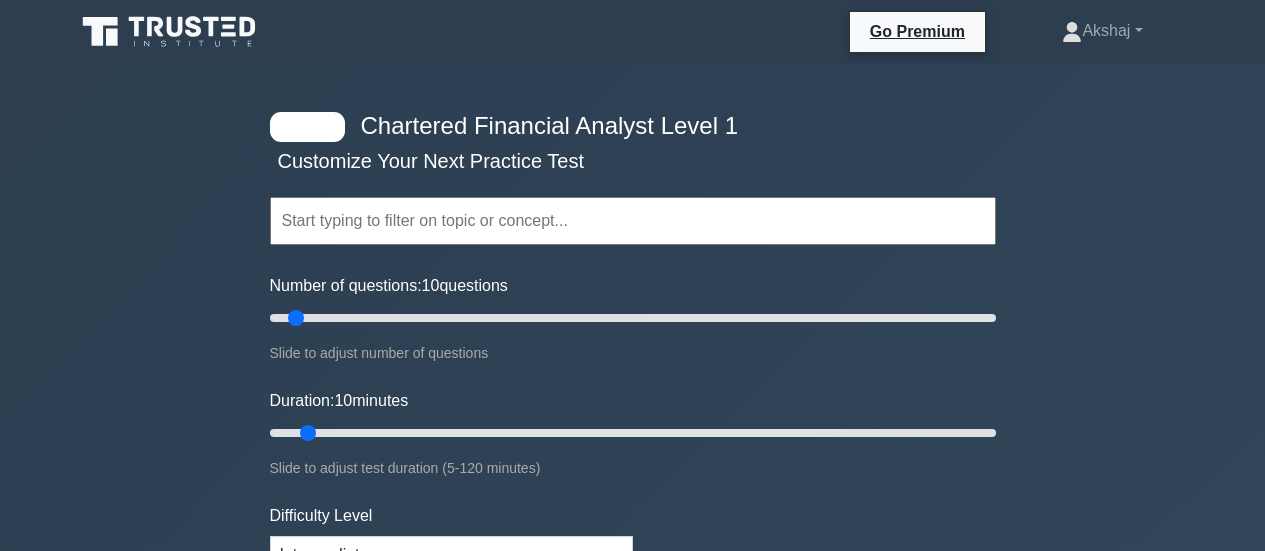 scroll, scrollTop: 0, scrollLeft: 0, axis: both 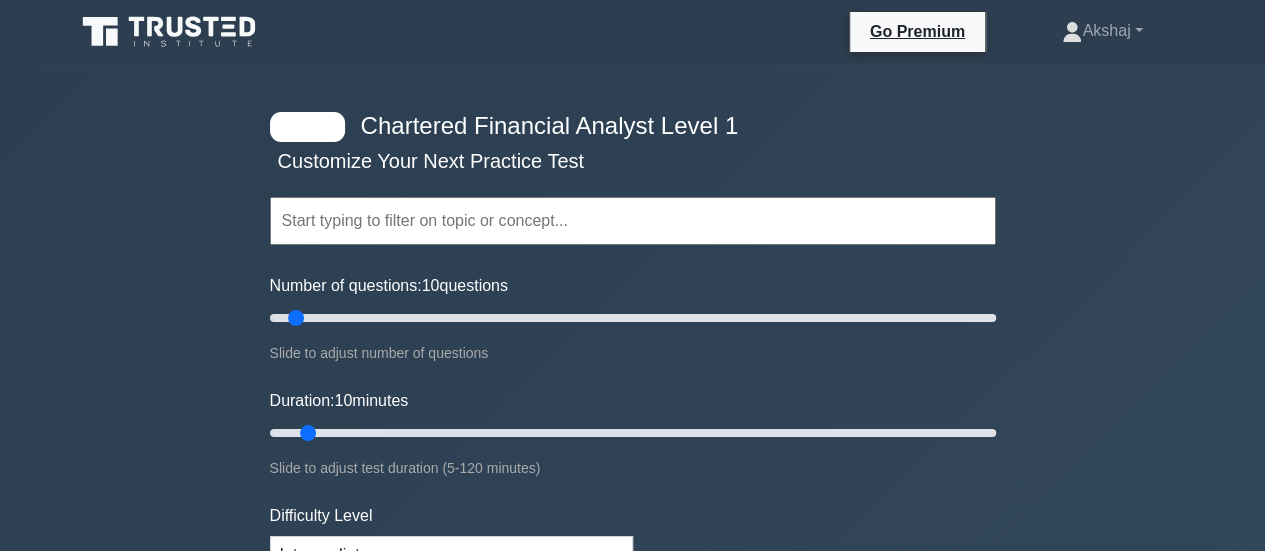 click at bounding box center (633, 221) 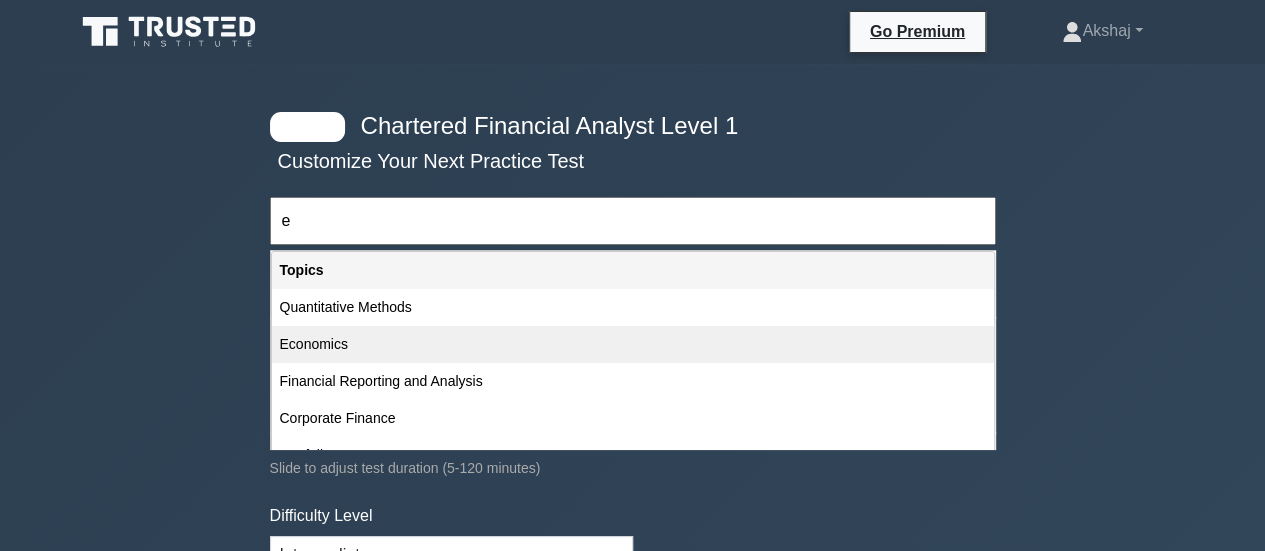 click on "Economics" at bounding box center [633, 344] 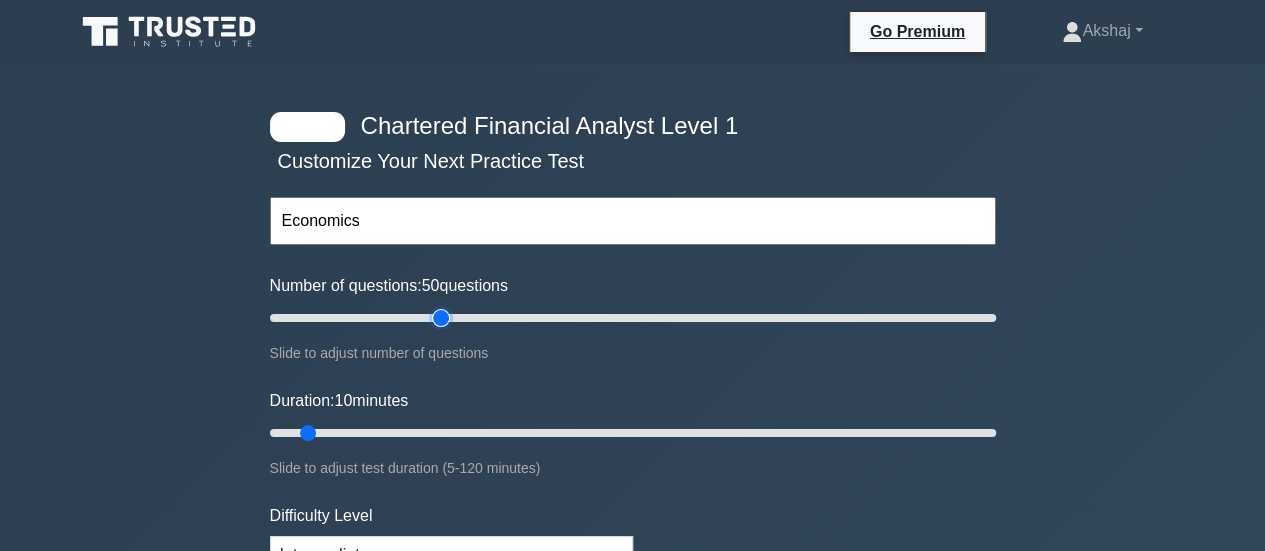type on "50" 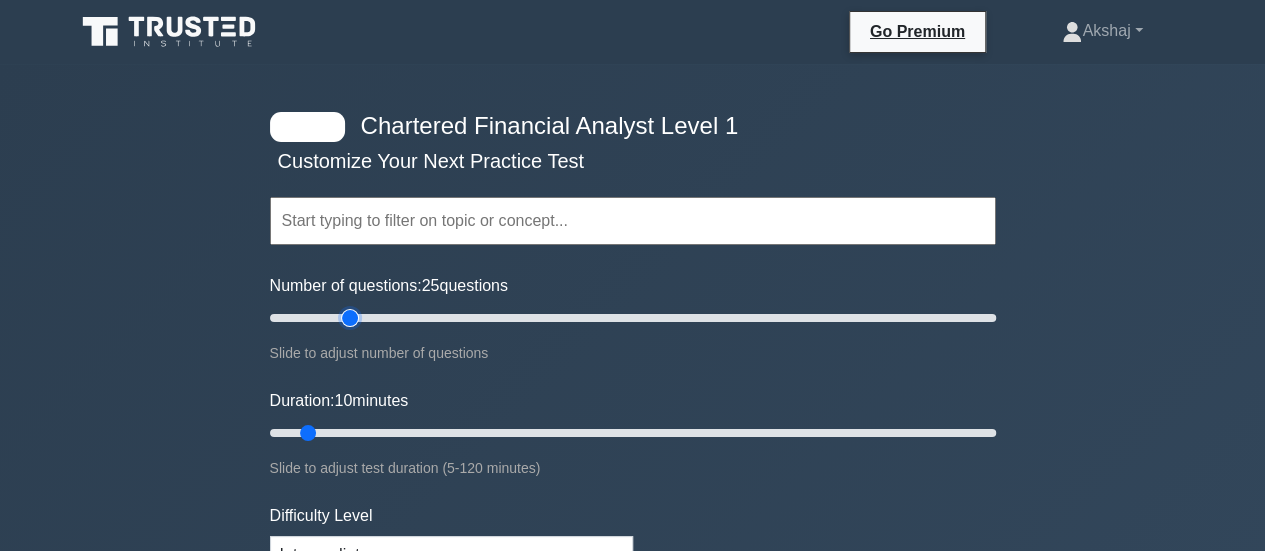 click on "Number of questions:  25  questions" at bounding box center [633, 318] 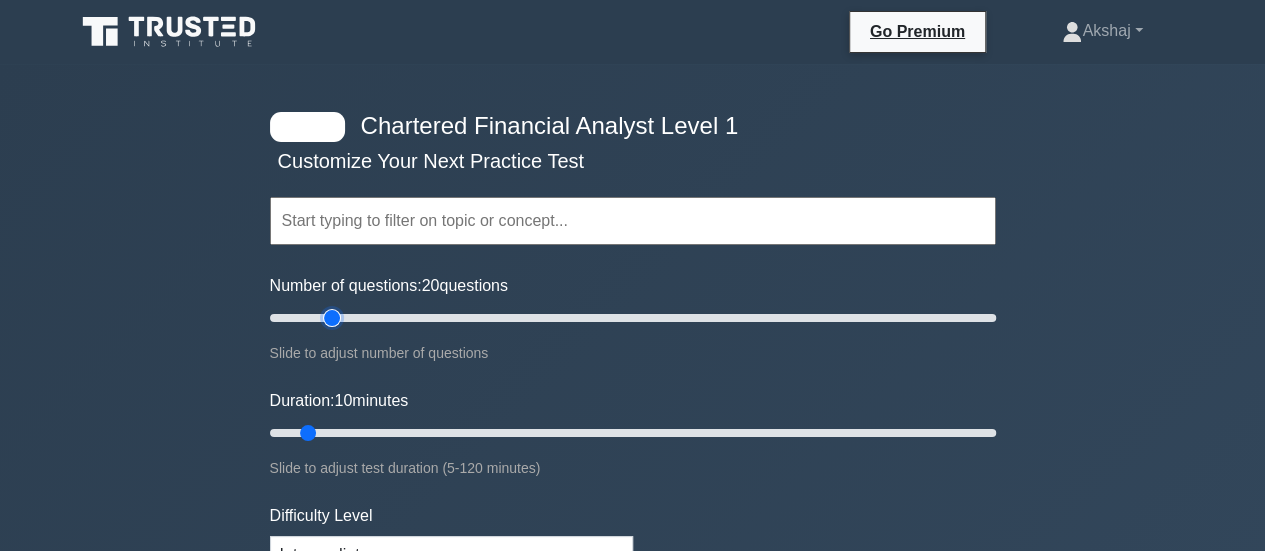 click on "Number of questions:  20  questions" at bounding box center (633, 318) 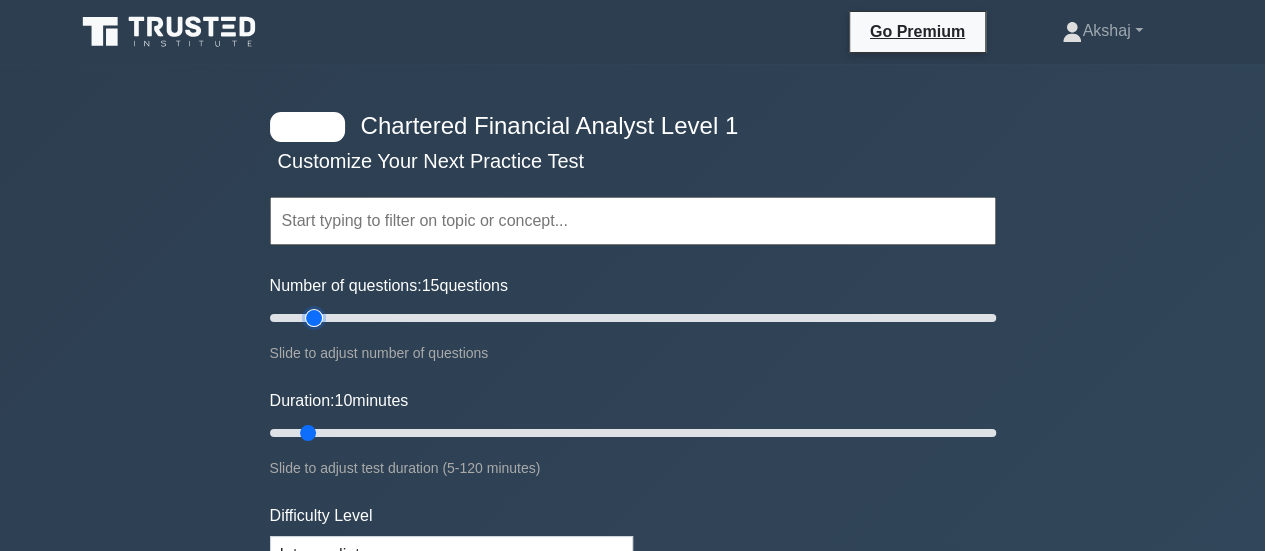 click on "Number of questions:  15  questions" at bounding box center (633, 318) 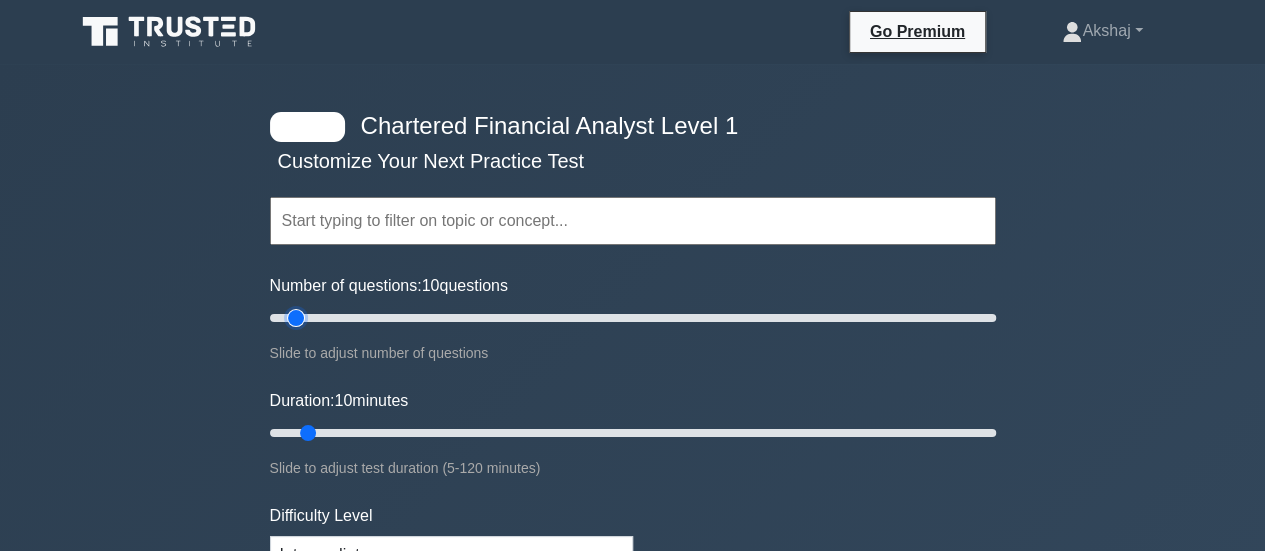 type on "10" 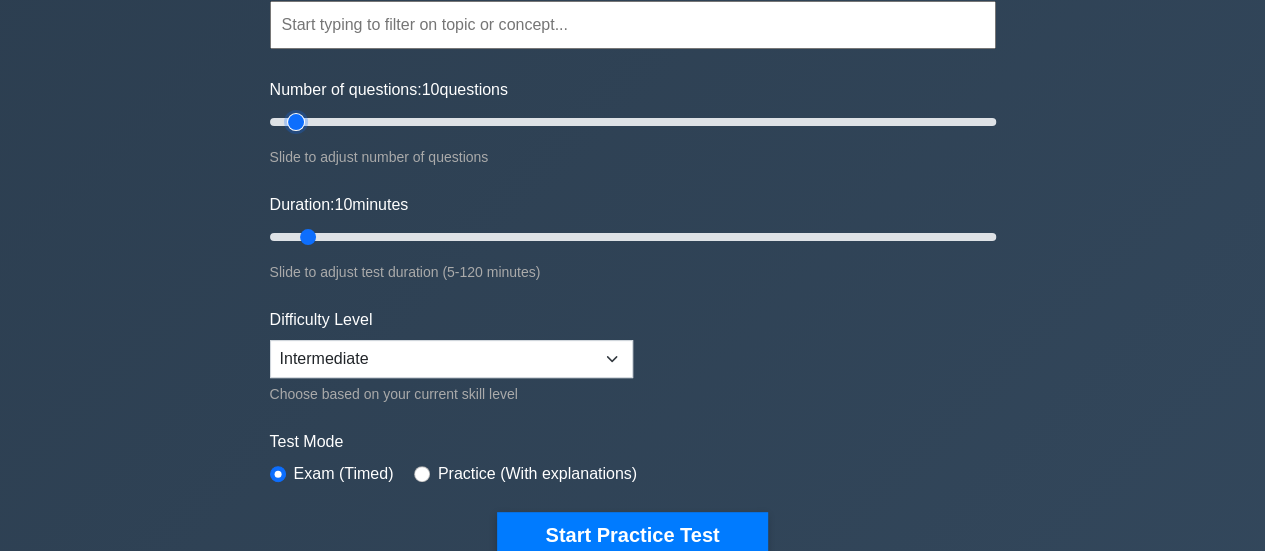 scroll, scrollTop: 220, scrollLeft: 0, axis: vertical 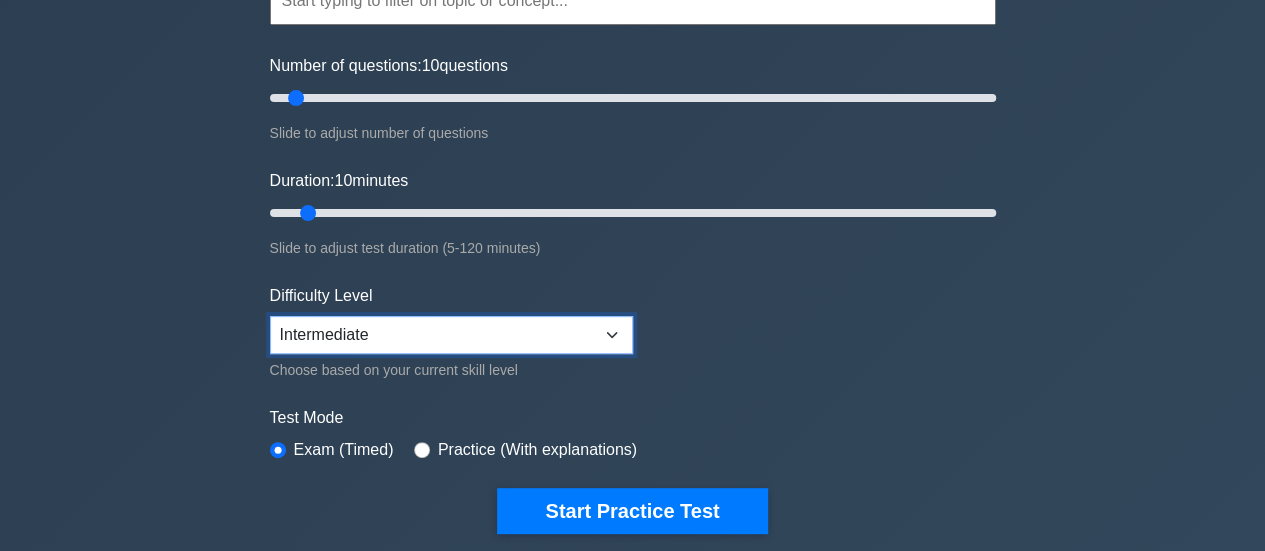 click on "Beginner
Intermediate
Expert" at bounding box center [451, 335] 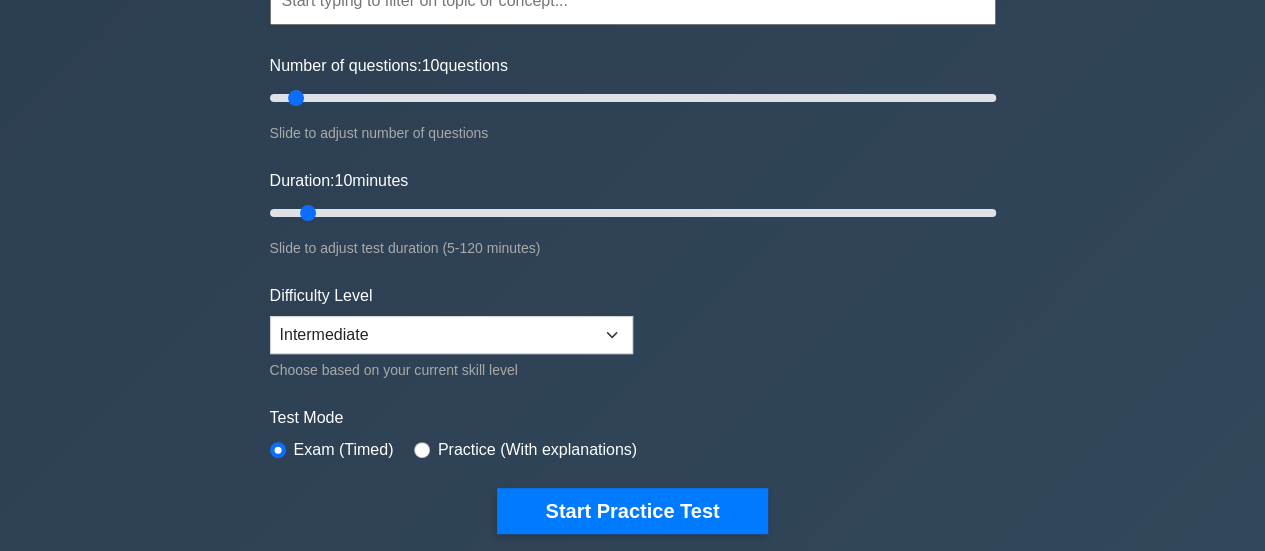 click on "Topics
Quantitative Methods
Economics
Financial Reporting and Analysis
Corporate Finance
Portfolio Management
Equity Investments
Fixed Income
Derivatives
Alternative Investments
Concepts" at bounding box center (633, 225) 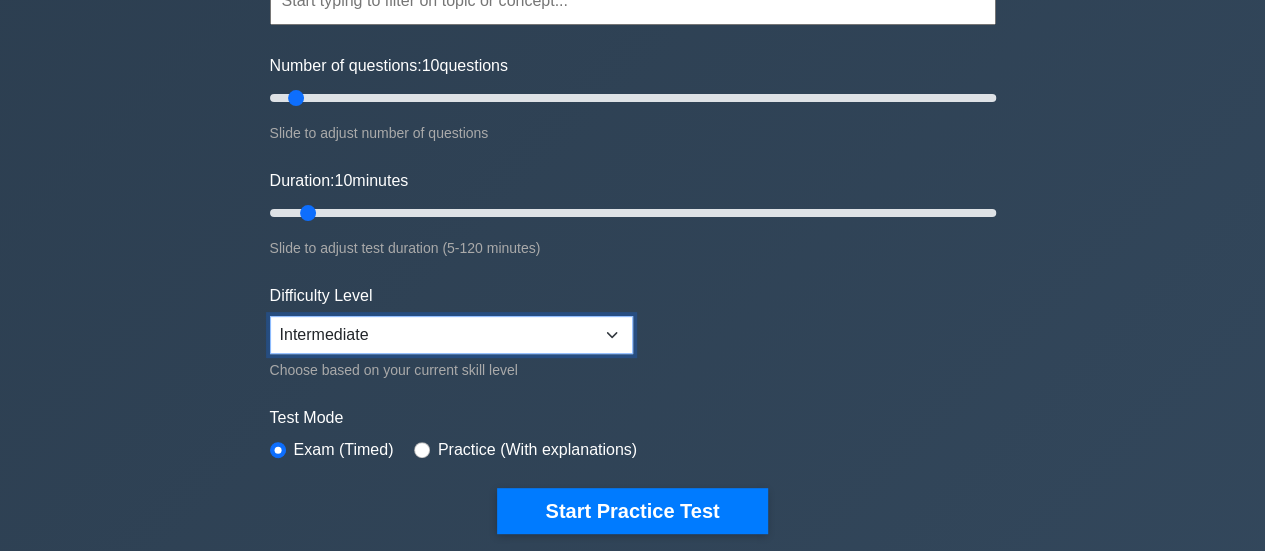 click on "Beginner
Intermediate
Expert" at bounding box center (451, 335) 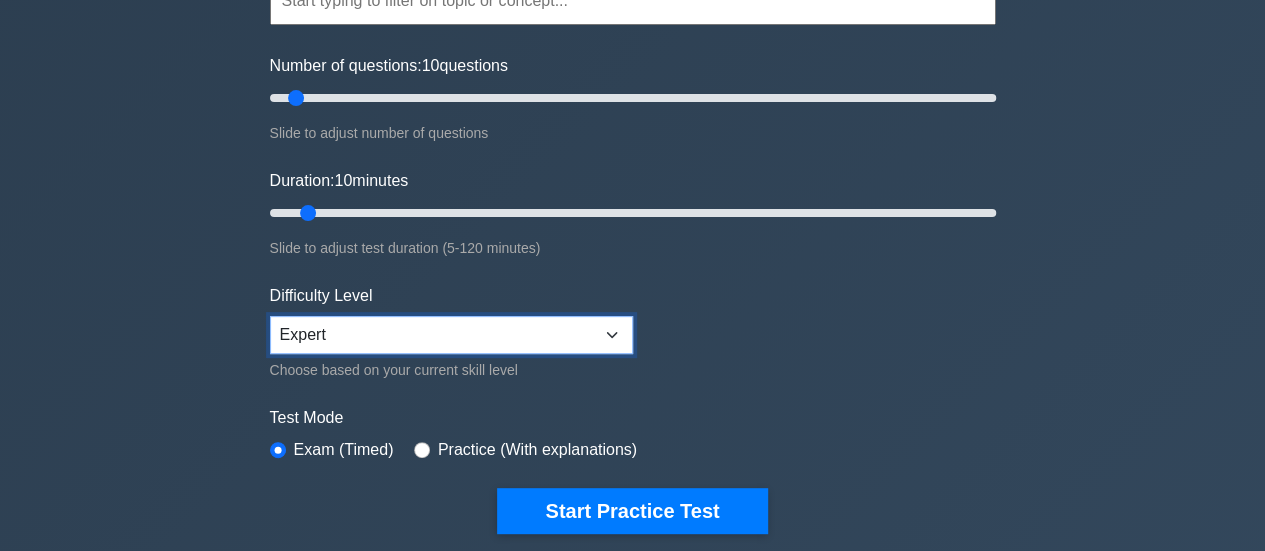 click on "Beginner
Intermediate
Expert" at bounding box center [451, 335] 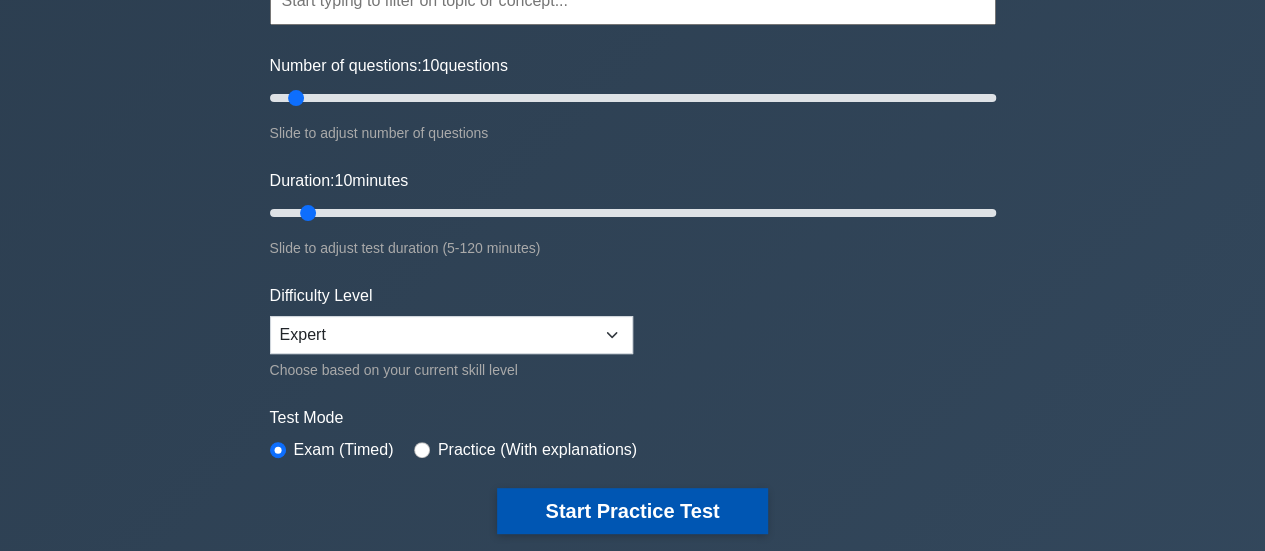 click on "Start Practice Test" at bounding box center [632, 511] 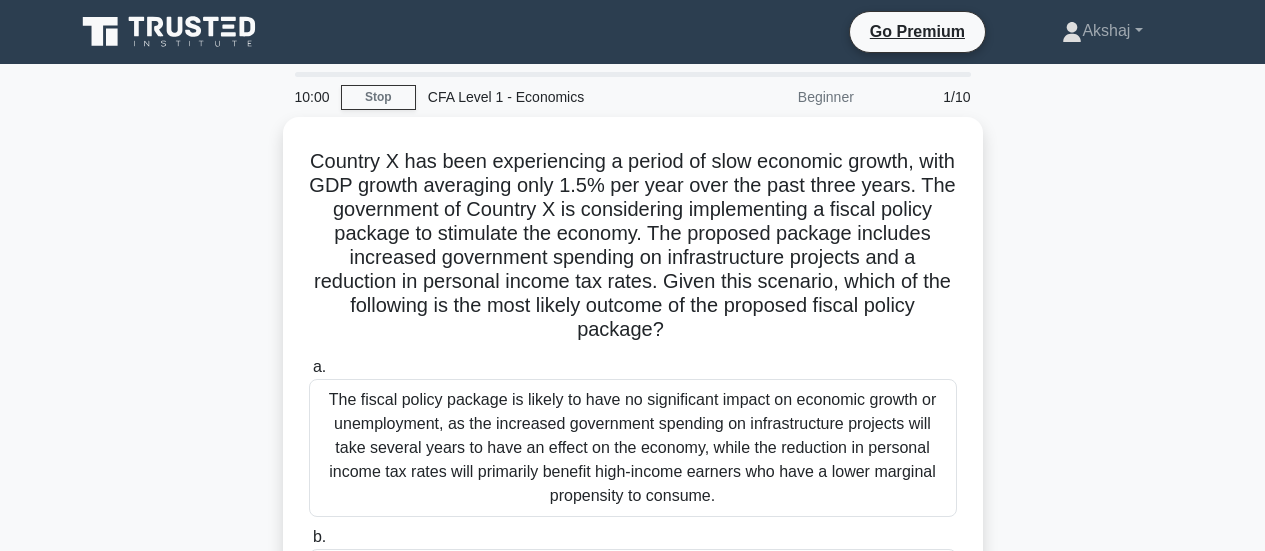 scroll, scrollTop: 0, scrollLeft: 0, axis: both 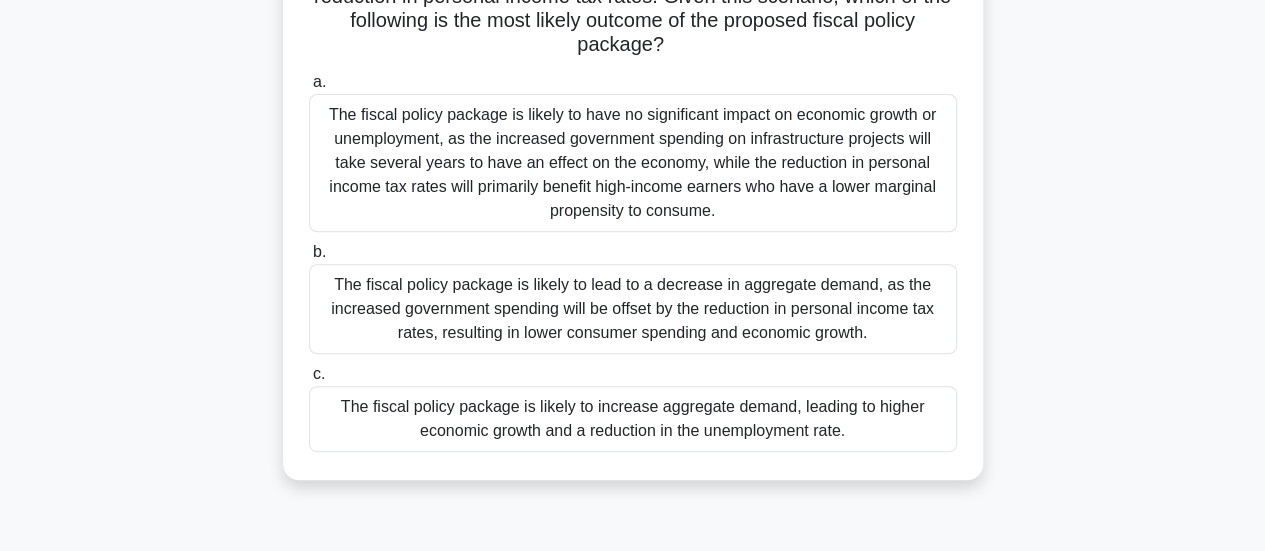 click on "The fiscal policy package is likely to increase aggregate demand, leading to higher economic growth and a reduction in the unemployment rate." at bounding box center (633, 419) 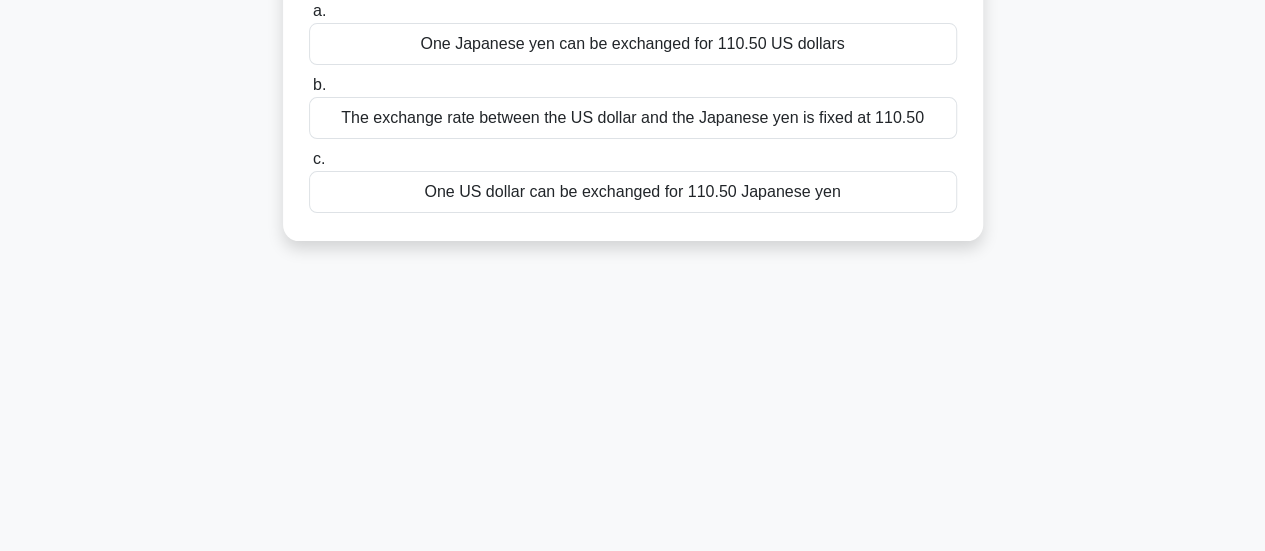 scroll, scrollTop: 0, scrollLeft: 0, axis: both 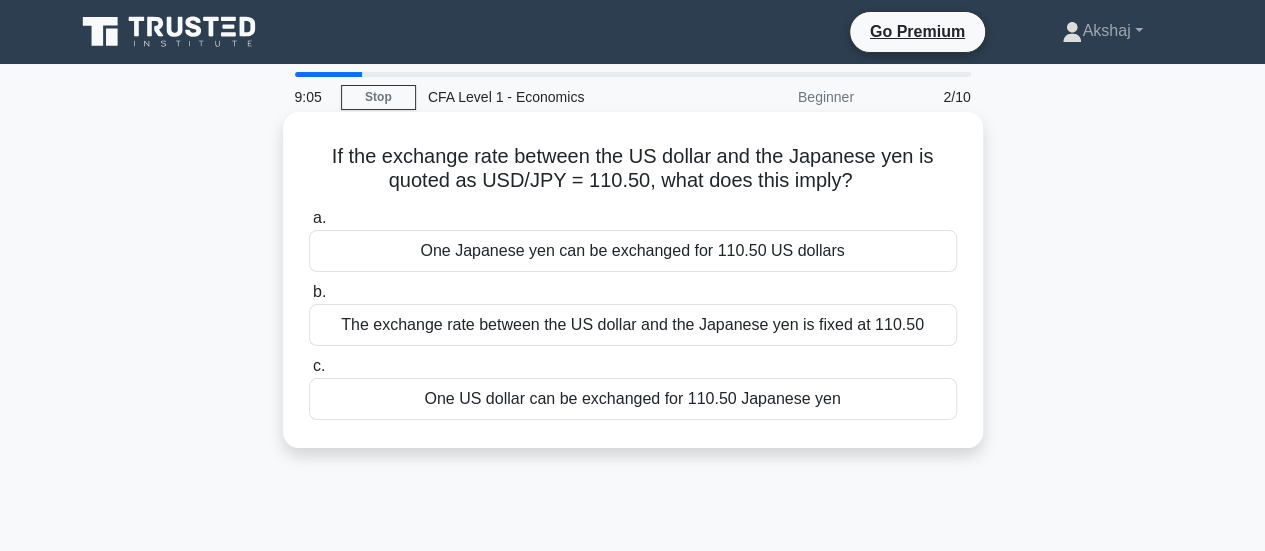 click on "One US dollar can be exchanged for 110.50 Japanese yen" at bounding box center (633, 399) 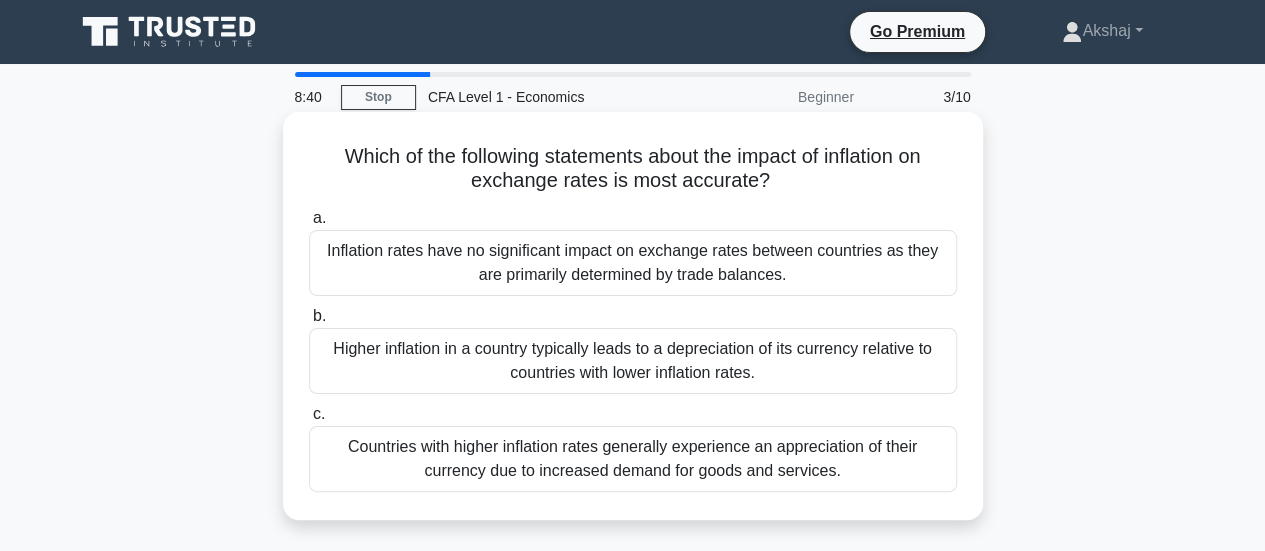 click on "Higher inflation in a country typically leads to a depreciation of its currency relative to countries with lower inflation rates." at bounding box center (633, 361) 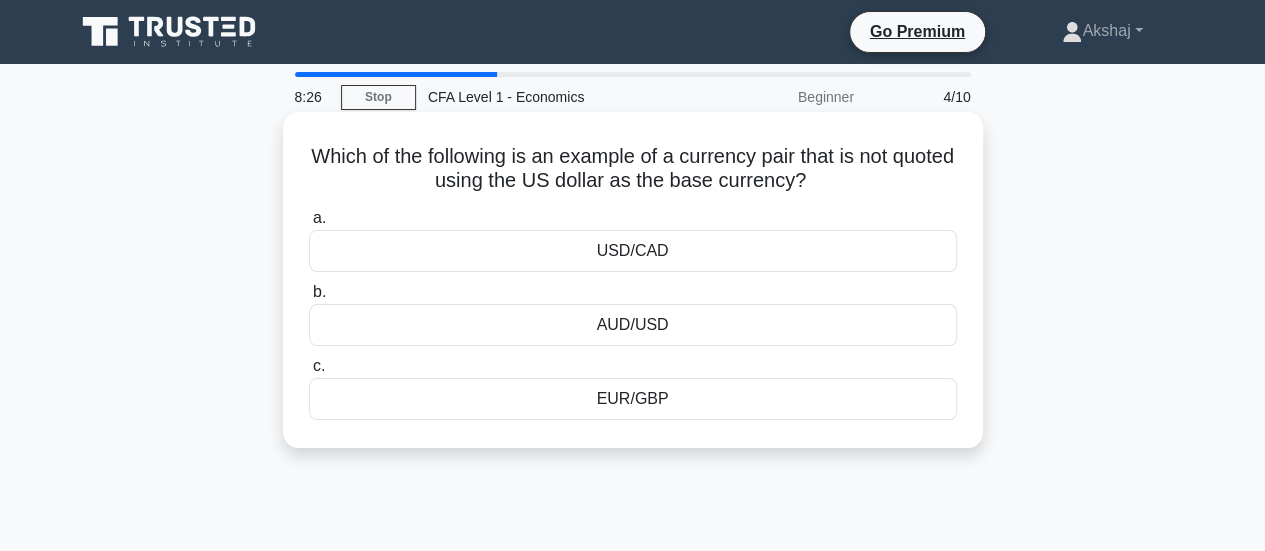 click on "EUR/GBP" at bounding box center (633, 399) 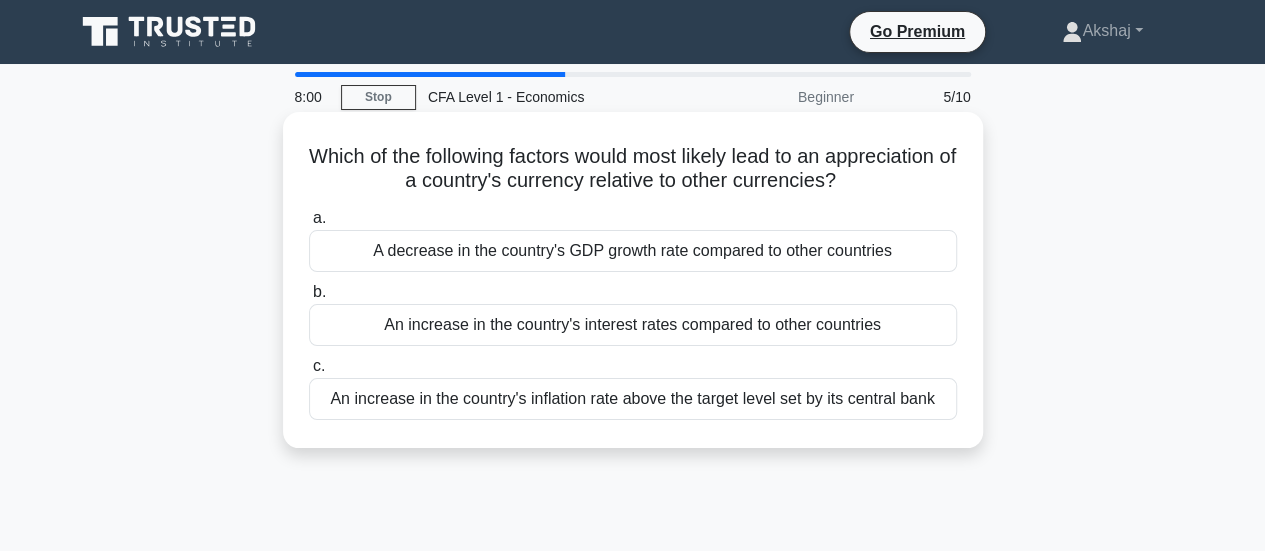 click on "An increase in the country's interest rates compared to other countries" at bounding box center (633, 325) 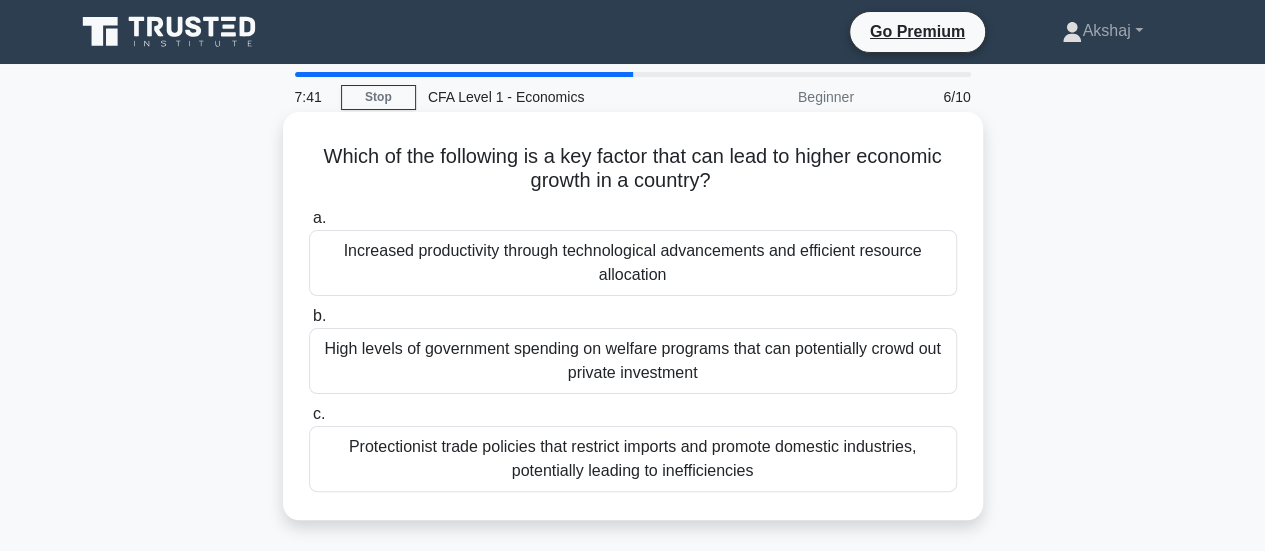 click on "Increased productivity through technological advancements and efficient resource allocation" at bounding box center (633, 263) 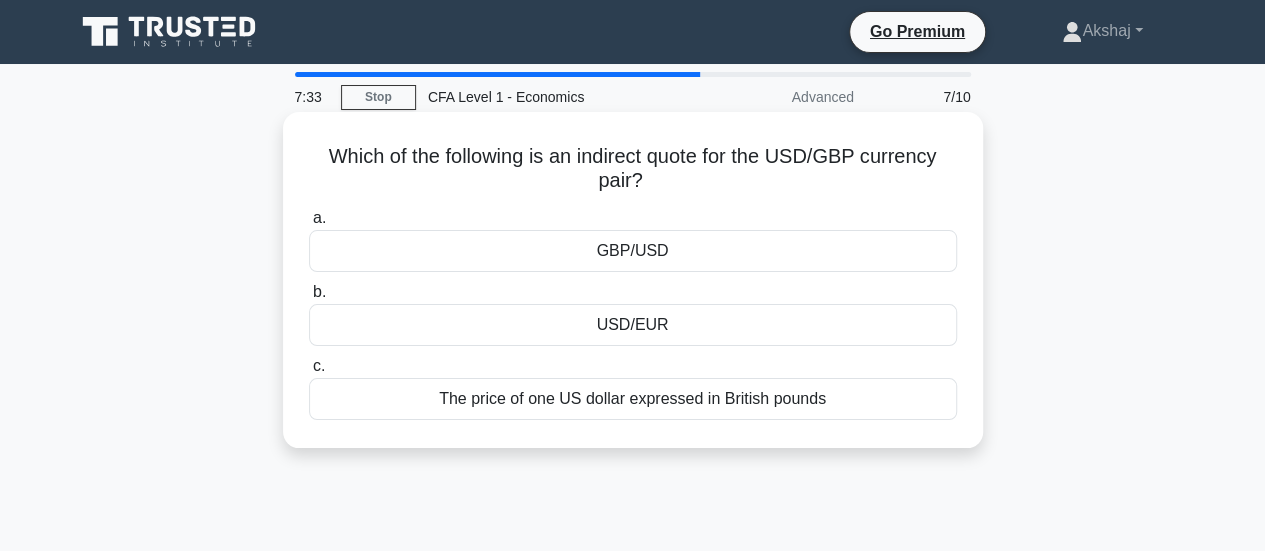 click on "The price of one US dollar expressed in British pounds" at bounding box center [633, 399] 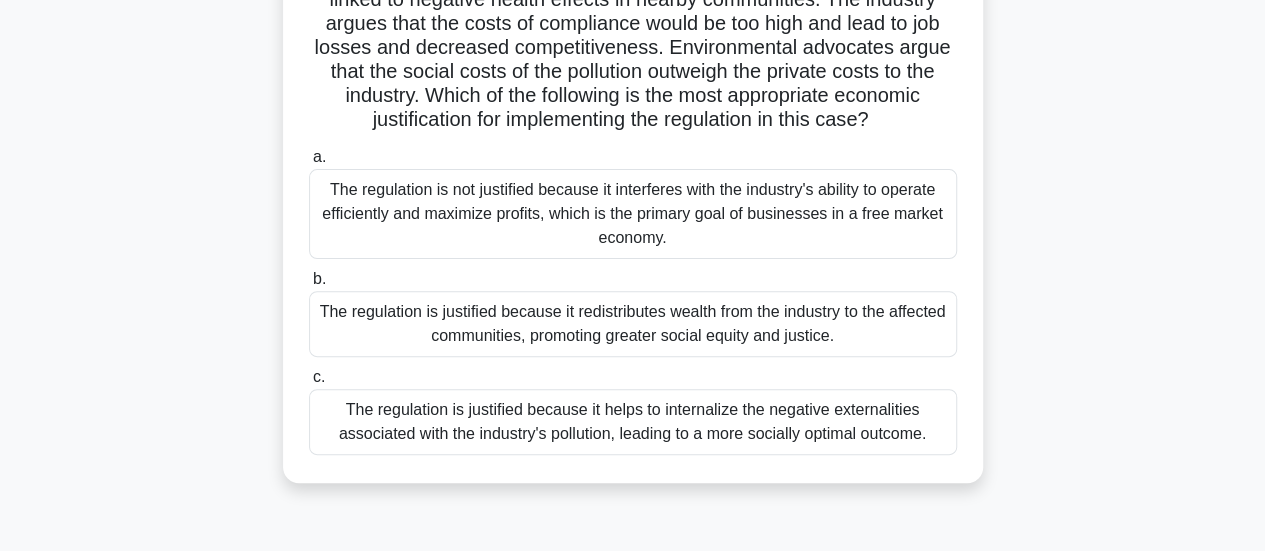 scroll, scrollTop: 209, scrollLeft: 0, axis: vertical 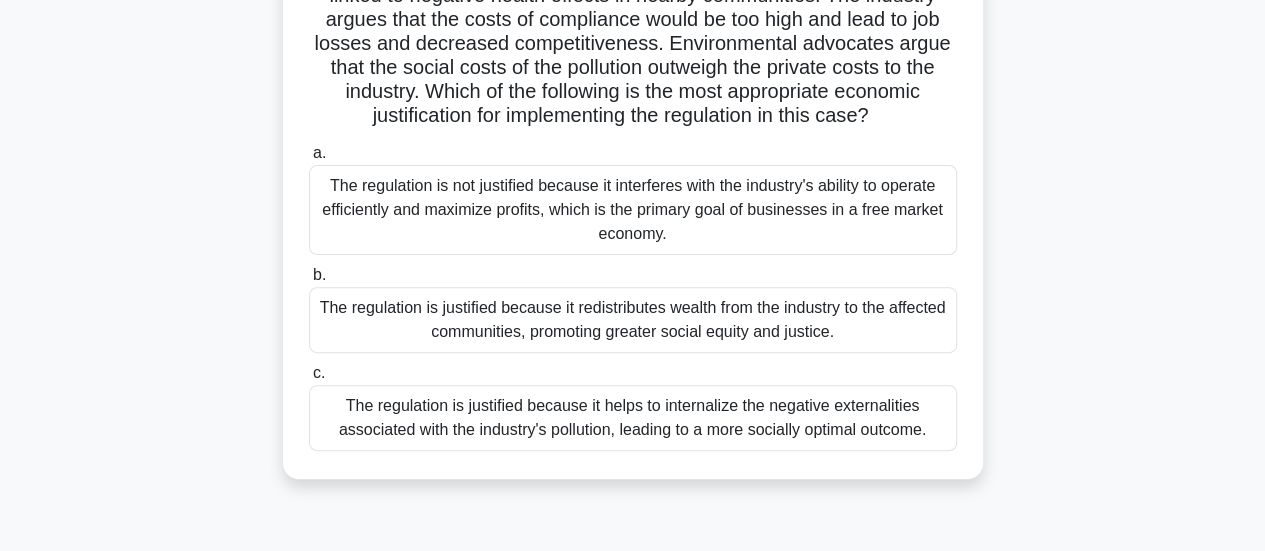 click on "The regulation is justified because it redistributes wealth from the industry to the affected communities, promoting greater social equity and justice." at bounding box center (633, 320) 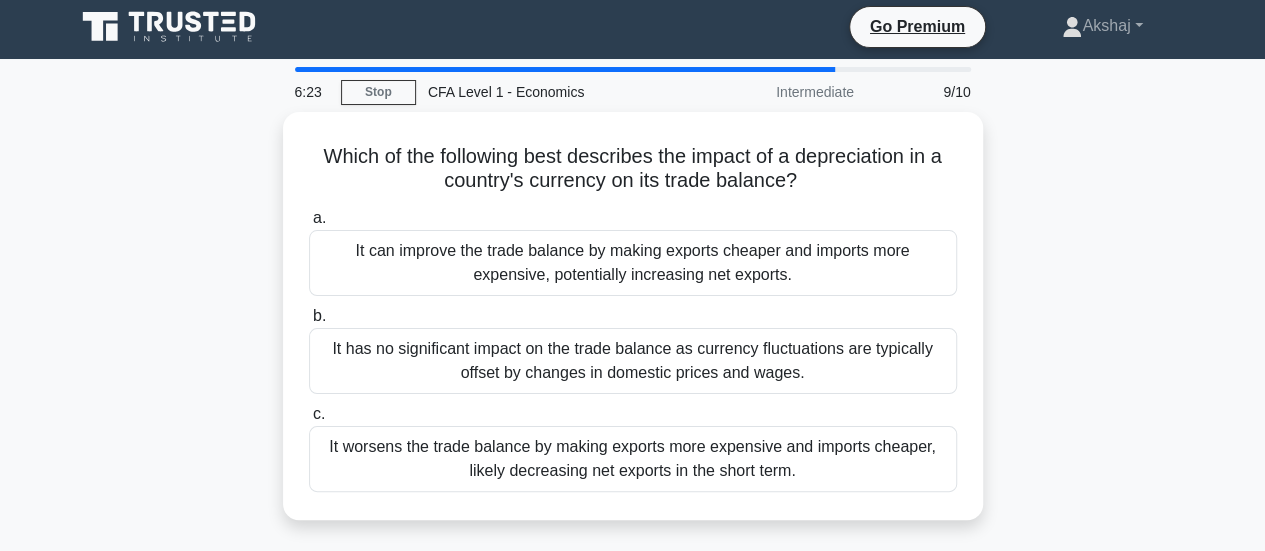 scroll, scrollTop: 0, scrollLeft: 0, axis: both 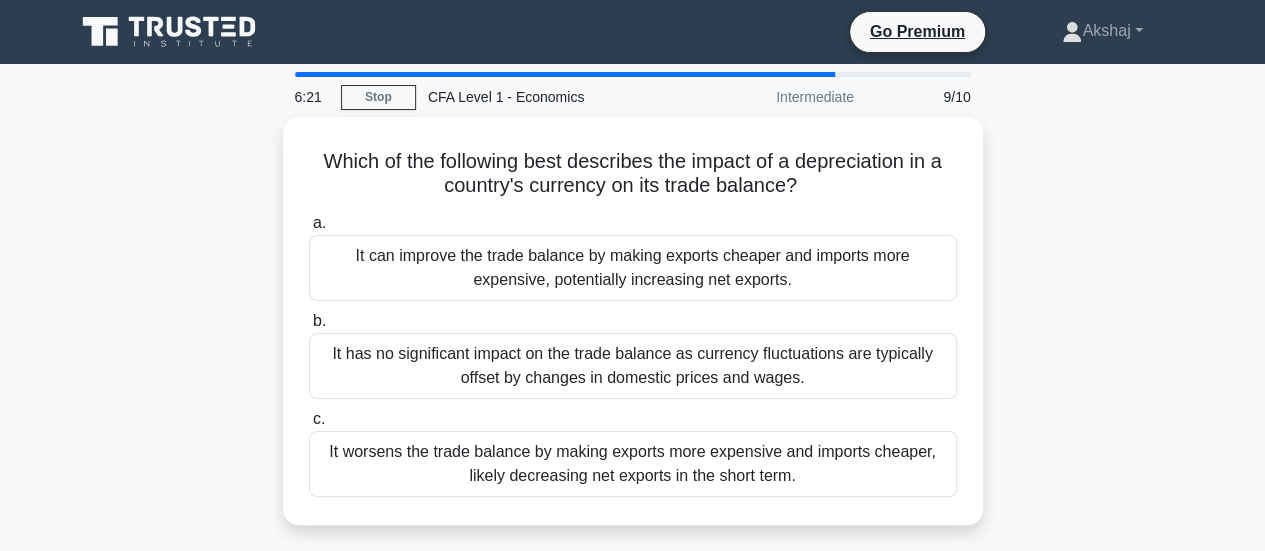 click on "Which of the following best describes the impact of a depreciation in a country's currency on its trade balance?
.spinner_0XTQ{transform-origin:center;animation:spinner_y6GP .75s linear infinite}@keyframes spinner_y6GP{100%{transform:rotate(360deg)}}
a.
It can improve the trade balance by making exports cheaper and imports more expensive, potentially increasing net exports.
b. c." at bounding box center (633, 333) 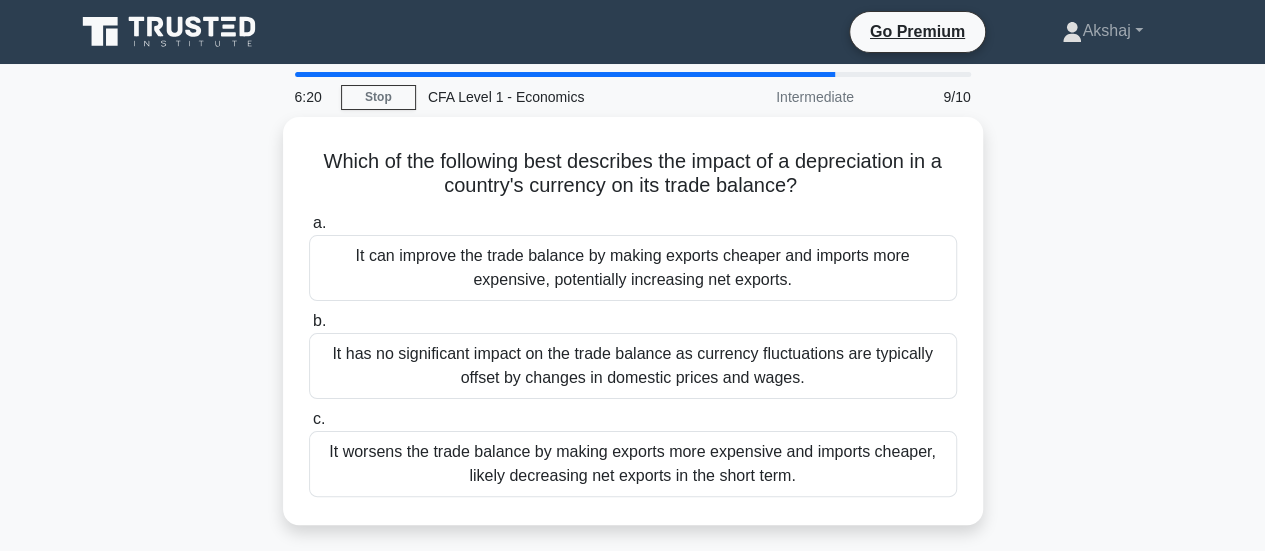click on "Which of the following best describes the impact of a depreciation in a country's currency on its trade balance?
.spinner_0XTQ{transform-origin:center;animation:spinner_y6GP .75s linear infinite}@keyframes spinner_y6GP{100%{transform:rotate(360deg)}}
a.
It can improve the trade balance by making exports cheaper and imports more expensive, potentially increasing net exports.
b. c." at bounding box center [633, 333] 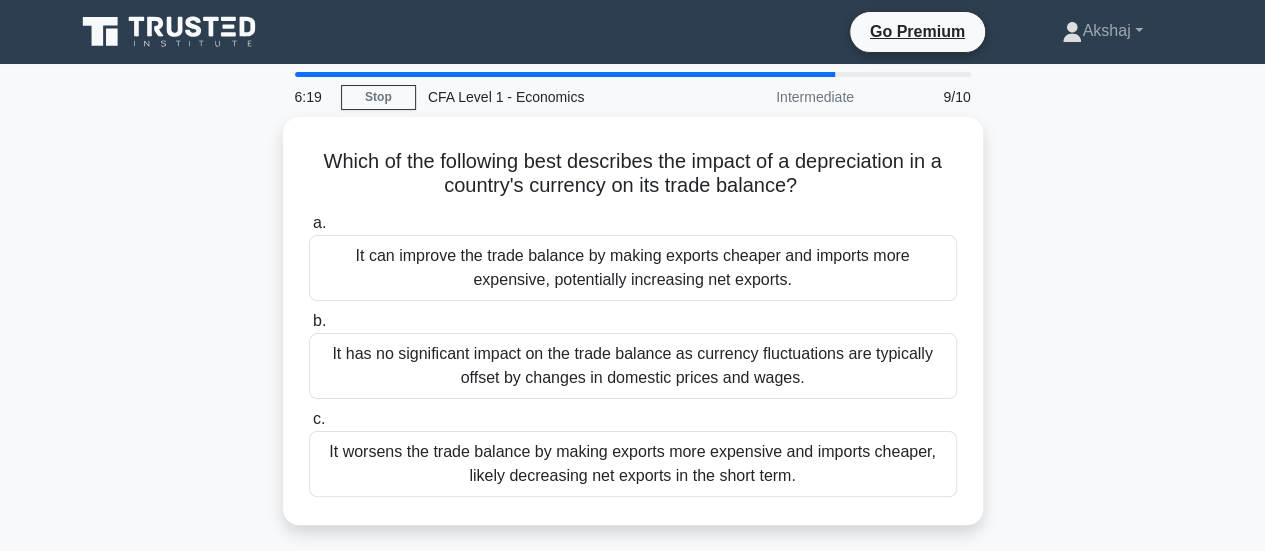 click on "Which of the following best describes the impact of a depreciation in a country's currency on its trade balance?
.spinner_0XTQ{transform-origin:center;animation:spinner_y6GP .75s linear infinite}@keyframes spinner_y6GP{100%{transform:rotate(360deg)}}
a.
It can improve the trade balance by making exports cheaper and imports more expensive, potentially increasing net exports.
b. c." at bounding box center (633, 333) 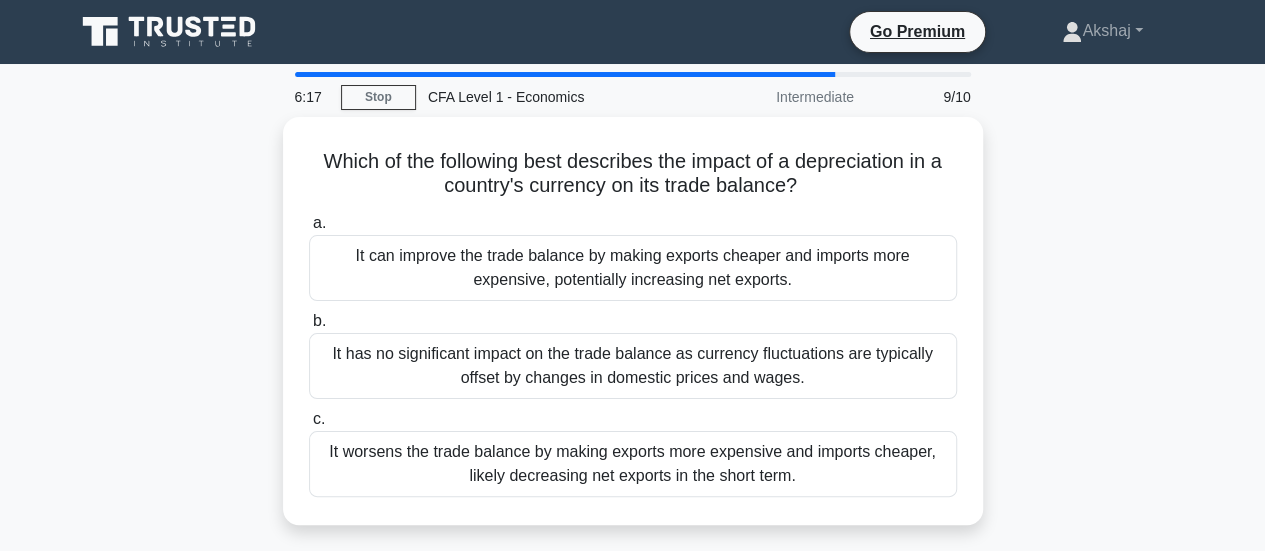 click on "6:17
Stop
CFA Level 1  - Economics
Intermediate
9/10
Which of the following best describes the impact of a depreciation in a country's currency on its trade balance?
.spinner_0XTQ{transform-origin:center;animation:spinner_y6GP .75s linear infinite}@keyframes spinner_y6GP{100%{transform:rotate(360deg)}}
a.
b." at bounding box center [632, 572] 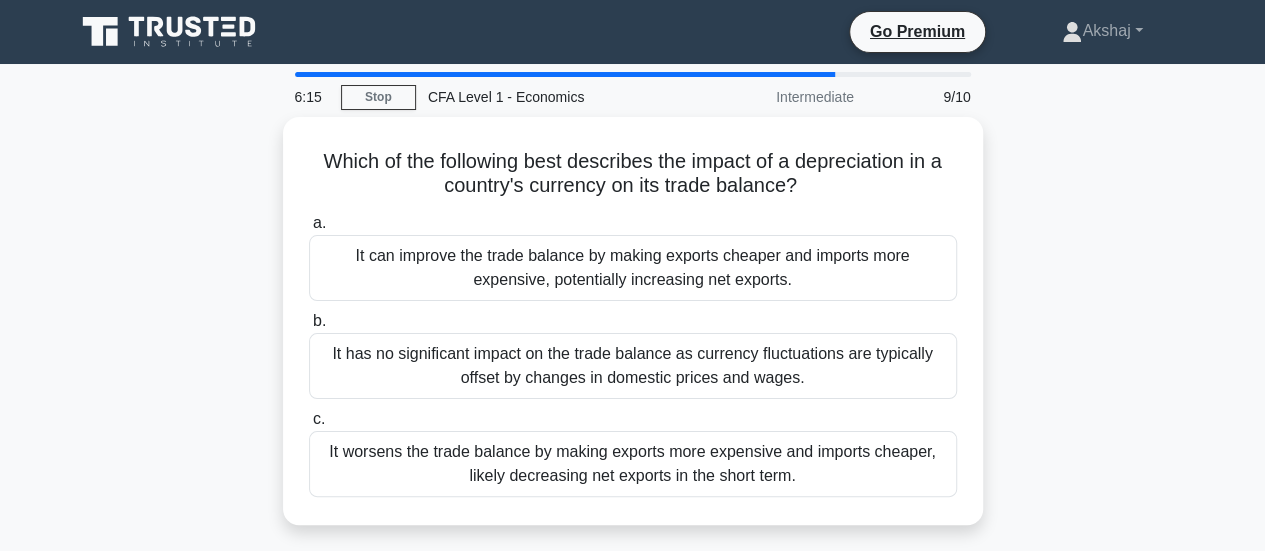 click on "Which of the following best describes the impact of a depreciation in a country's currency on its trade balance?
.spinner_0XTQ{transform-origin:center;animation:spinner_y6GP .75s linear infinite}@keyframes spinner_y6GP{100%{transform:rotate(360deg)}}
a.
It can improve the trade balance by making exports cheaper and imports more expensive, potentially increasing net exports.
b. c." at bounding box center [633, 333] 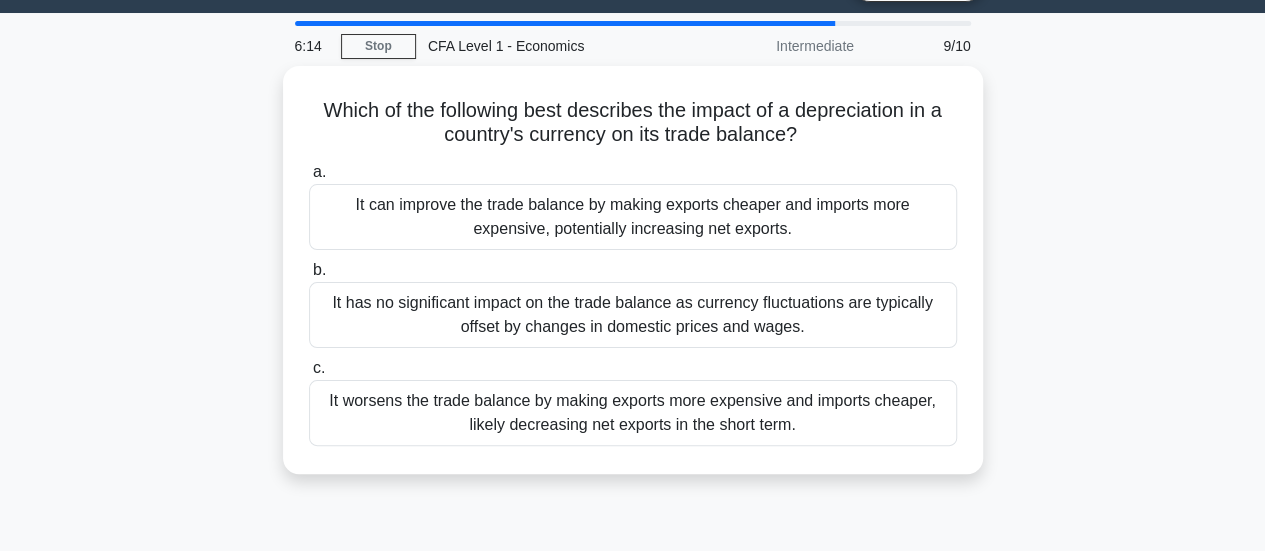scroll, scrollTop: 64, scrollLeft: 0, axis: vertical 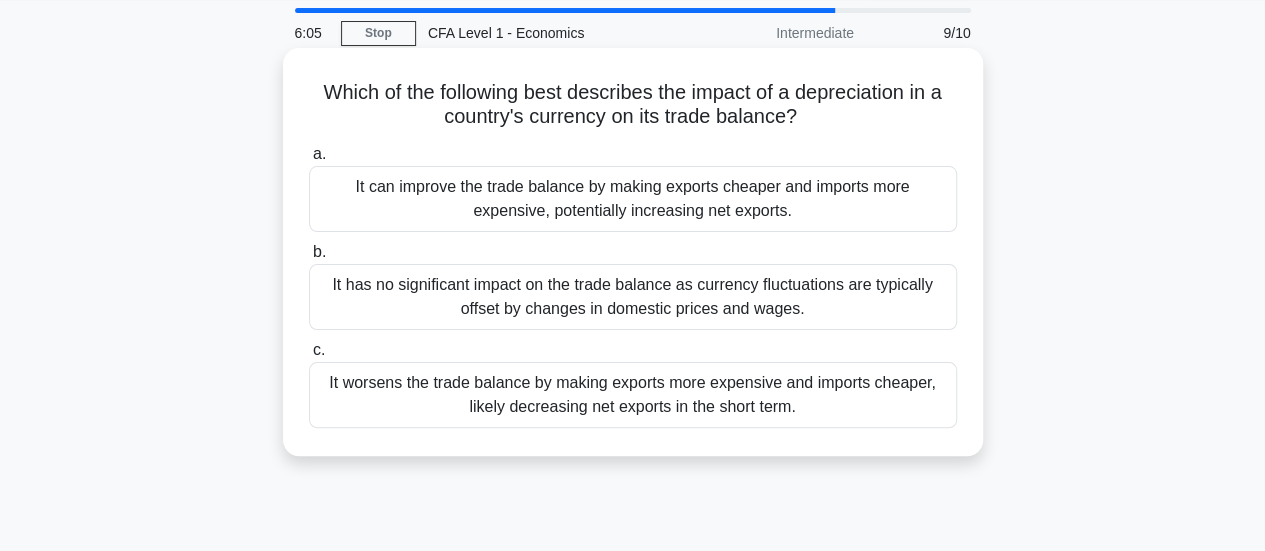 click on "It can improve the trade balance by making exports cheaper and imports more expensive, potentially increasing net exports." at bounding box center [633, 199] 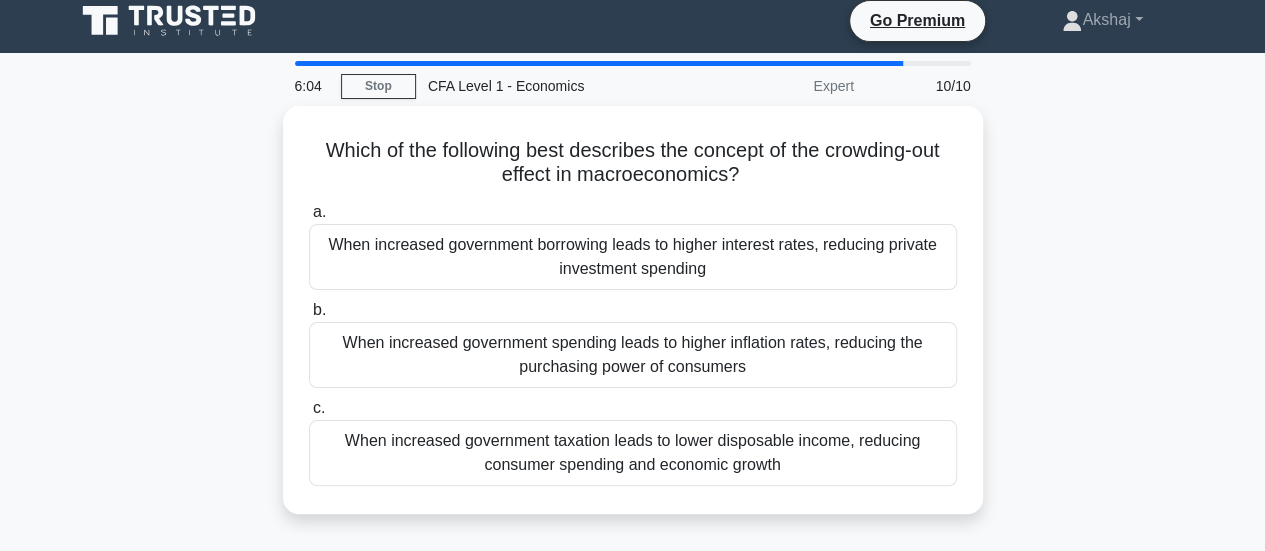 scroll, scrollTop: 0, scrollLeft: 0, axis: both 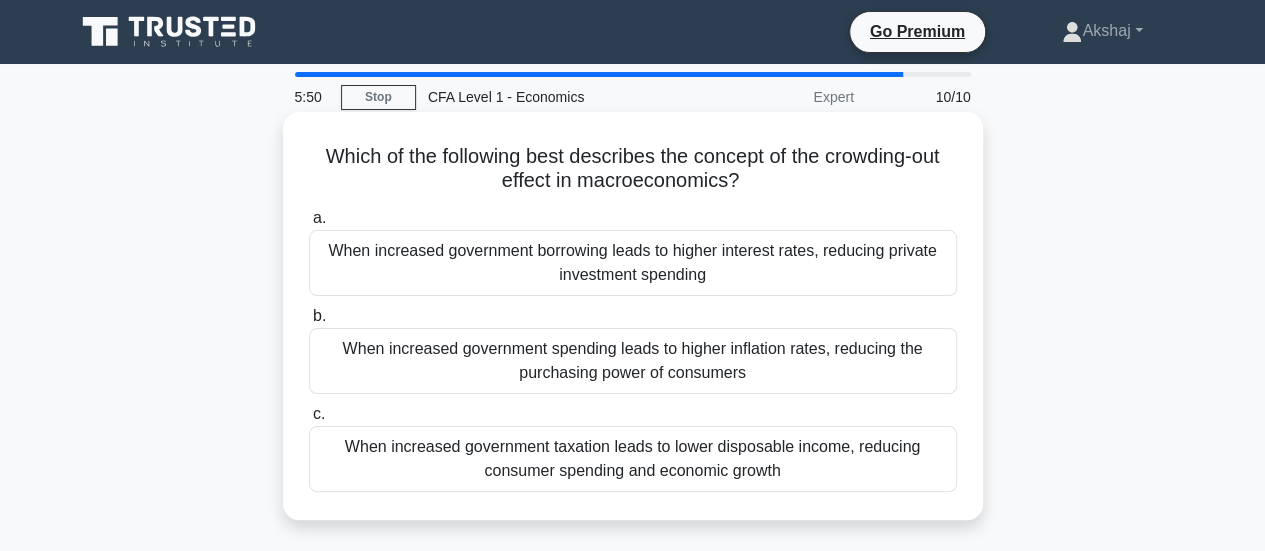 click on "When increased government borrowing leads to higher interest rates, reducing private investment spending" at bounding box center (633, 263) 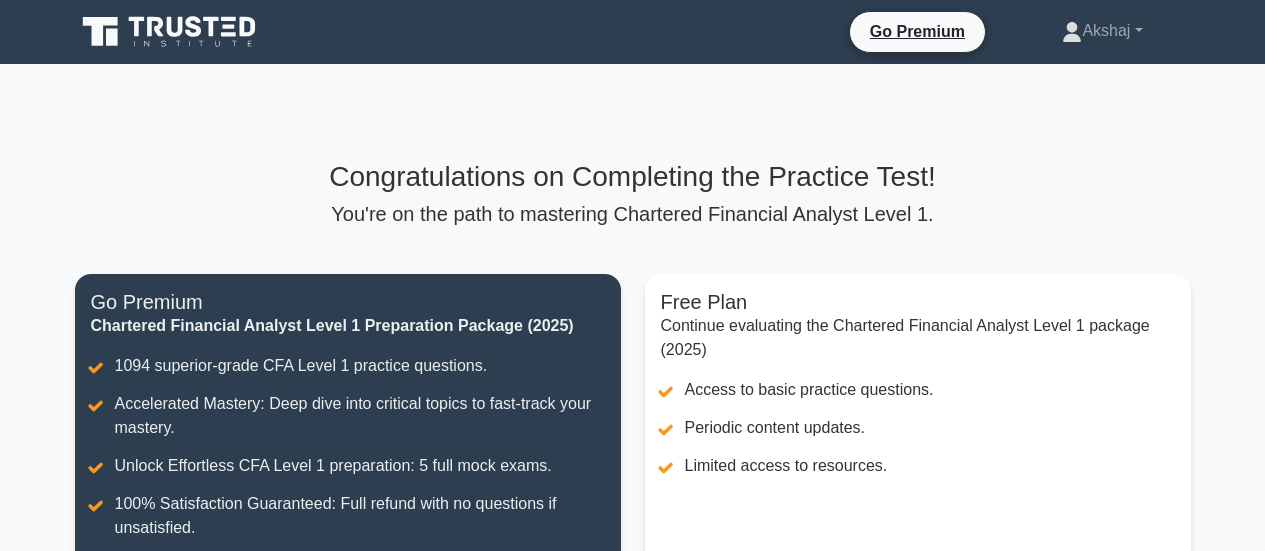 scroll, scrollTop: 0, scrollLeft: 0, axis: both 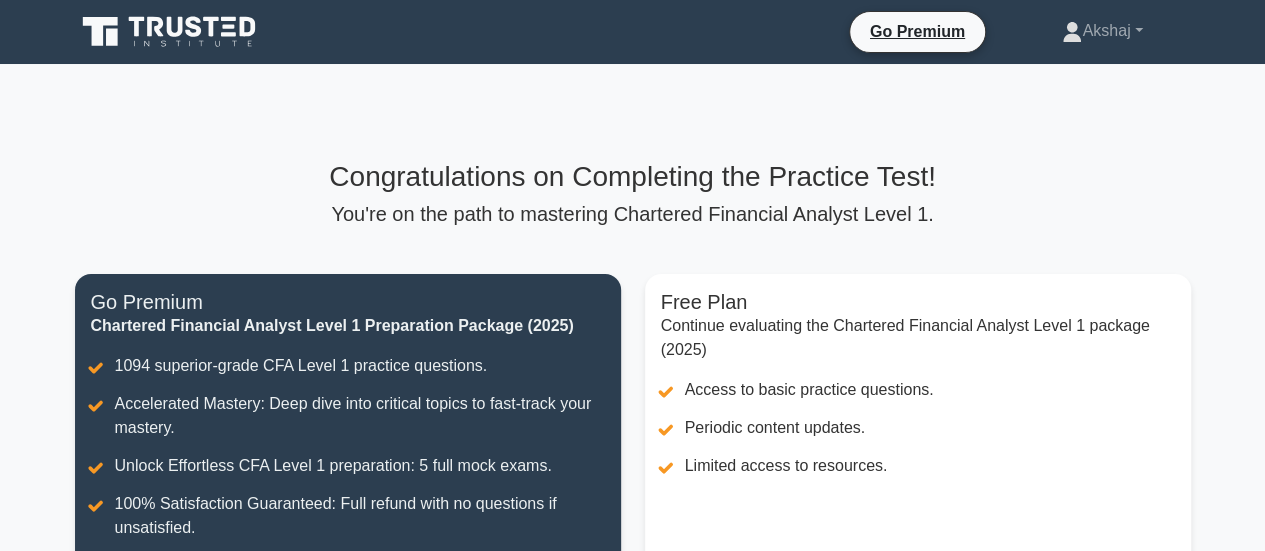 click on "Congratulations on Completing the Practice Test!
You're on the path to mastering Chartered Financial Analyst Level 1.
Free Plan
Continue evaluating the Chartered Financial Analyst Level 1 package (2025)
Access to basic practice questions.
Periodic content updates.
Limited access to resources.
Continue without free Premium trial
Go Premium
Chartered Financial Analyst Level 1 Preparation Package (2025)" at bounding box center [633, 445] 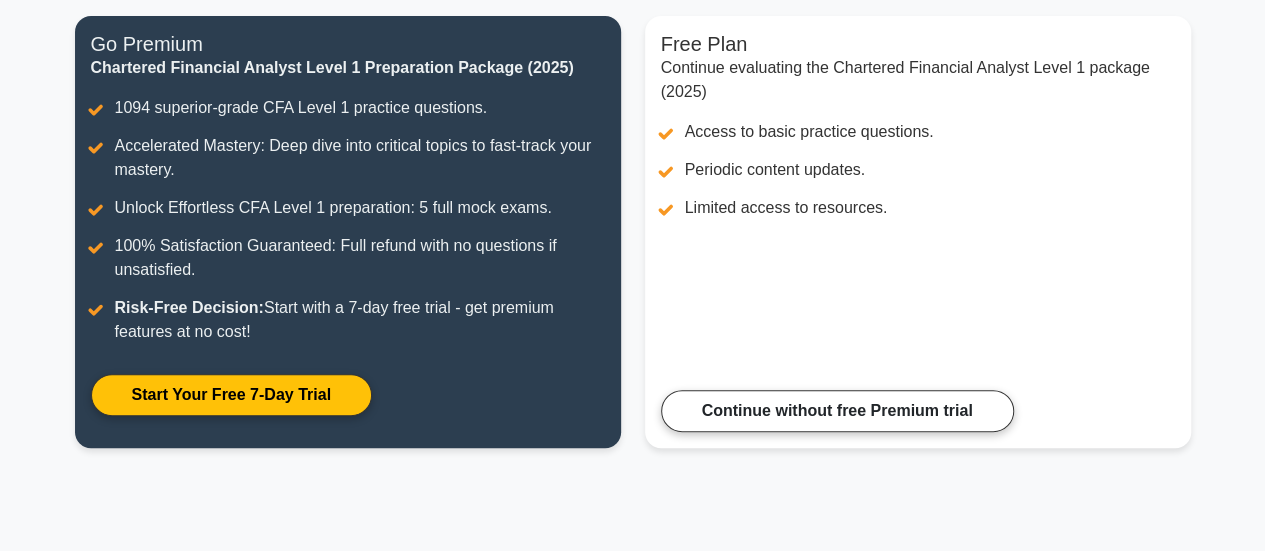 scroll, scrollTop: 160, scrollLeft: 0, axis: vertical 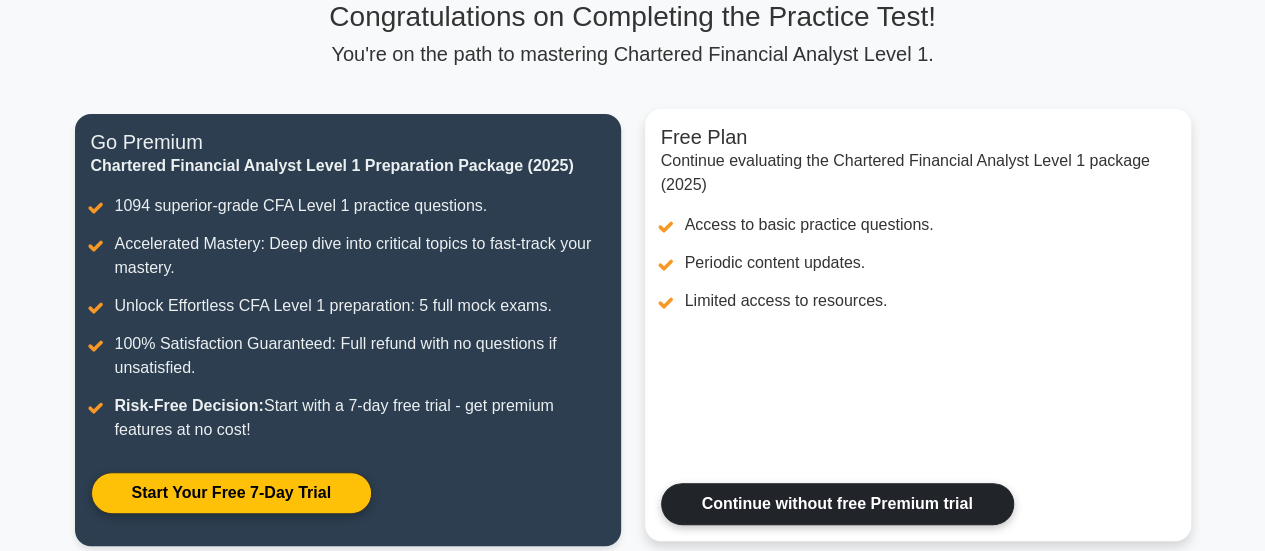 click on "Continue without free Premium trial" at bounding box center (837, 504) 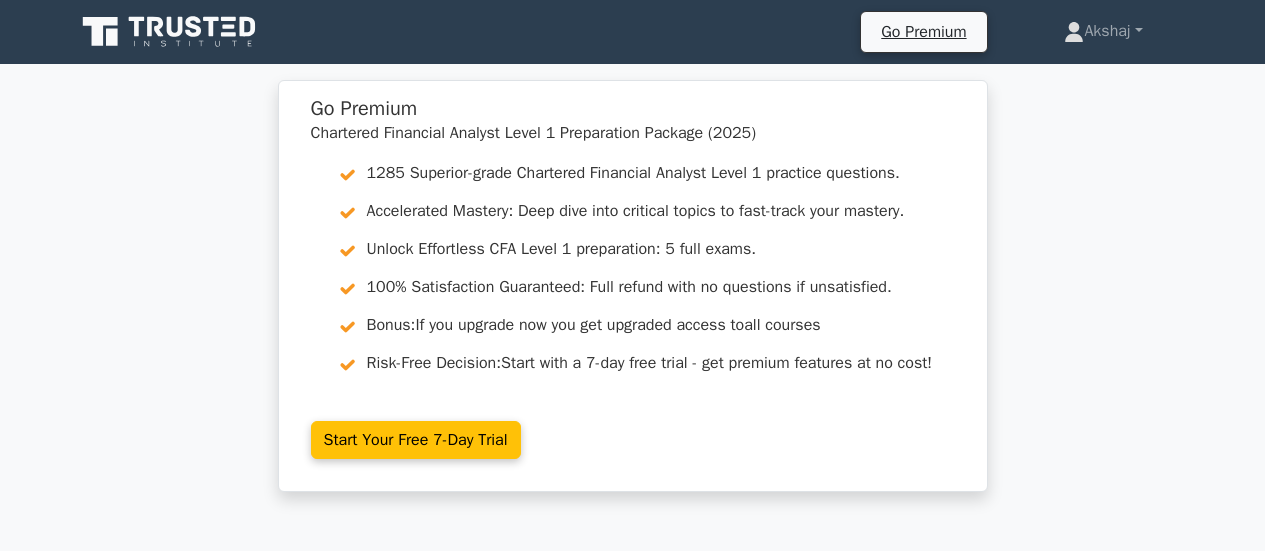 scroll, scrollTop: 0, scrollLeft: 0, axis: both 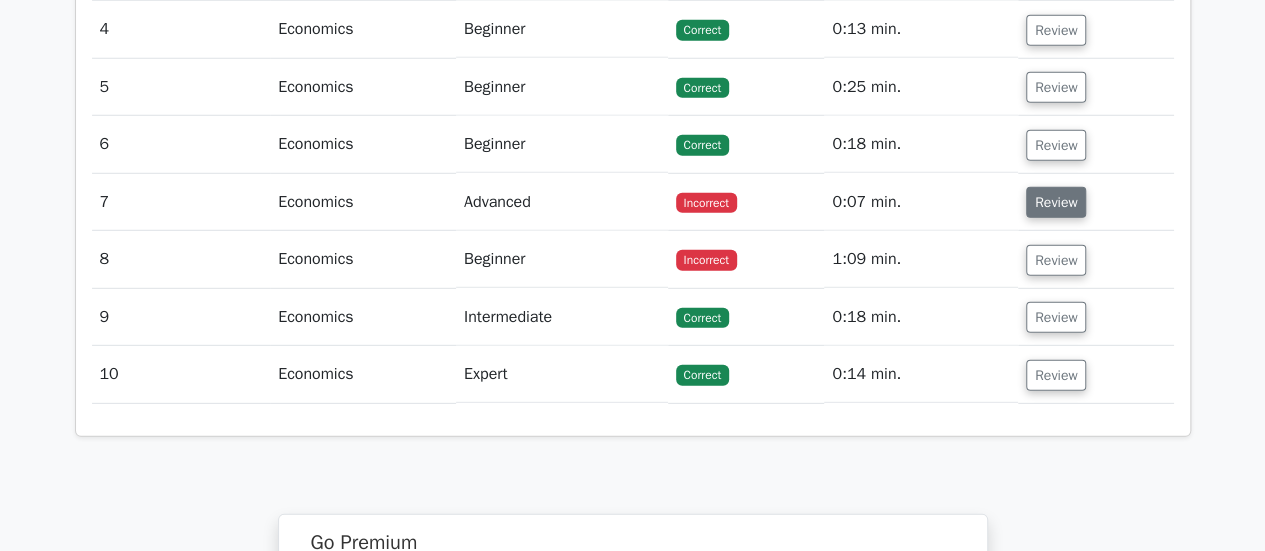 click on "Review" at bounding box center (1056, 202) 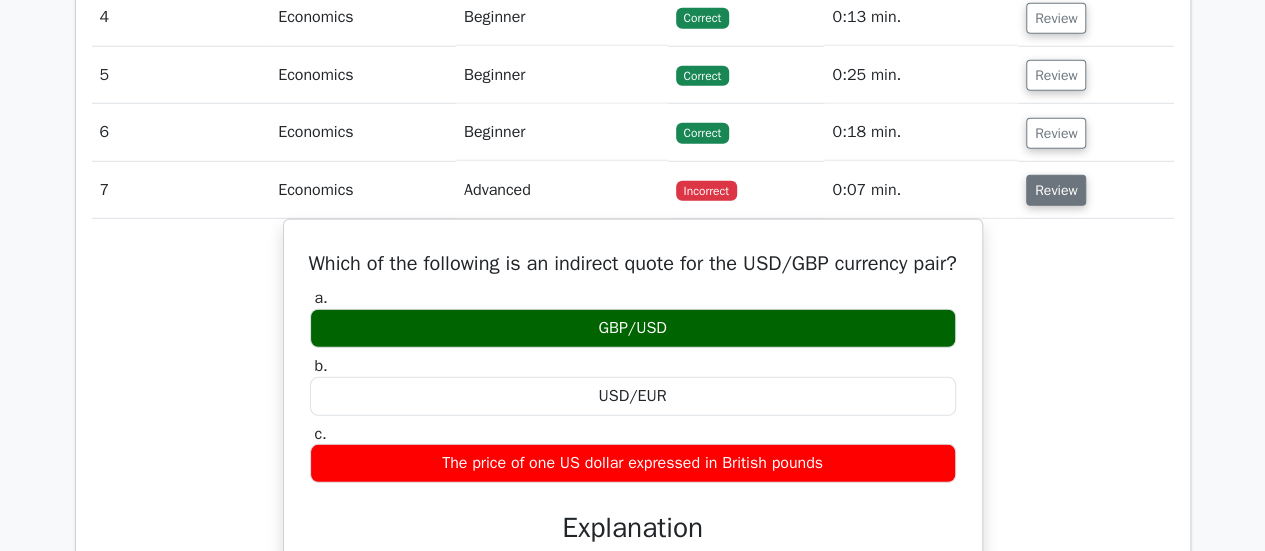 scroll, scrollTop: 2796, scrollLeft: 0, axis: vertical 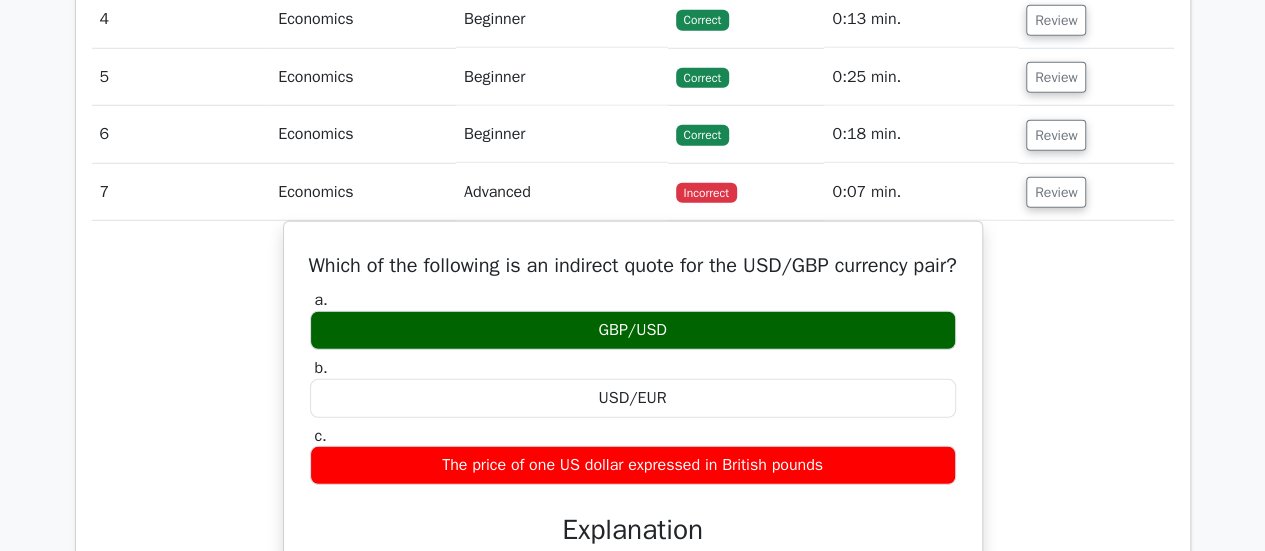click on "Review" at bounding box center [1096, 192] 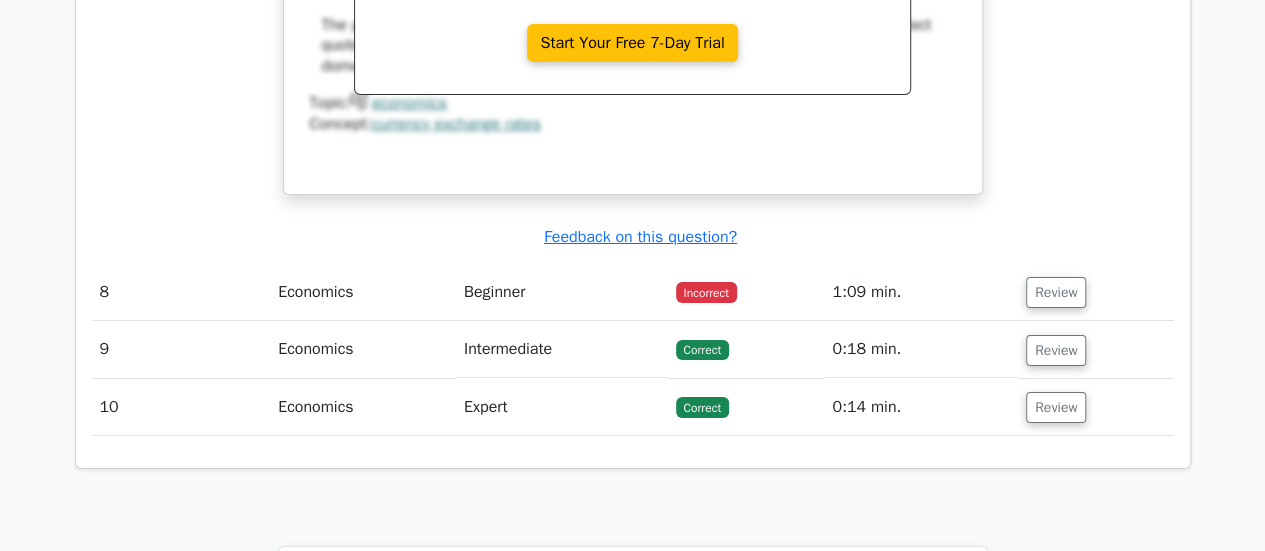 scroll, scrollTop: 3480, scrollLeft: 0, axis: vertical 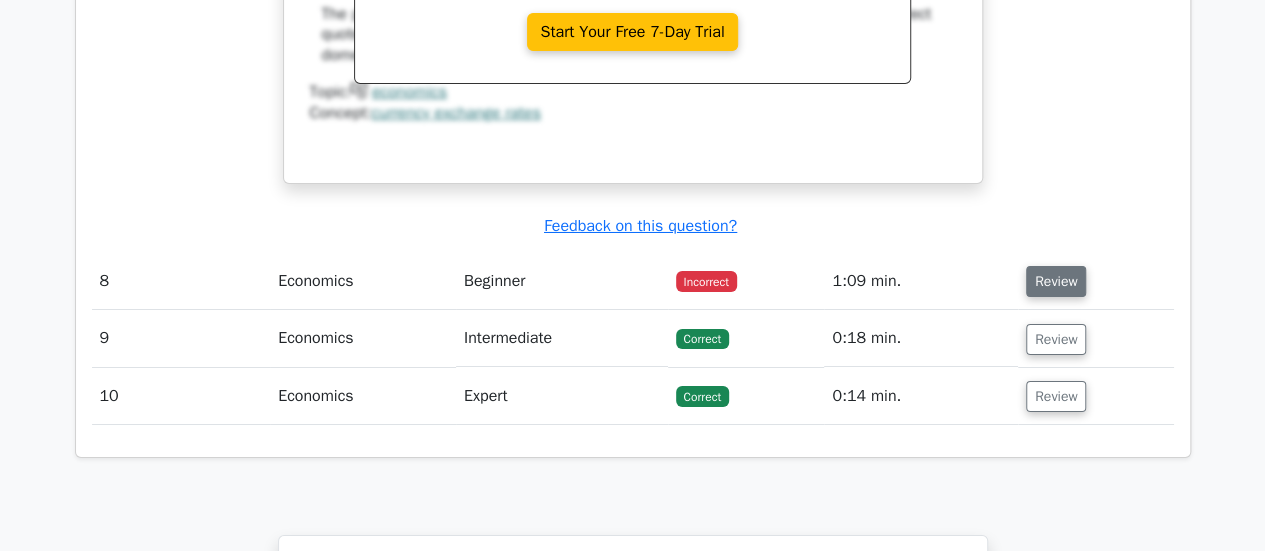click on "Review" at bounding box center (1056, 281) 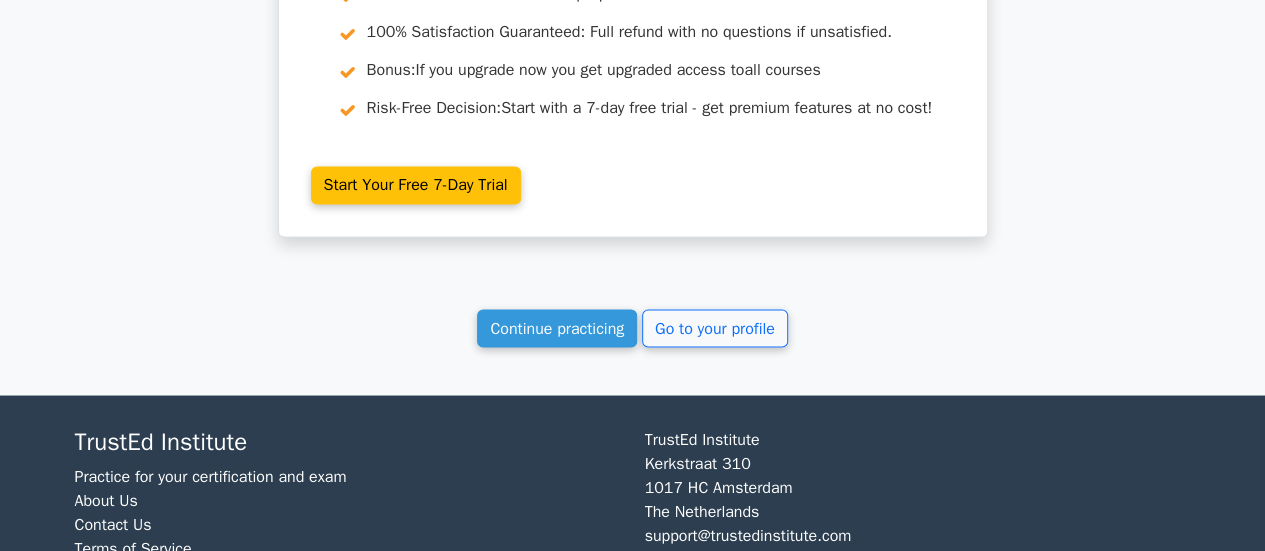 scroll, scrollTop: 5536, scrollLeft: 0, axis: vertical 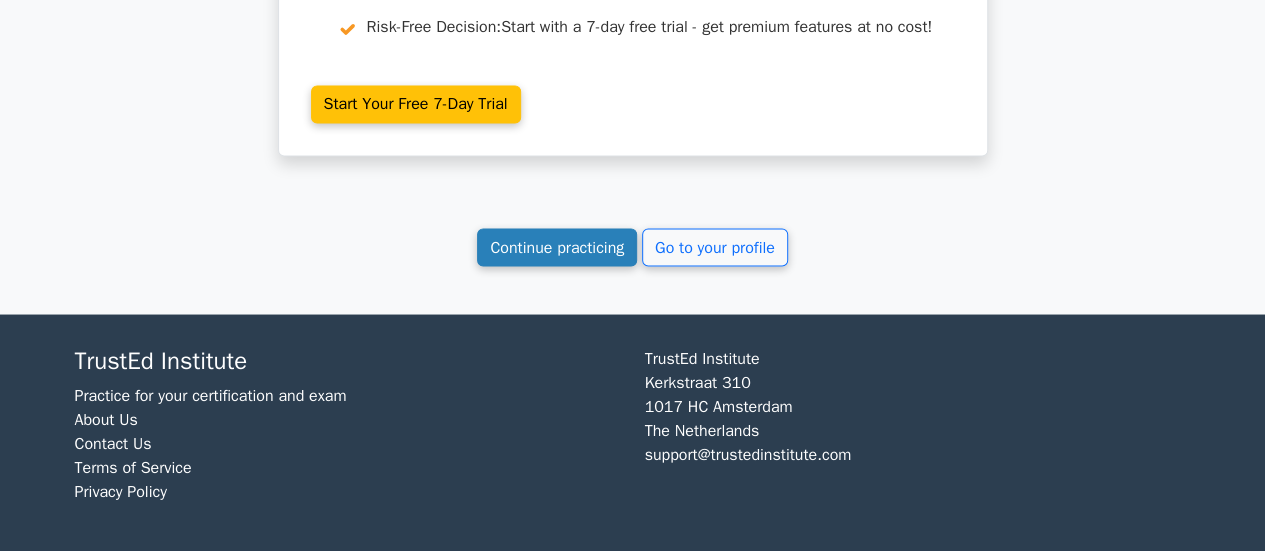 click on "Continue practicing" at bounding box center (557, 247) 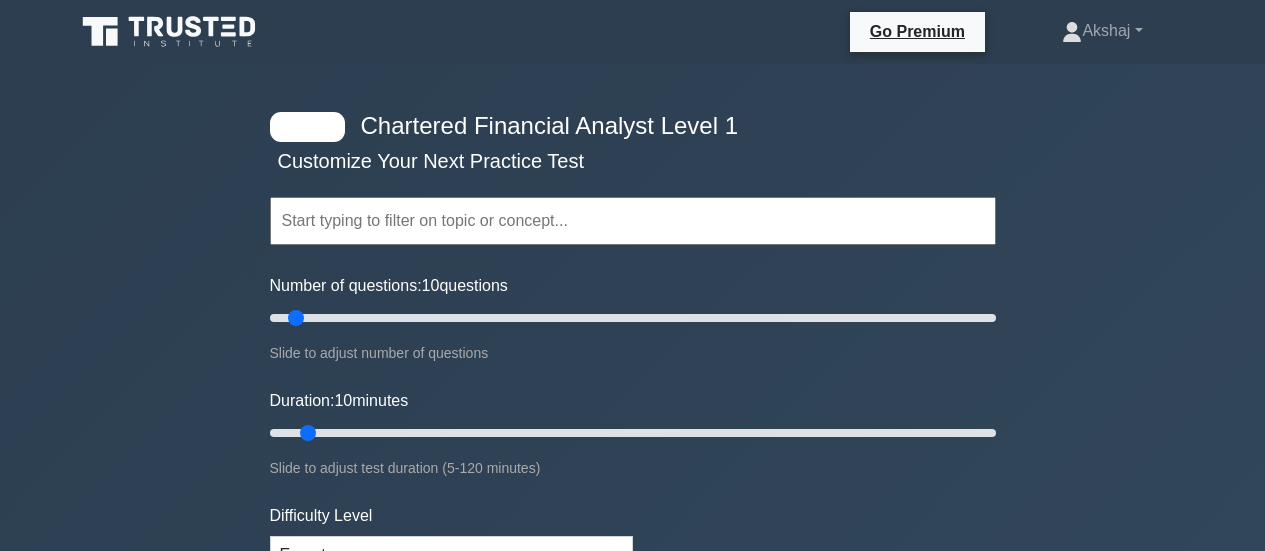 scroll, scrollTop: 0, scrollLeft: 0, axis: both 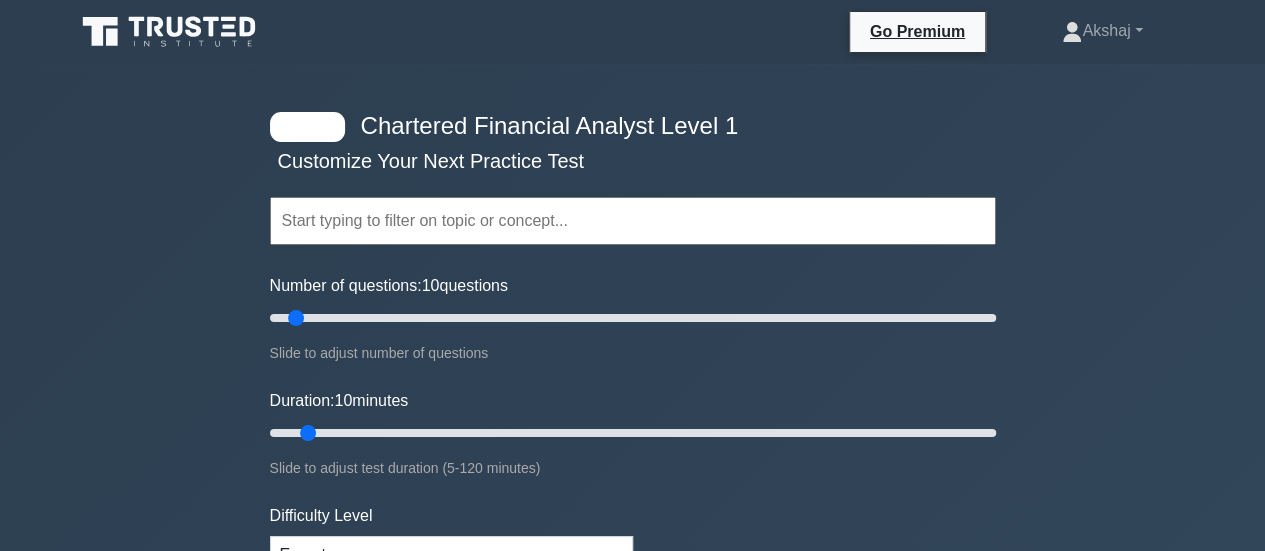 click at bounding box center [633, 221] 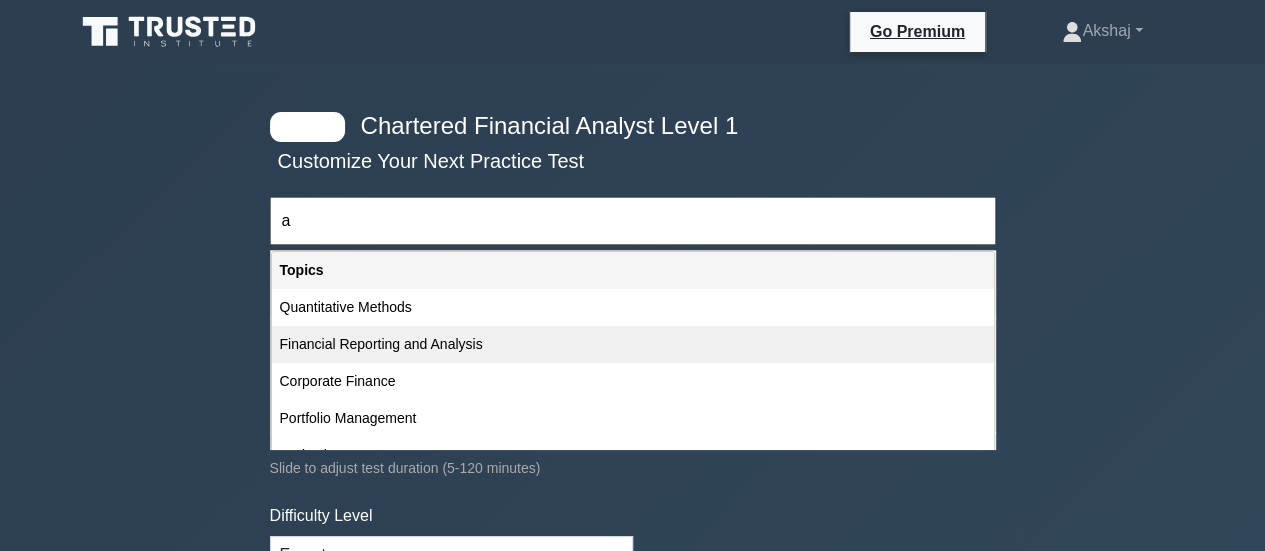 click on "Financial Reporting and Analysis" at bounding box center (633, 344) 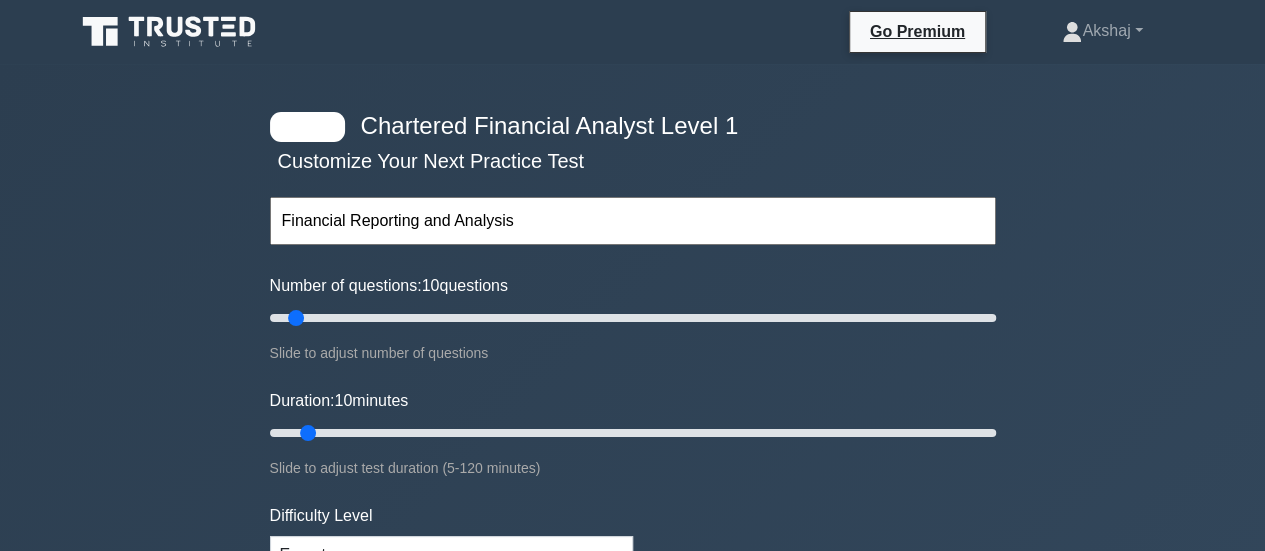 click on "Chartered Financial Analyst Level 1
Customize Your Next Practice Test
Financial Reporting and Analysis
Topics
Quantitative Methods
Economics
Financial Reporting and Analysis
Corporate Finance
Portfolio Management
Equity Investments
Fixed Income" at bounding box center (632, 653) 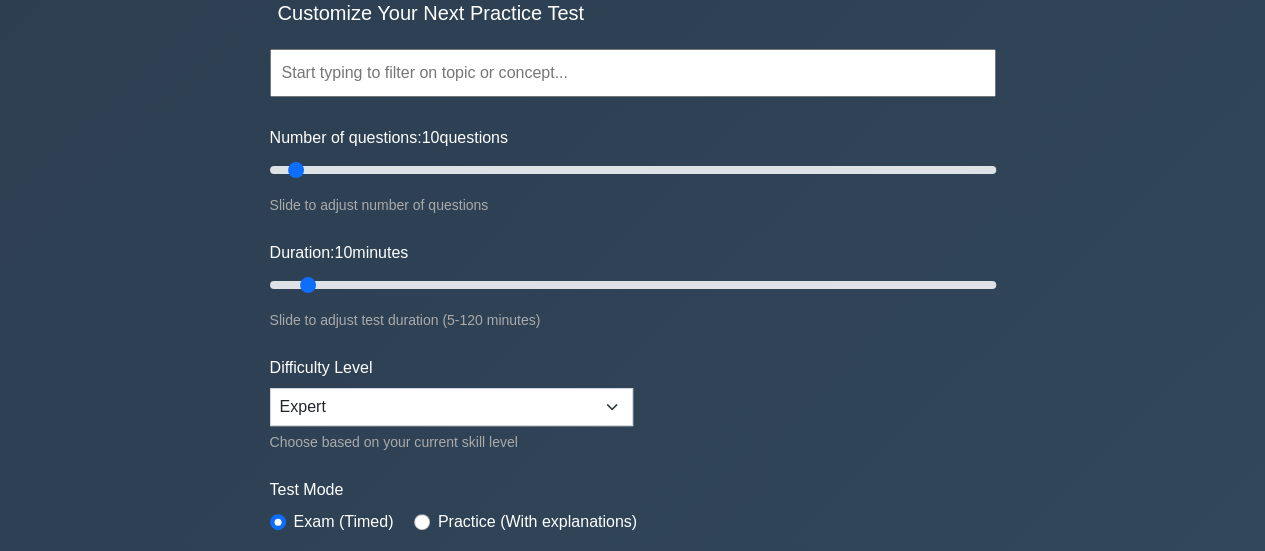 scroll, scrollTop: 144, scrollLeft: 0, axis: vertical 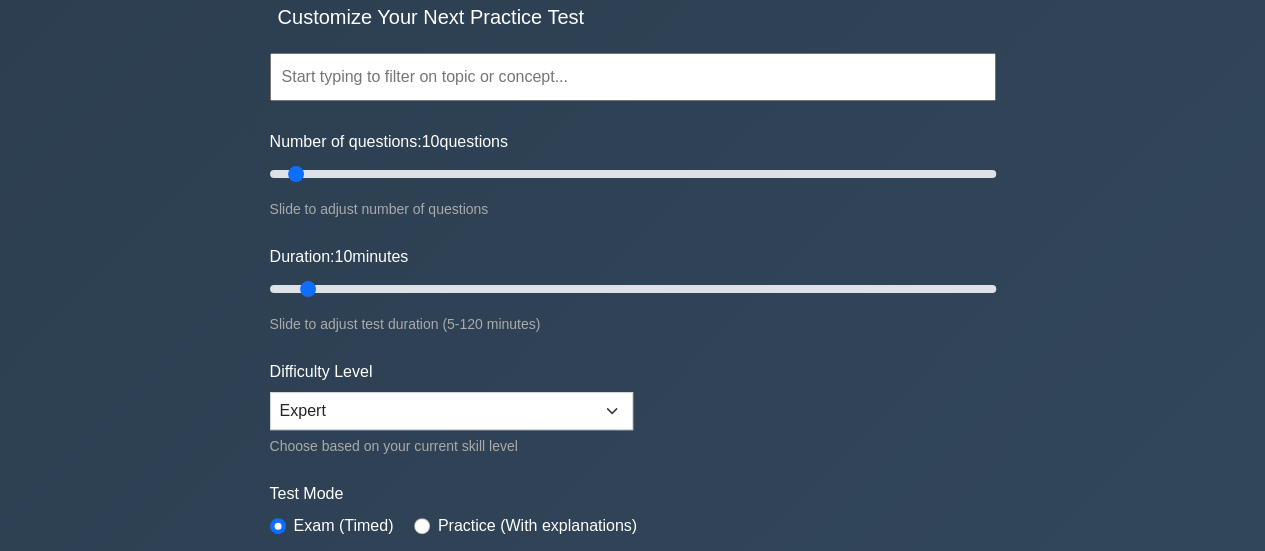 click at bounding box center [633, 77] 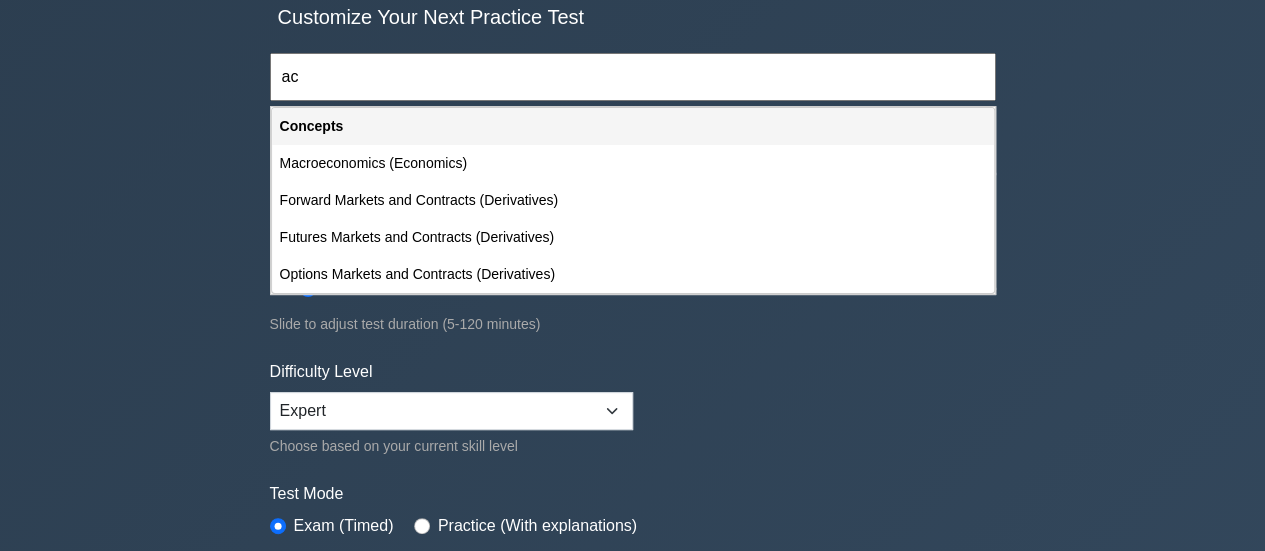 type on "a" 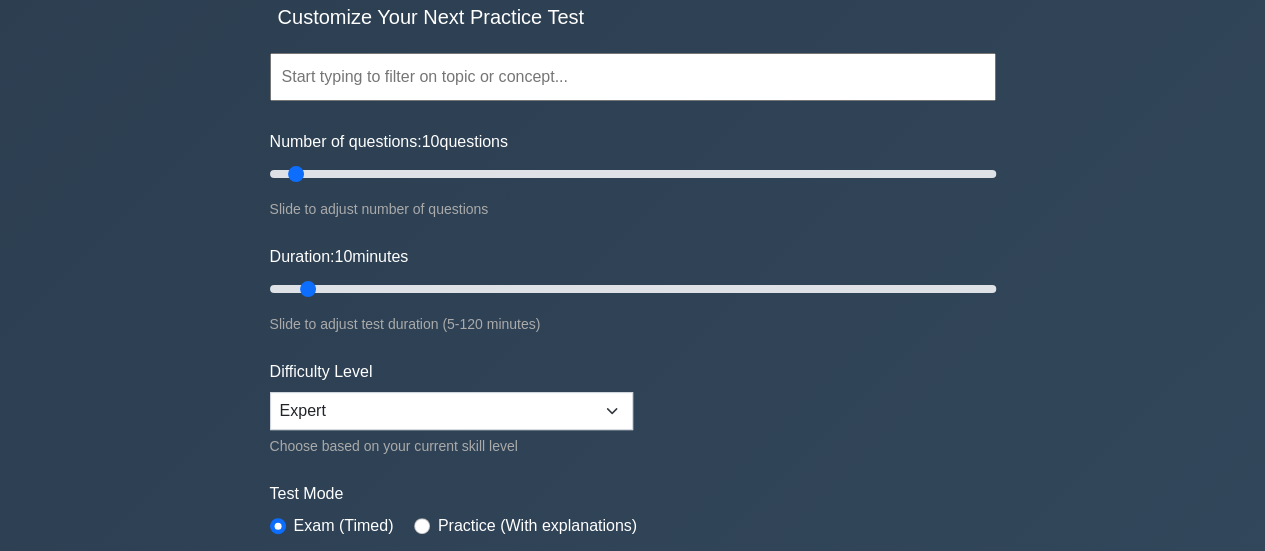 click at bounding box center (633, 77) 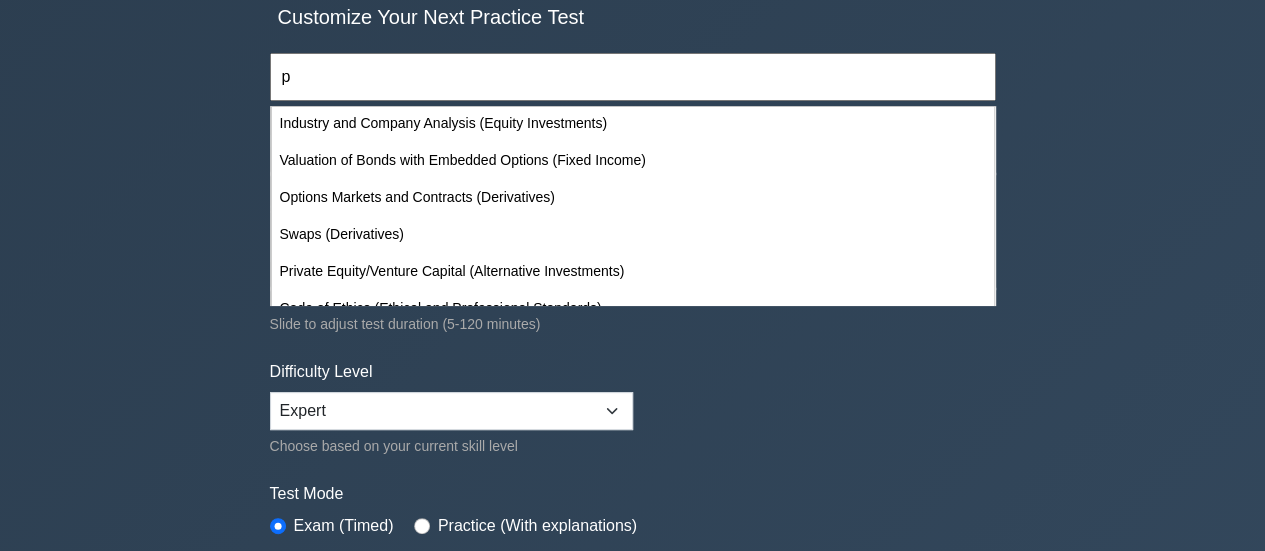 scroll, scrollTop: 1136, scrollLeft: 0, axis: vertical 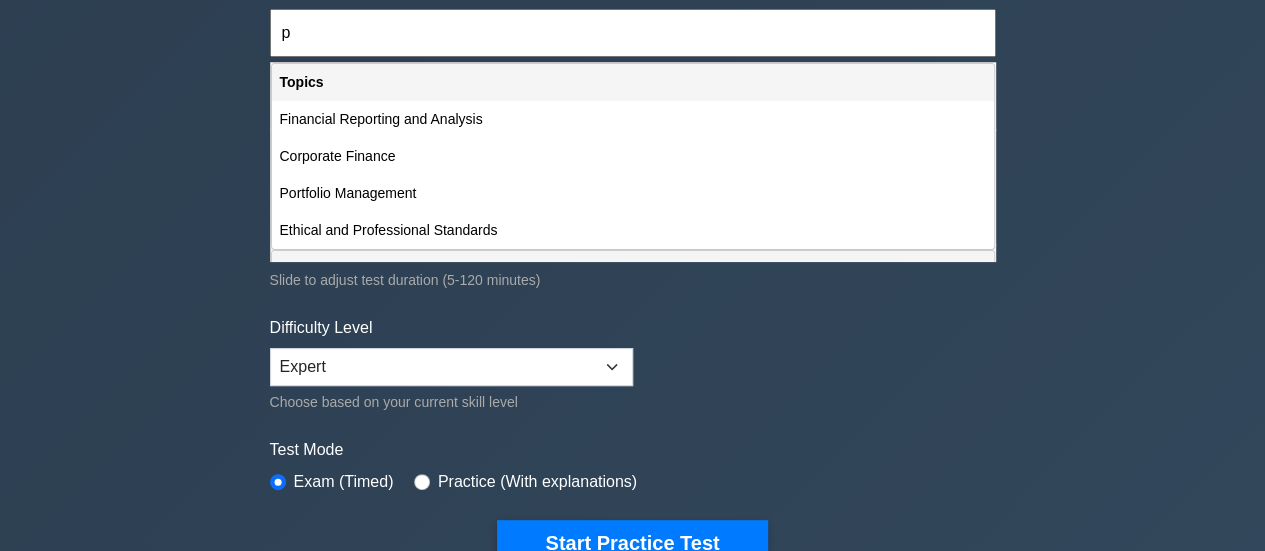 click on "Topics" at bounding box center (633, 82) 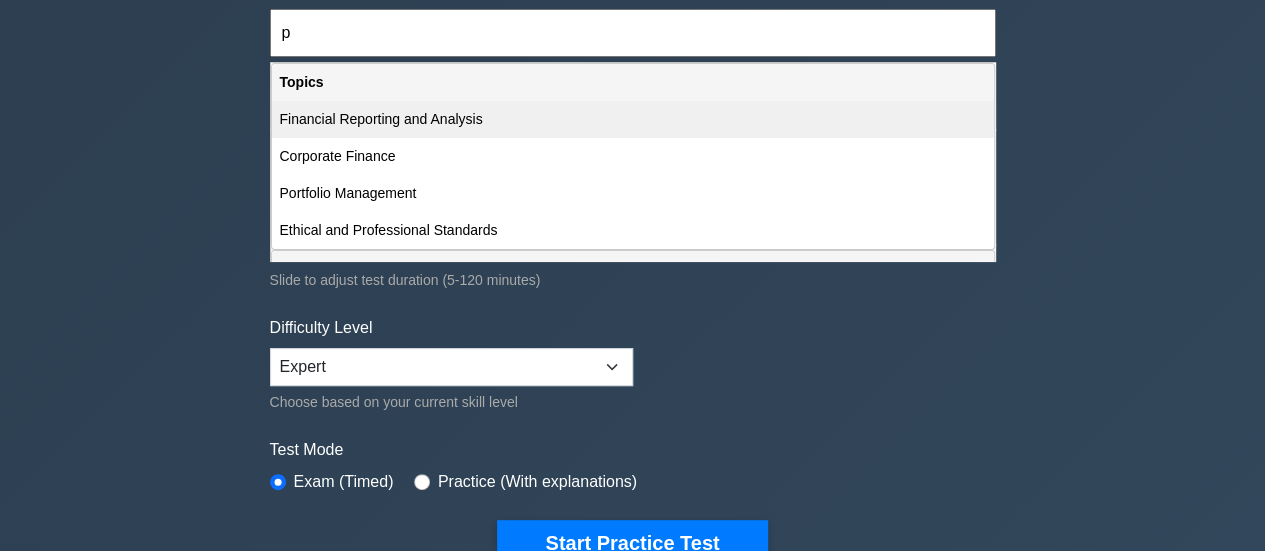click on "Financial Reporting and Analysis" at bounding box center (633, 119) 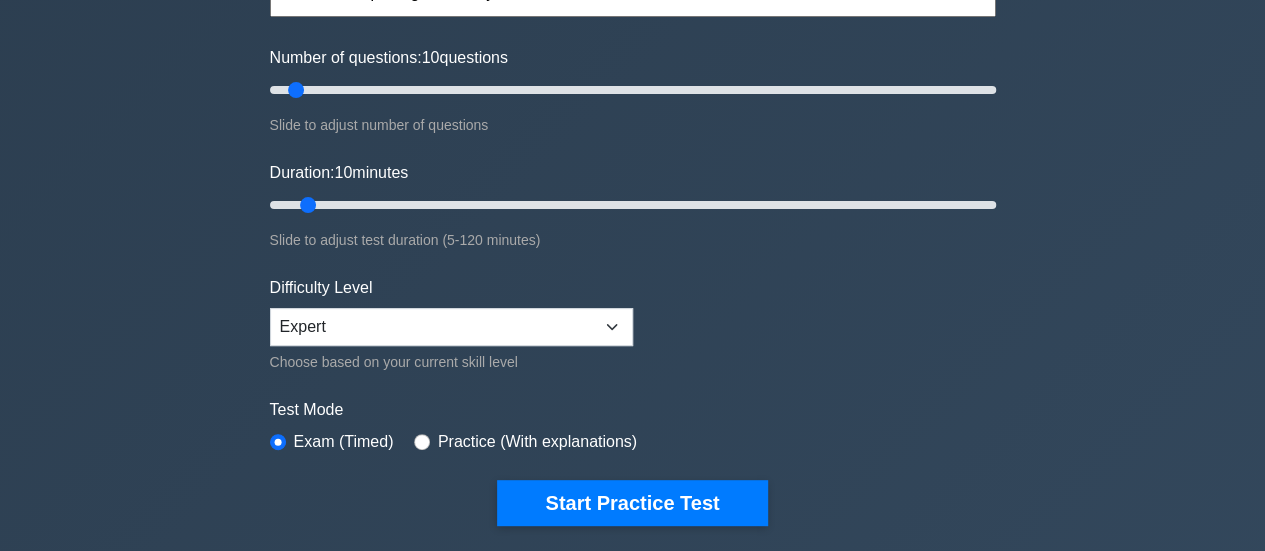 scroll, scrollTop: 268, scrollLeft: 0, axis: vertical 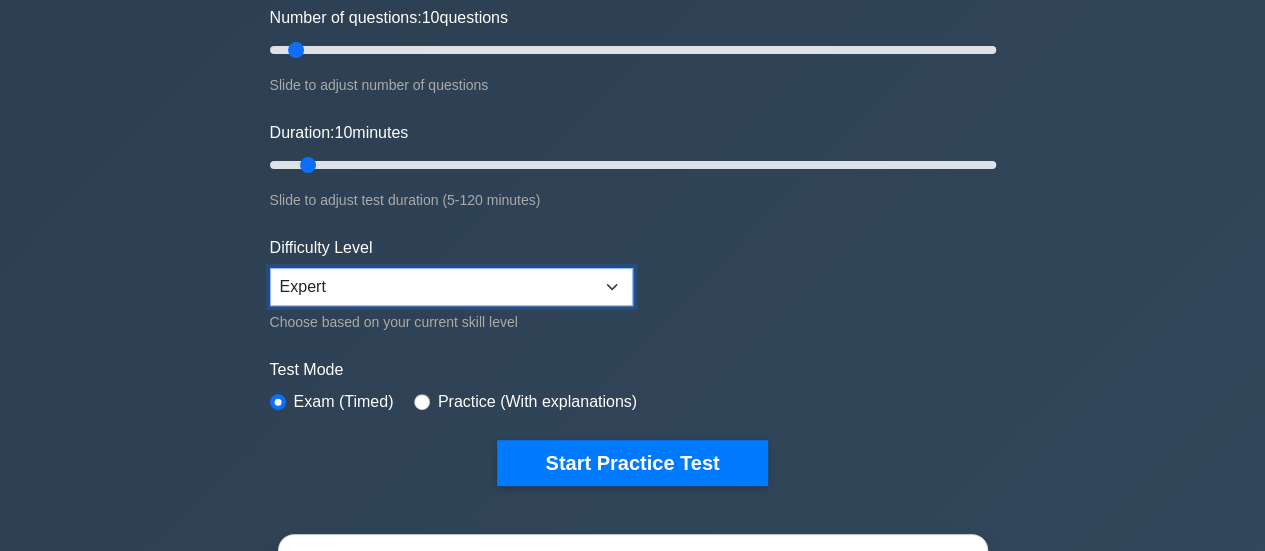 click on "Beginner
Intermediate
Expert" at bounding box center (451, 287) 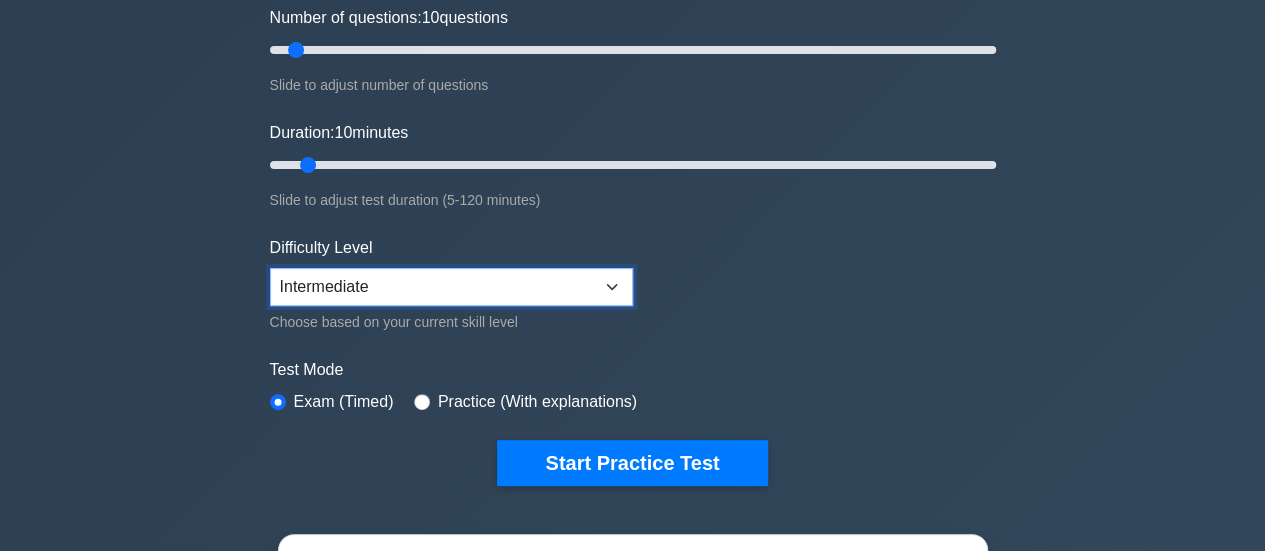 click on "Beginner
Intermediate
Expert" at bounding box center (451, 287) 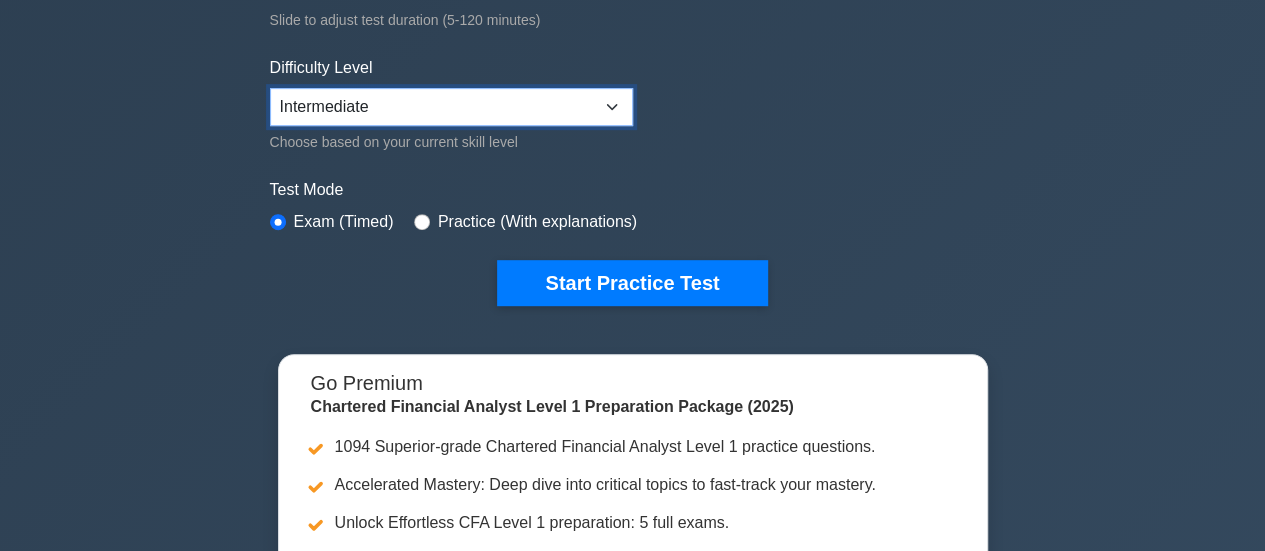 scroll, scrollTop: 448, scrollLeft: 0, axis: vertical 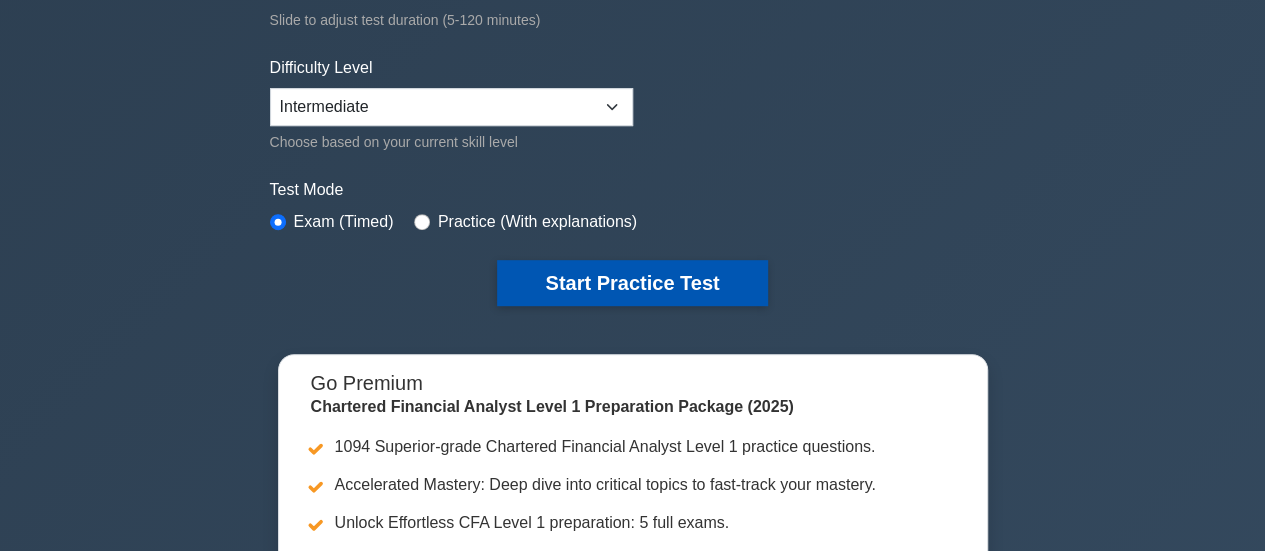 click on "Start Practice Test" at bounding box center (632, 283) 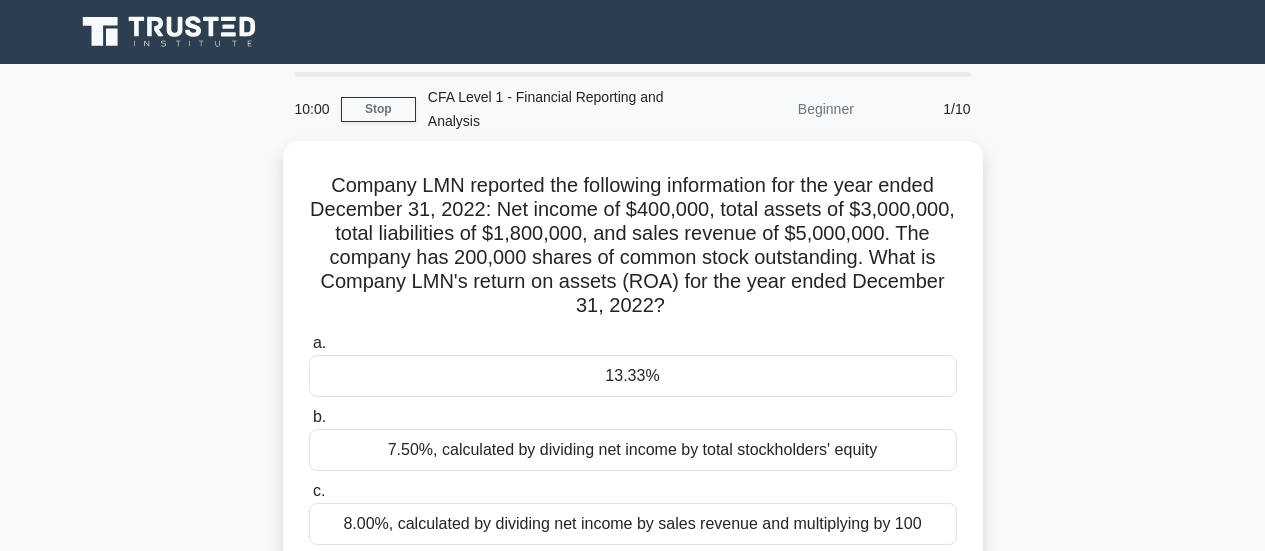 scroll, scrollTop: 0, scrollLeft: 0, axis: both 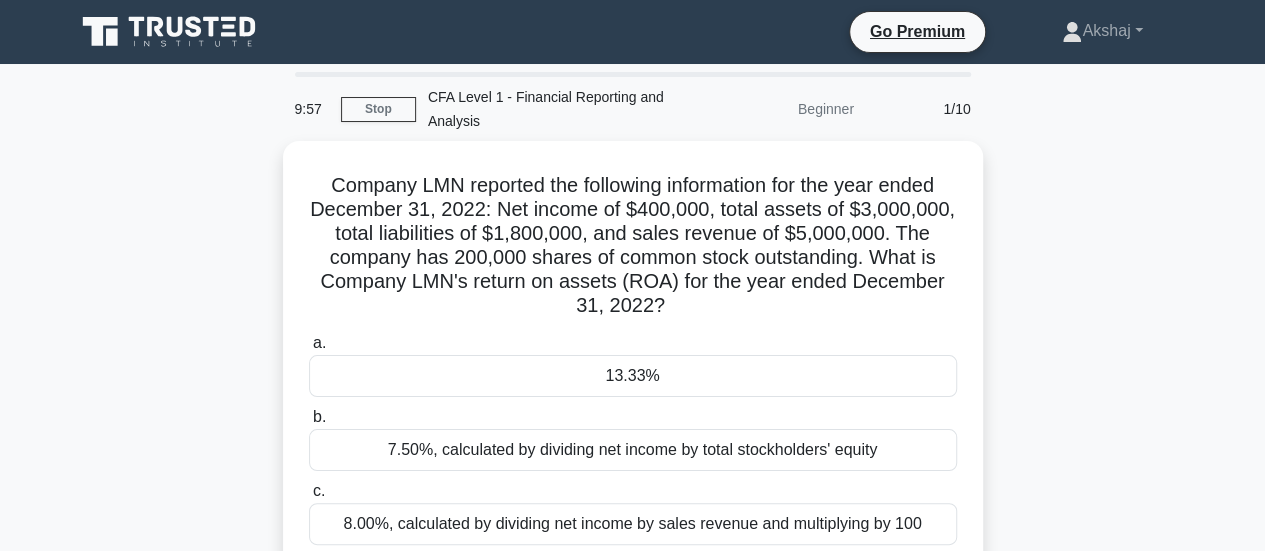click on "Company LMN reported the following information for the year ended [DATE]: Net income of $400,000, total assets of $3,000,000, total liabilities of $1,800,000, and sales revenue of $5,000,000. The company has 200,000 shares of common stock outstanding. What is Company LMN's return on assets (ROA) for the year ended [DATE]?
.spinner_0XTQ{transform-origin:center;animation:spinner_y6GP .75s linear infinite}@keyframes spinner_y6GP{100%{transform:rotate(360deg)}}
a.
b. c." at bounding box center [633, 369] 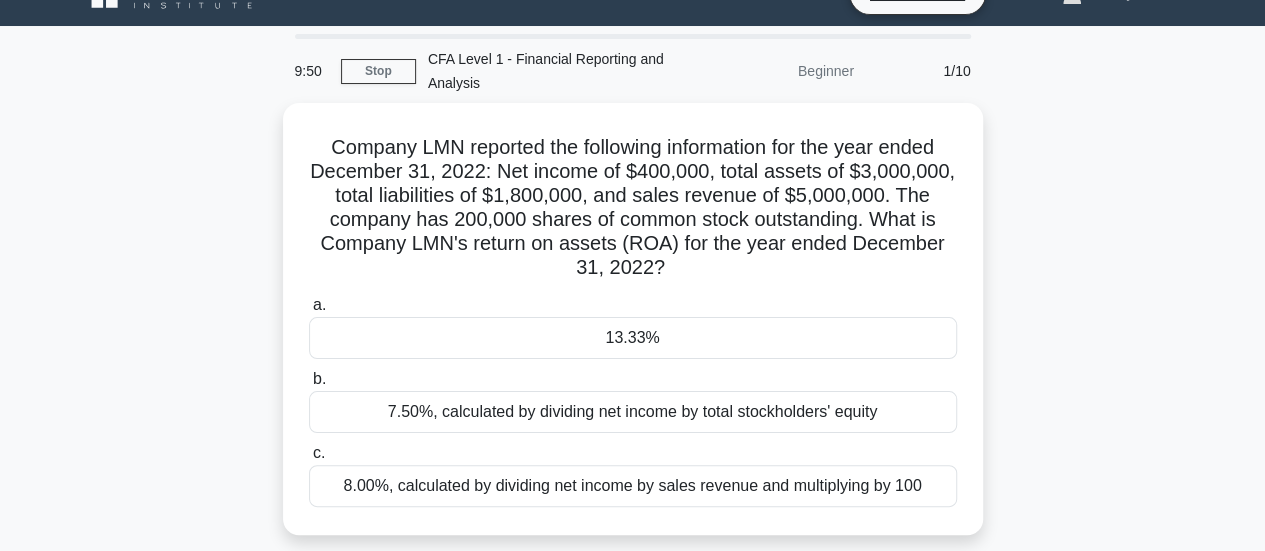 scroll, scrollTop: 38, scrollLeft: 0, axis: vertical 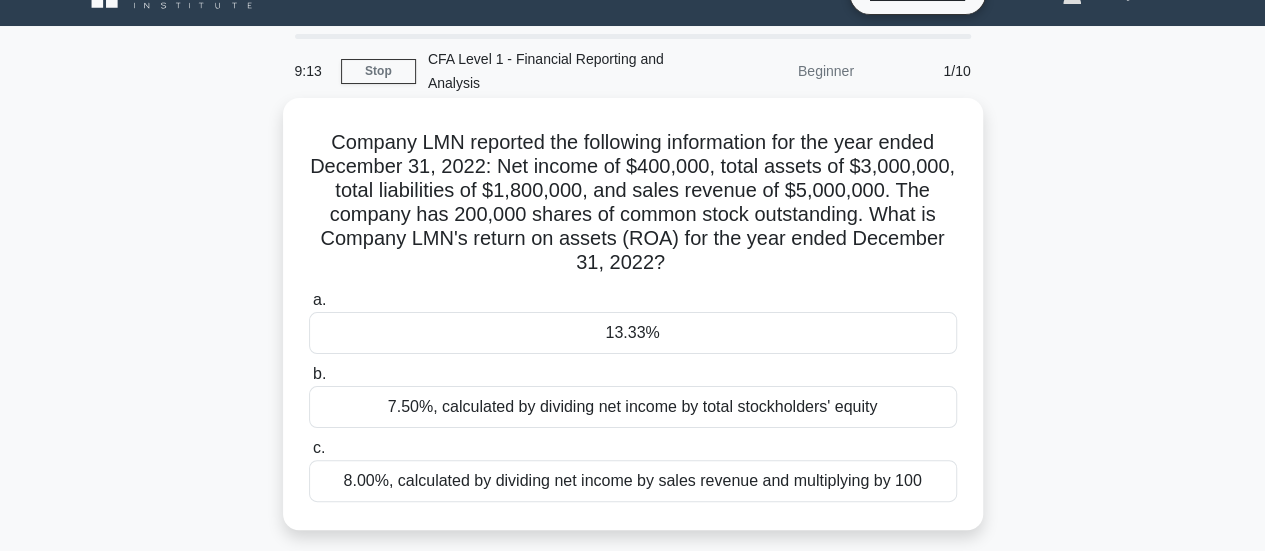 click on "13.33%" at bounding box center [633, 333] 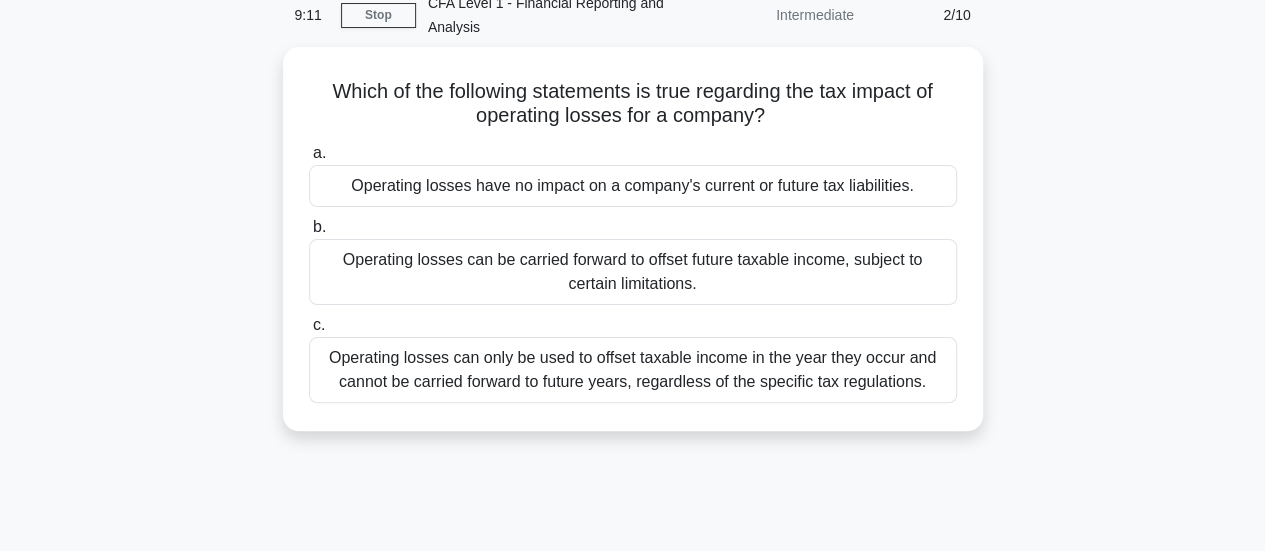 scroll, scrollTop: 95, scrollLeft: 0, axis: vertical 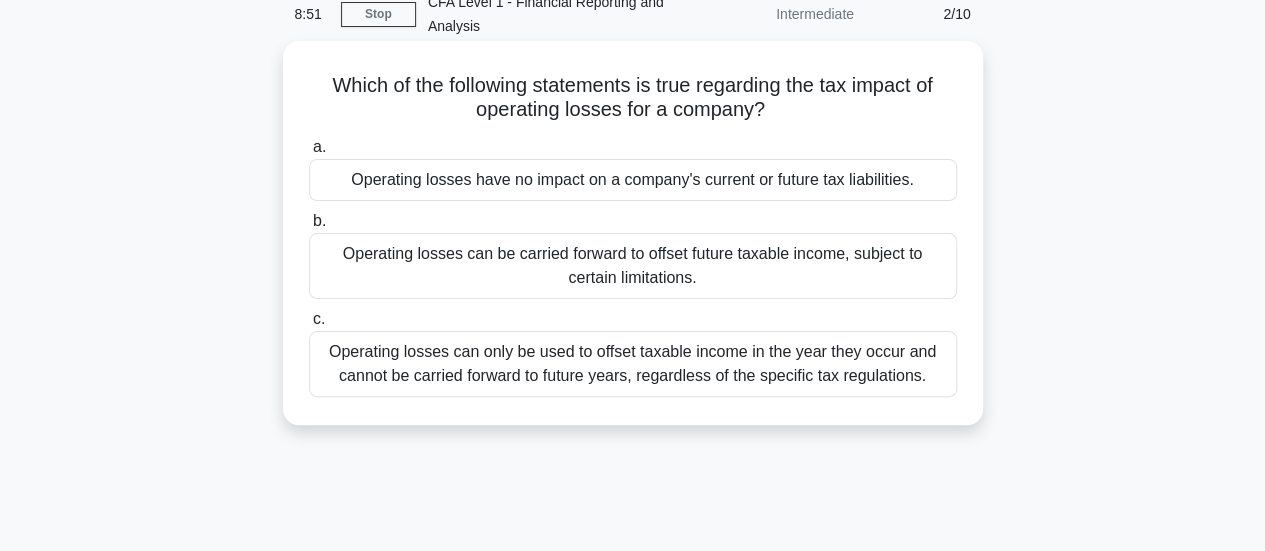 click on "Operating losses can be carried forward to offset future taxable income, subject to certain limitations." at bounding box center [633, 266] 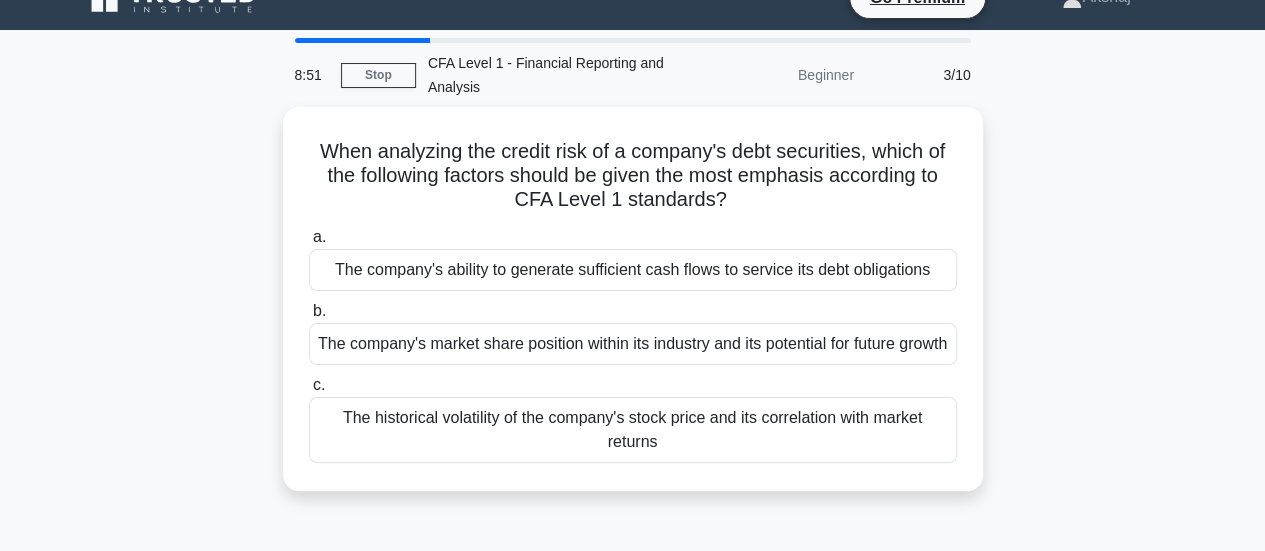 scroll, scrollTop: 0, scrollLeft: 0, axis: both 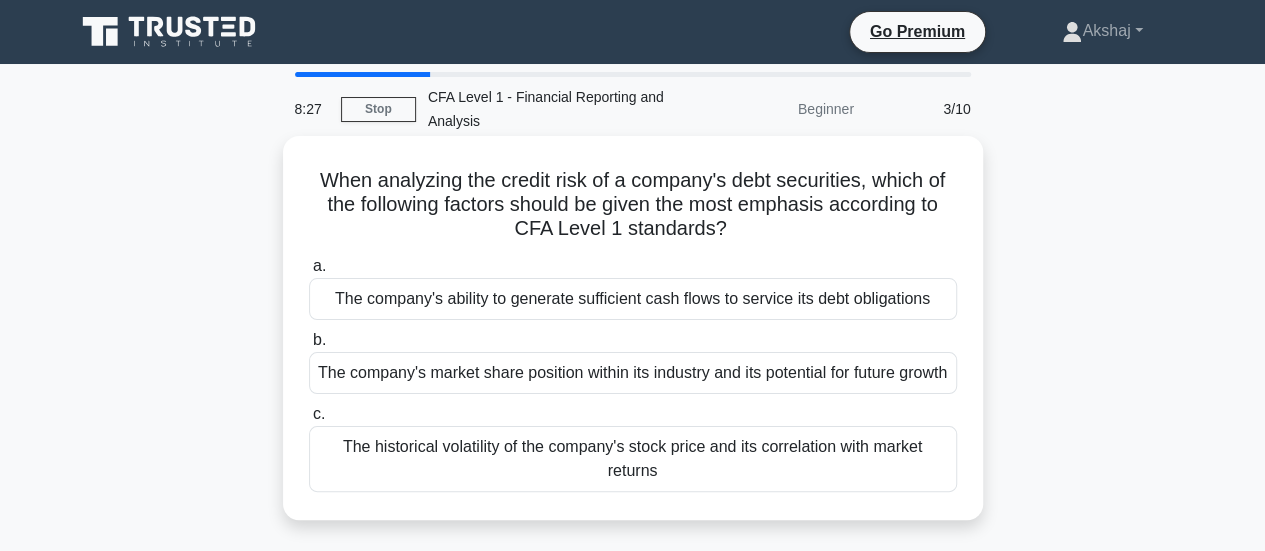 click on "The company's ability to generate sufficient cash flows to service its debt obligations" at bounding box center [633, 299] 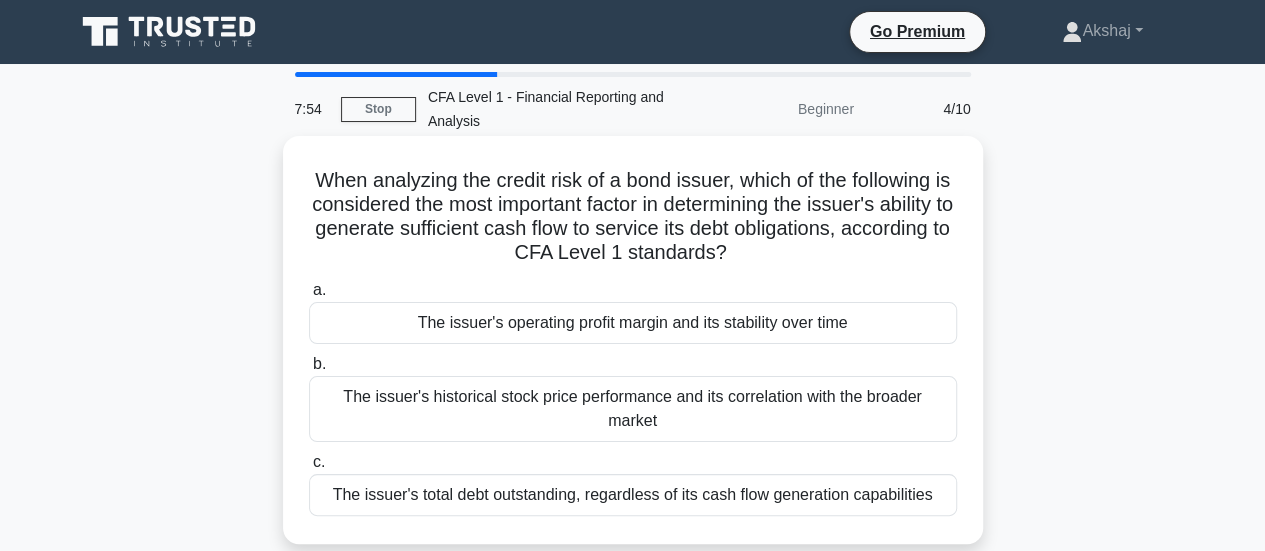 click on "The issuer's operating profit margin and its stability over time" at bounding box center (633, 323) 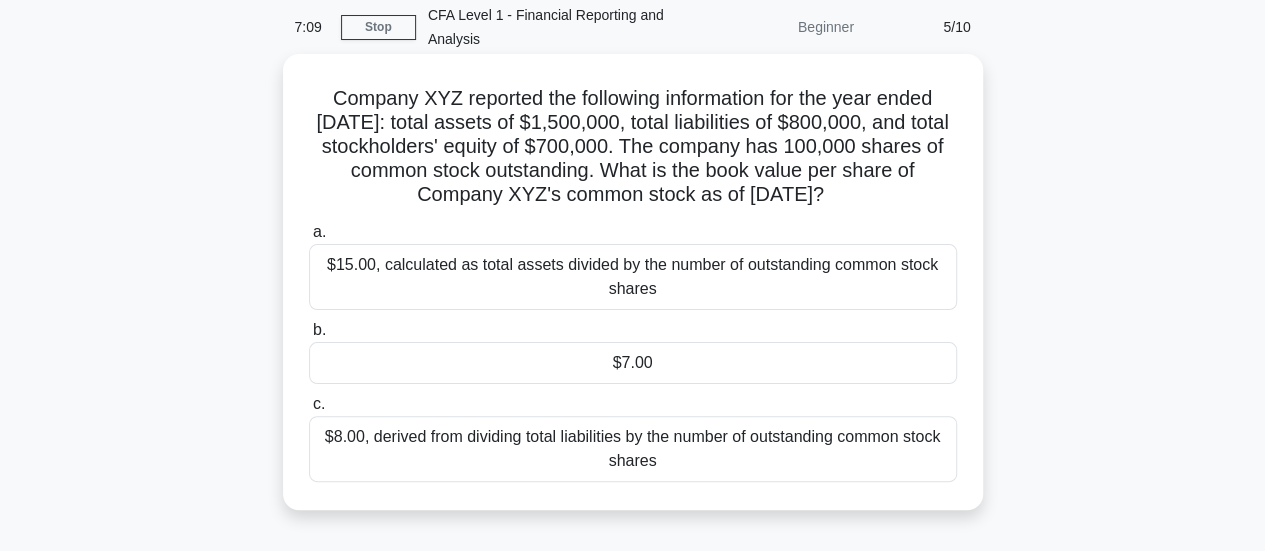 scroll, scrollTop: 81, scrollLeft: 0, axis: vertical 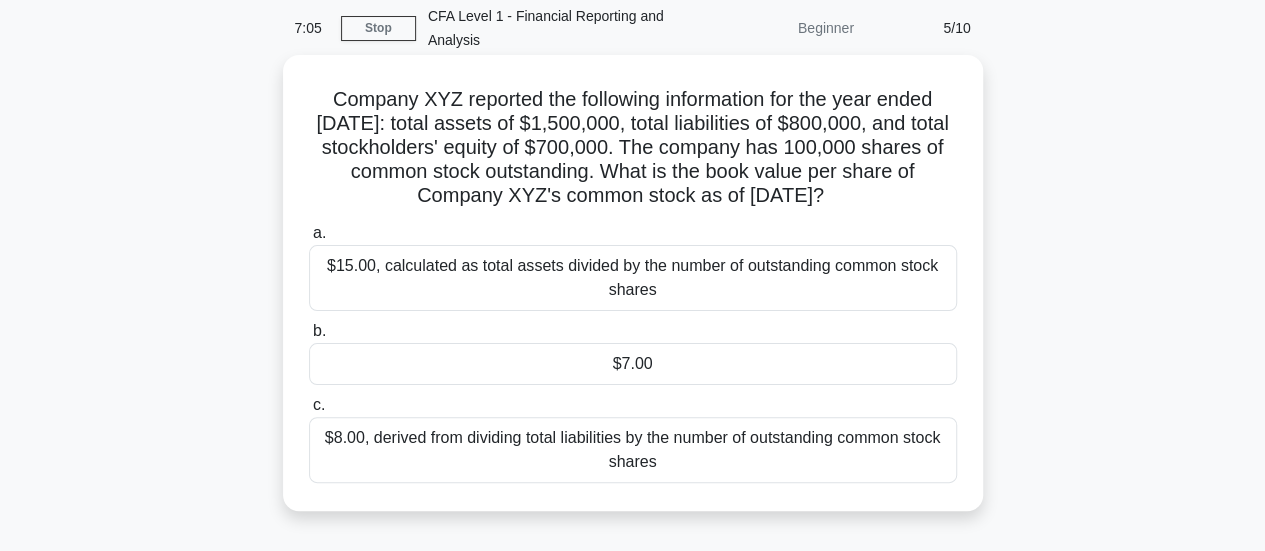 click on "$7.00" at bounding box center (633, 364) 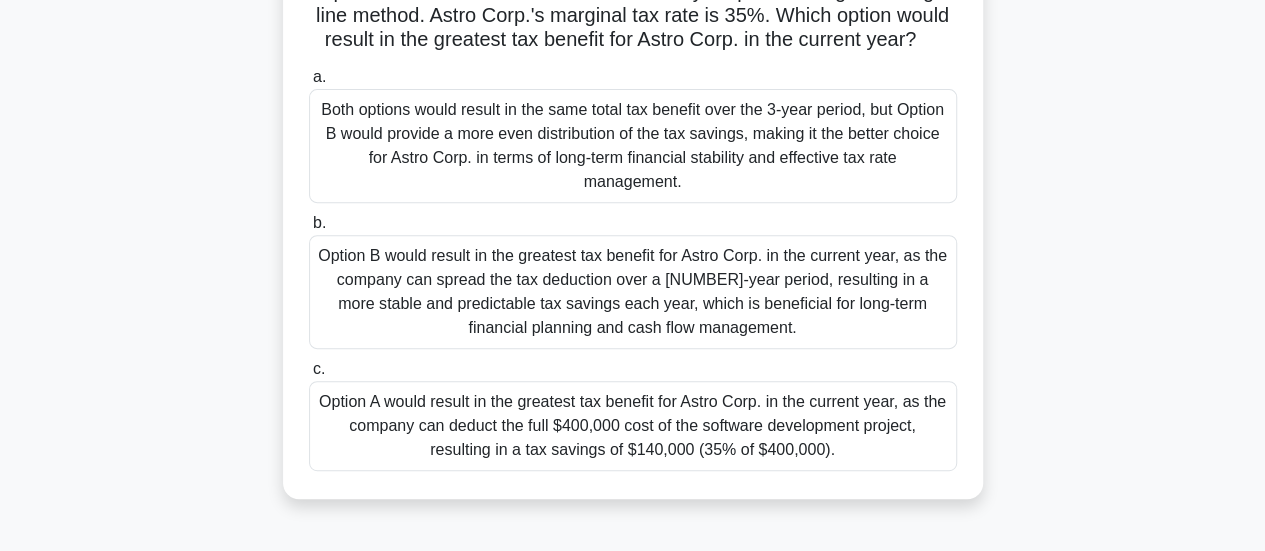 scroll, scrollTop: 292, scrollLeft: 0, axis: vertical 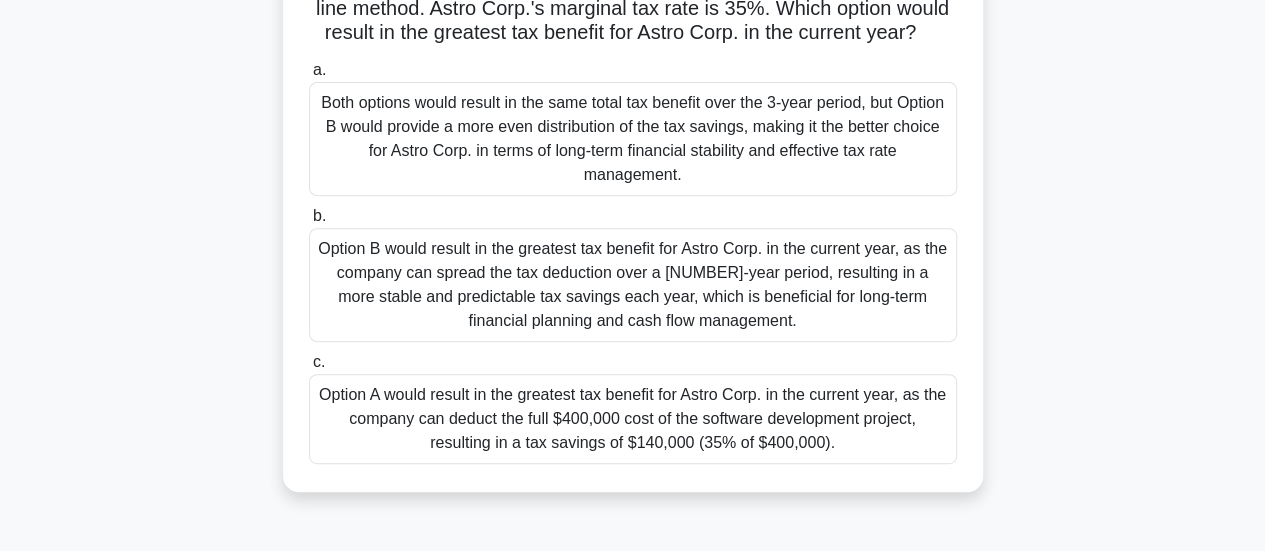 click on "Option A would result in the greatest tax benefit for Astro Corp. in the current year, as the company can deduct the full $400,000 cost of the software development project, resulting in a tax savings of $140,000 (35% of $400,000)." at bounding box center (633, 419) 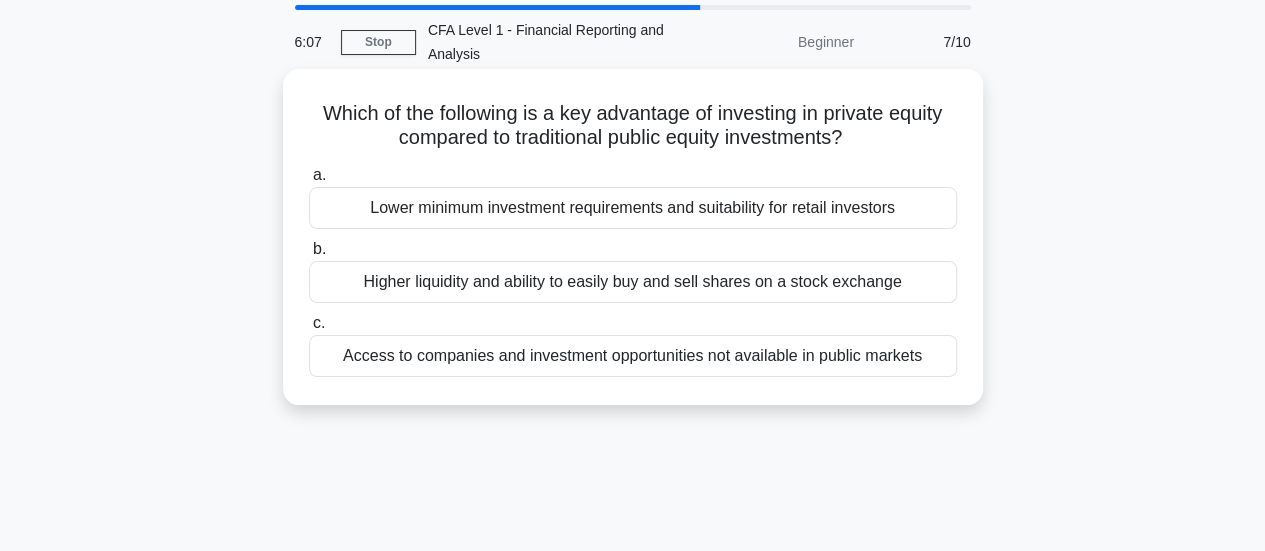 scroll, scrollTop: 0, scrollLeft: 0, axis: both 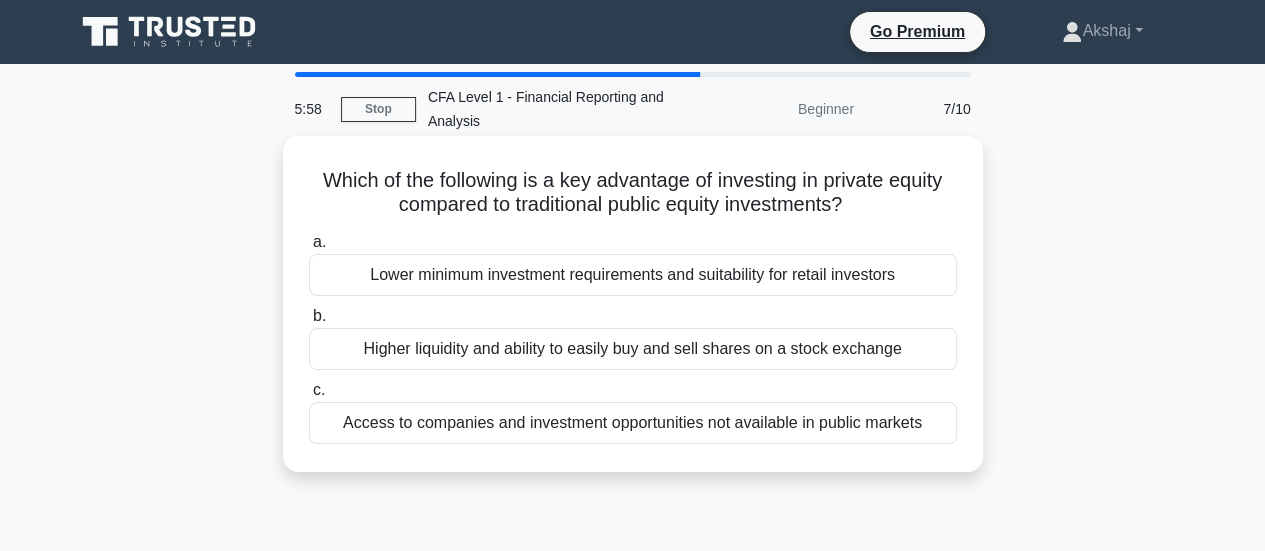 click on "Access to companies and investment opportunities not available in public markets" at bounding box center [633, 423] 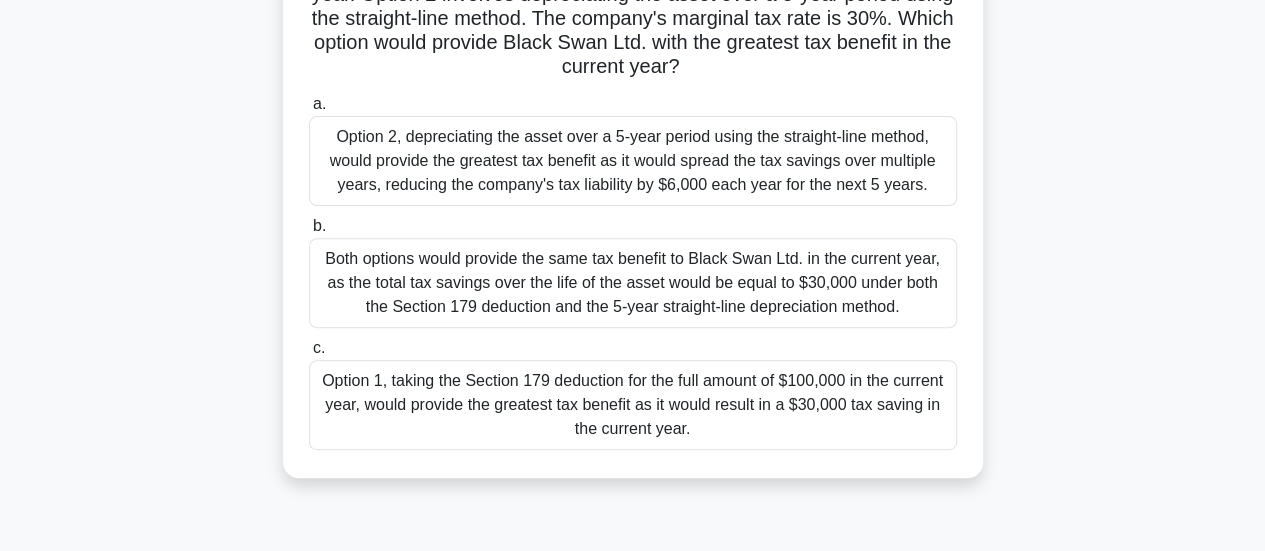 scroll, scrollTop: 266, scrollLeft: 0, axis: vertical 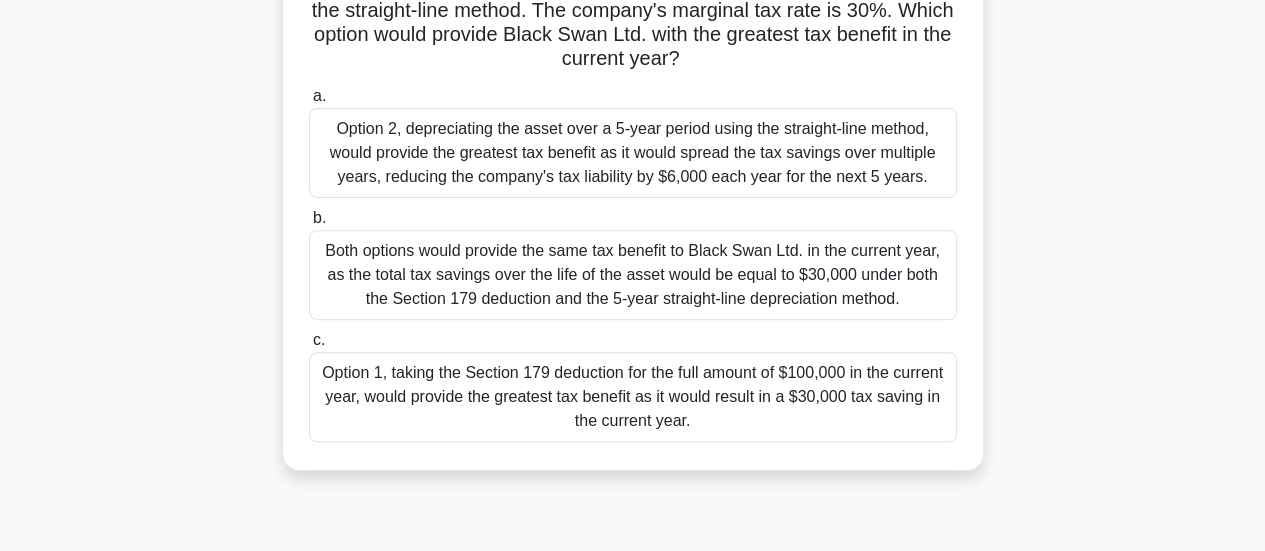click on "Both options would provide the same tax benefit to Black Swan Ltd. in the current year, as the total tax savings over the life of the asset would be equal to $30,000 under both the Section 179 deduction and the 5-year straight-line depreciation method." at bounding box center (633, 275) 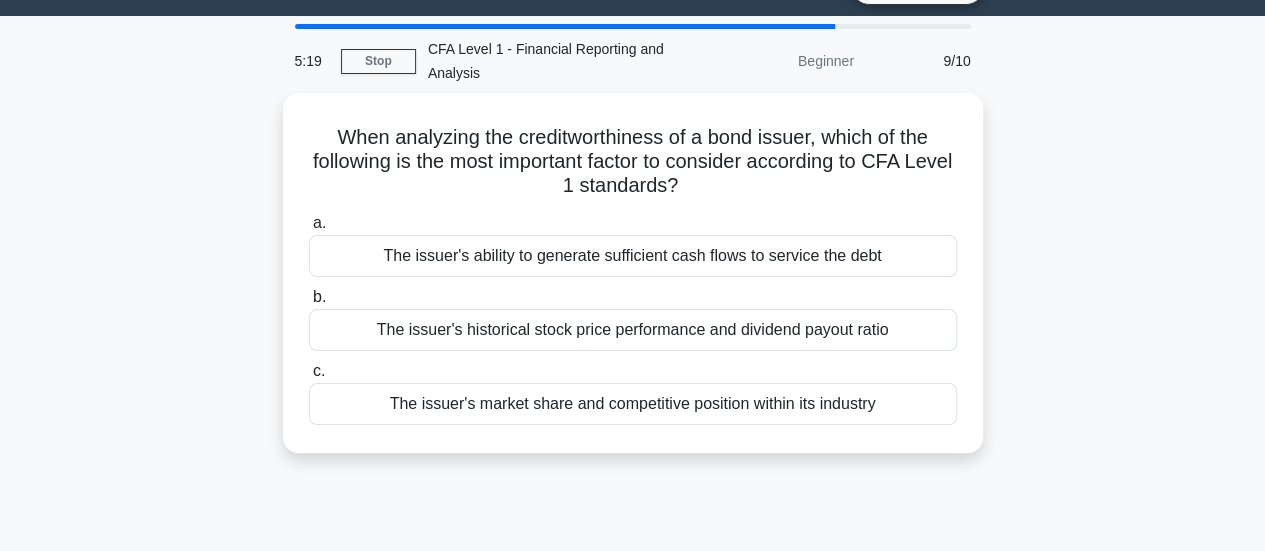 scroll, scrollTop: 49, scrollLeft: 0, axis: vertical 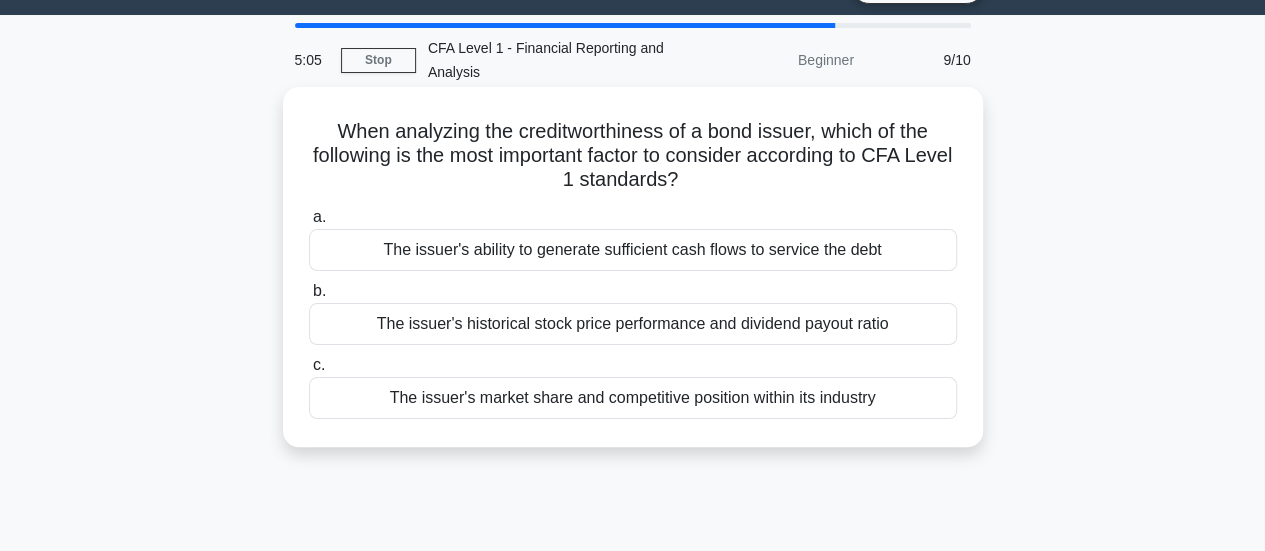click on "The issuer's ability to generate sufficient cash flows to service the debt" at bounding box center (633, 250) 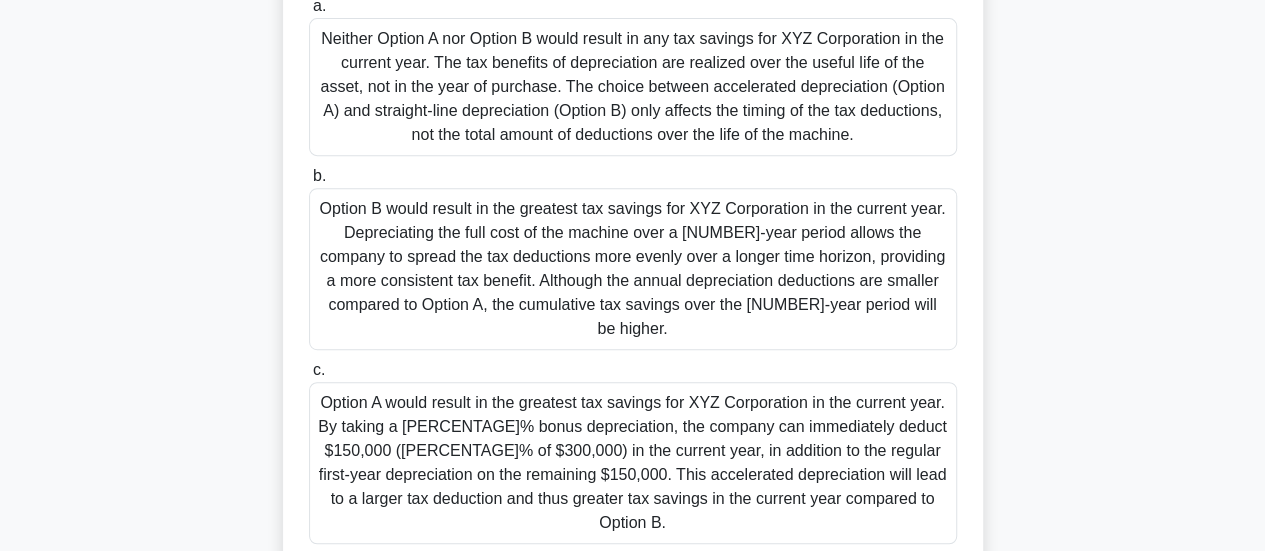scroll, scrollTop: 381, scrollLeft: 0, axis: vertical 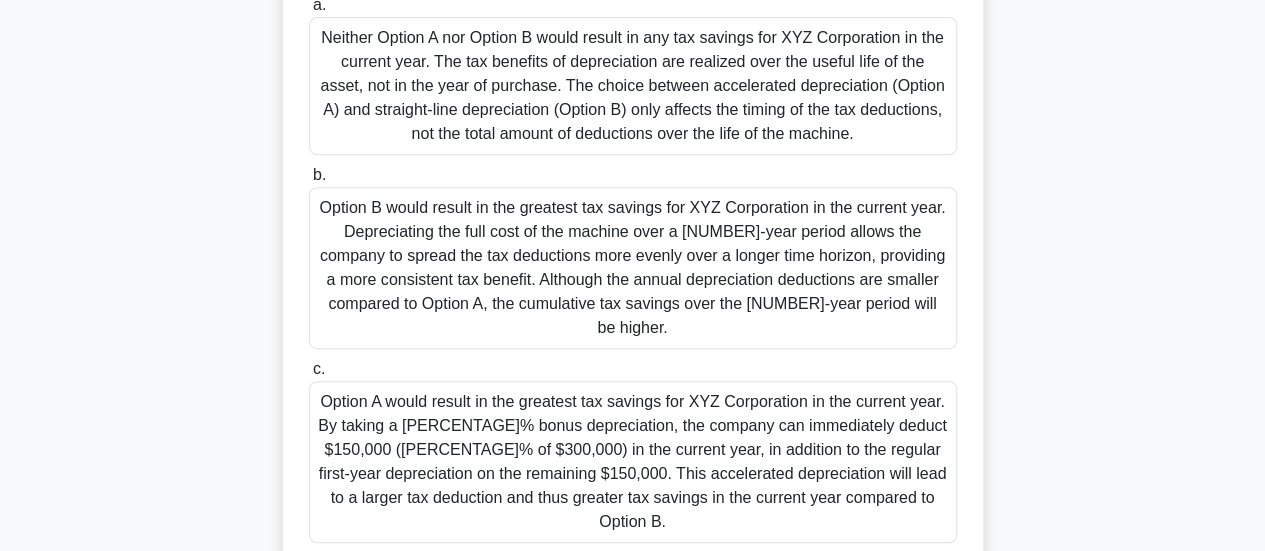click on "Option B would result in the greatest tax savings for XYZ Corporation in the current year. Depreciating the full cost of the machine over a 7-year period allows the company to spread the tax deductions more evenly over a longer time horizon, providing a more consistent tax benefit. Although the annual depreciation deductions are smaller compared to Option A, the cumulative tax savings over the 7-year period will be higher." at bounding box center [633, 268] 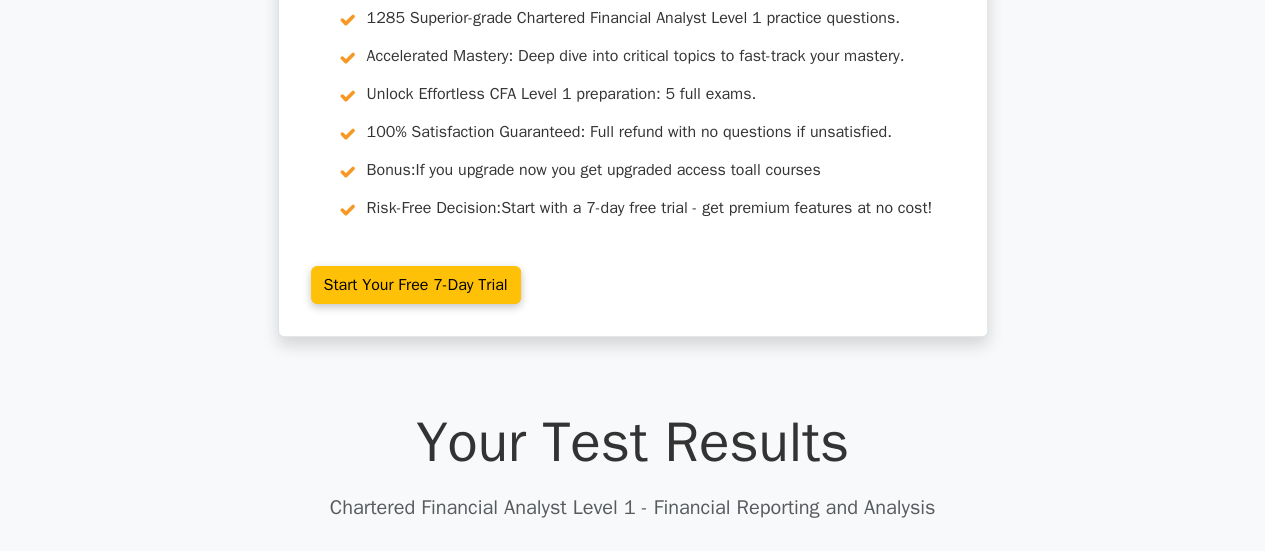 scroll, scrollTop: 0, scrollLeft: 0, axis: both 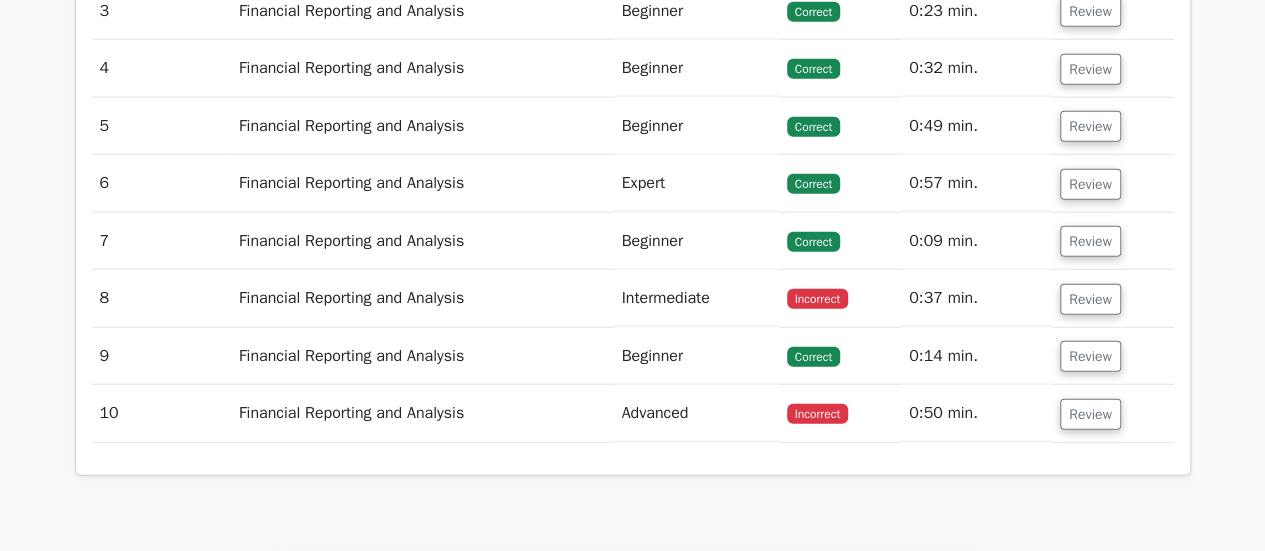 click on "Question Analysis
Question  #
Topic
Difficulty
Result
Time Spent
Action
1
Financial Reporting and Analysis
Beginner
Correct" at bounding box center (633, -315) 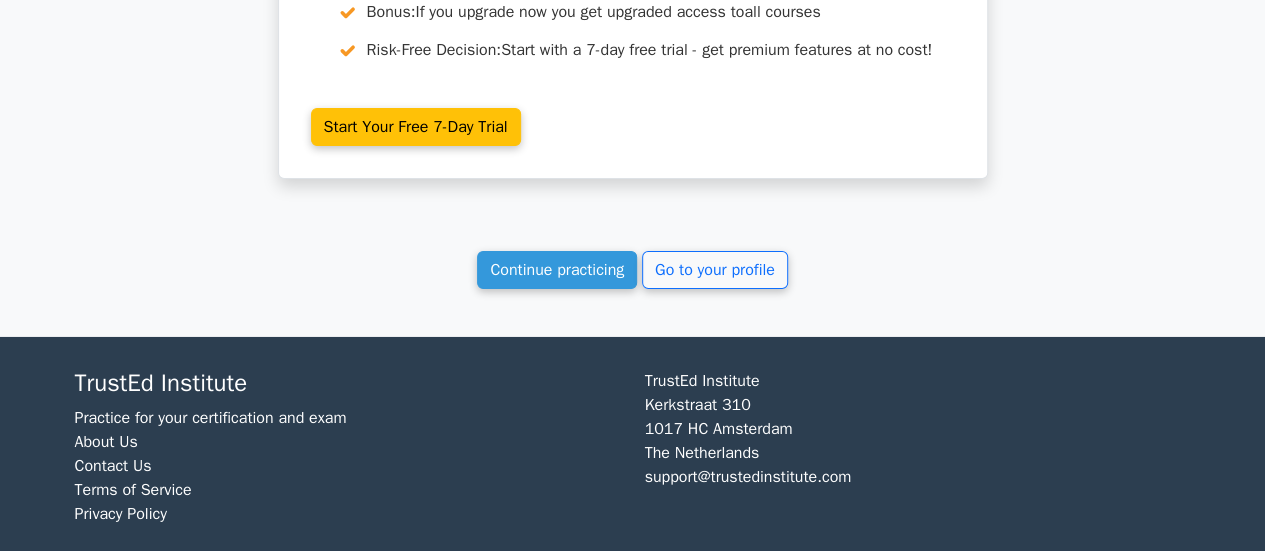 scroll, scrollTop: 3240, scrollLeft: 0, axis: vertical 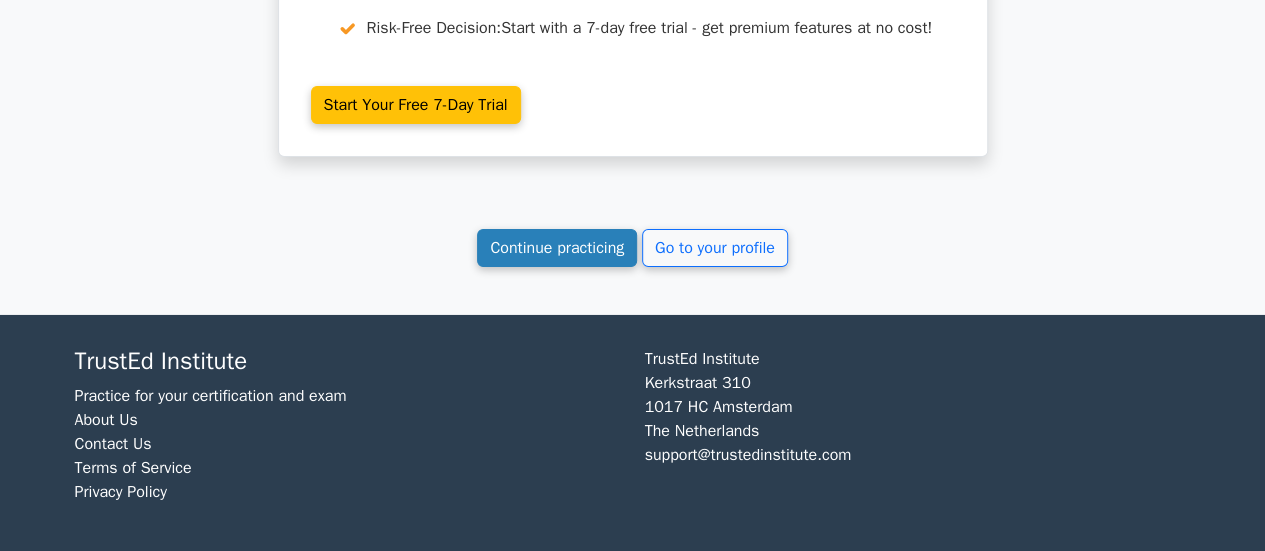 click on "Continue practicing" at bounding box center [557, 248] 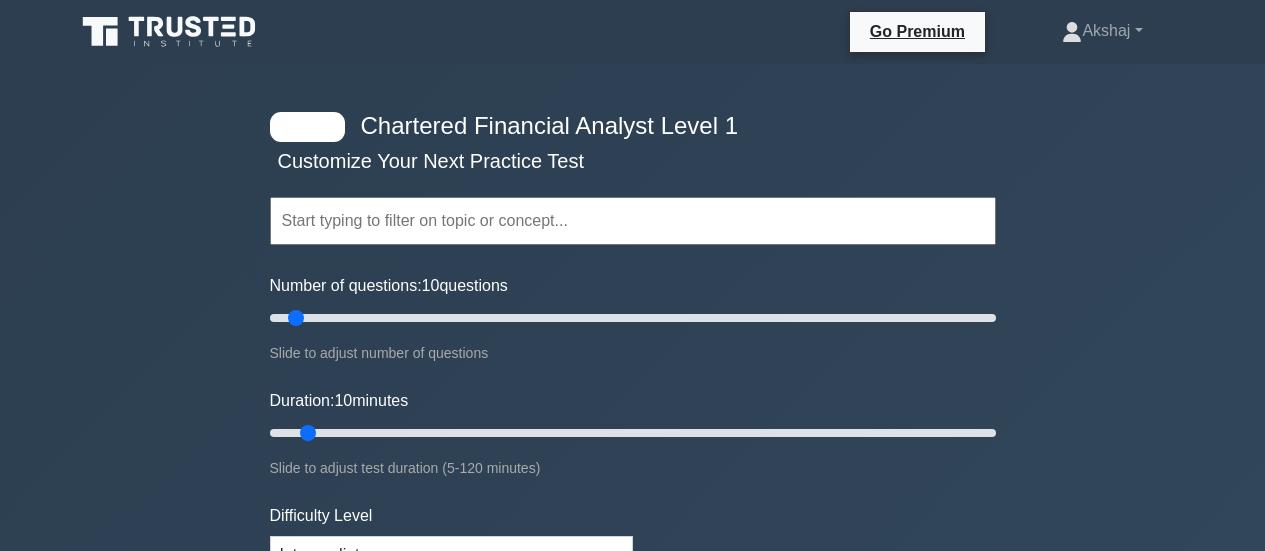 scroll, scrollTop: 0, scrollLeft: 0, axis: both 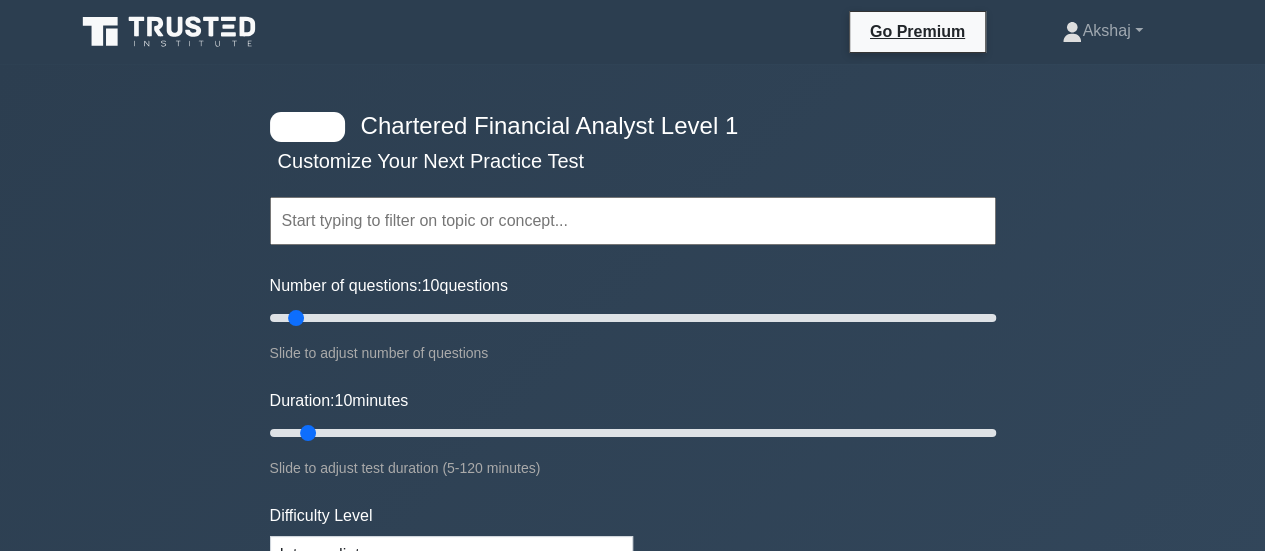 click at bounding box center [633, 221] 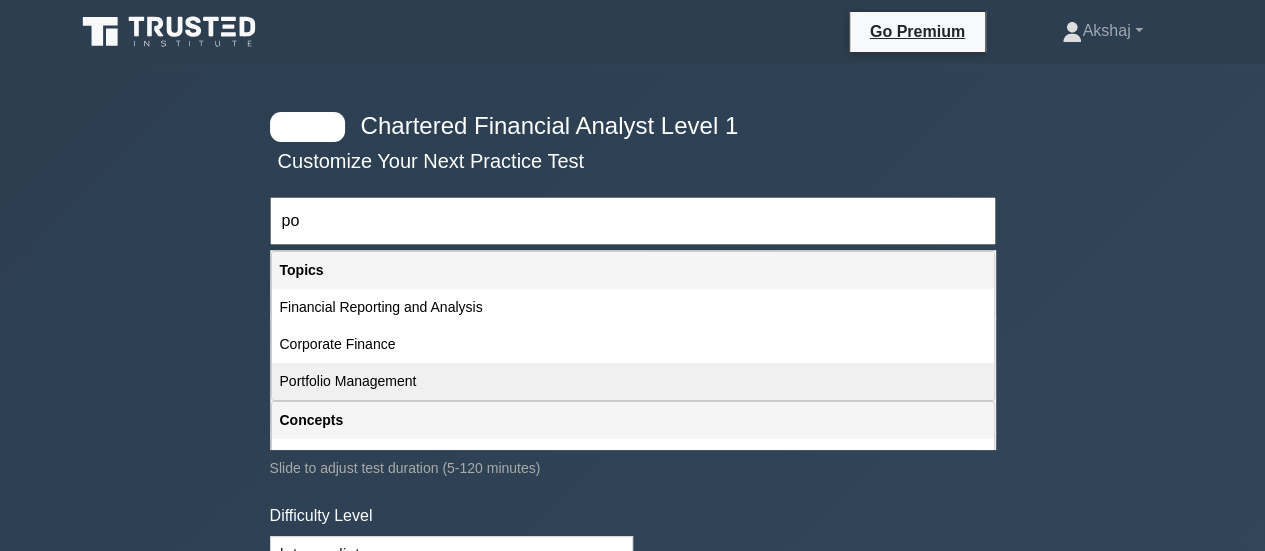 click on "Portfolio Management" at bounding box center [633, 381] 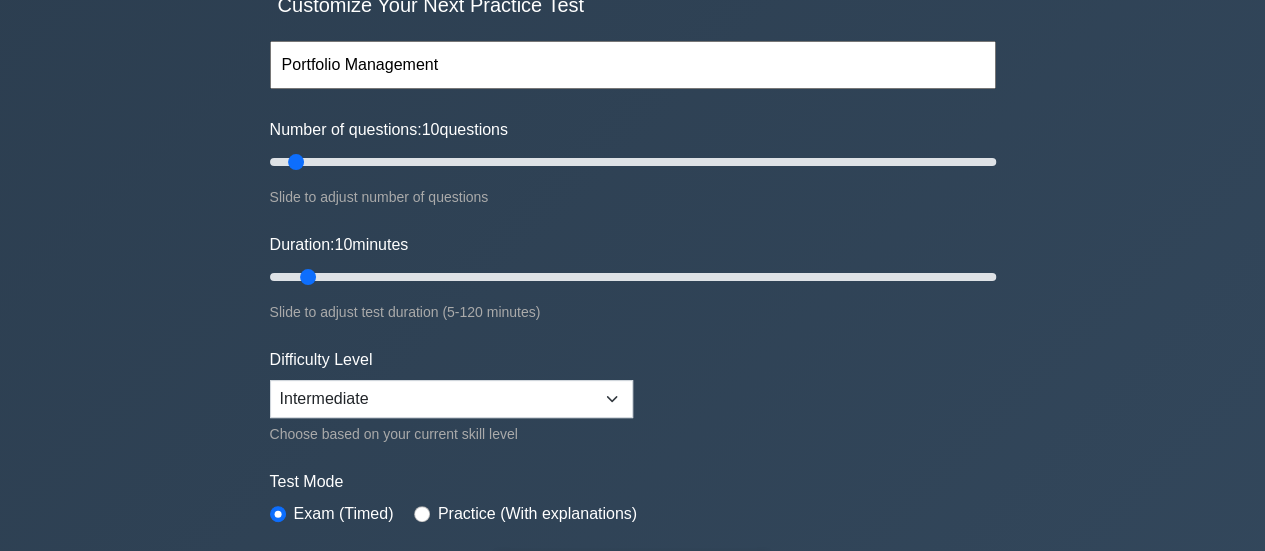 scroll, scrollTop: 159, scrollLeft: 0, axis: vertical 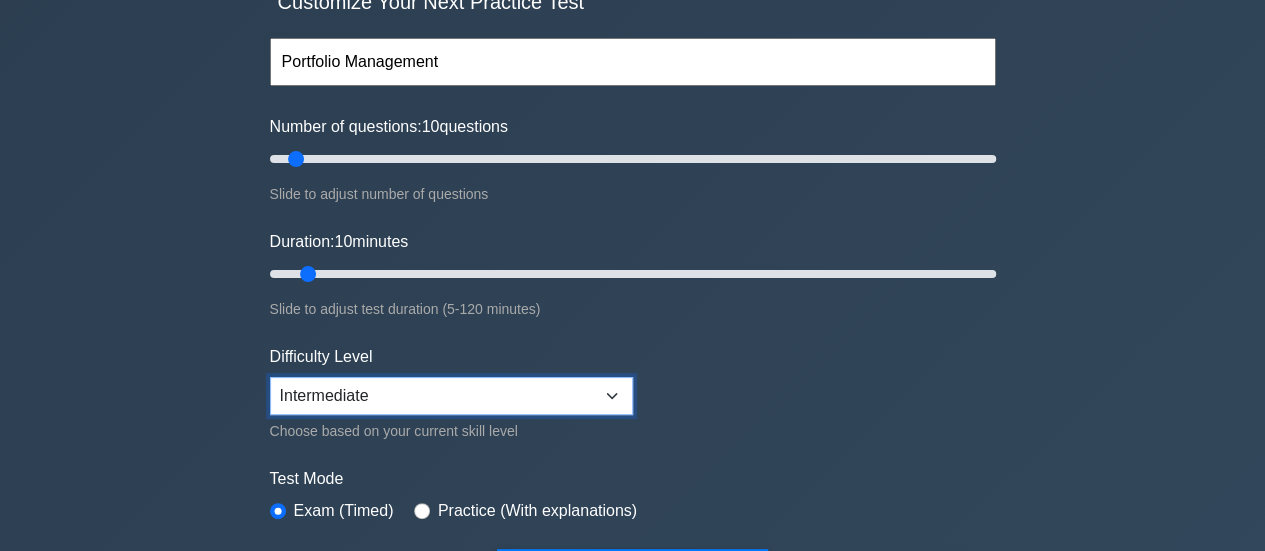 click on "Beginner
Intermediate
Expert" at bounding box center (451, 396) 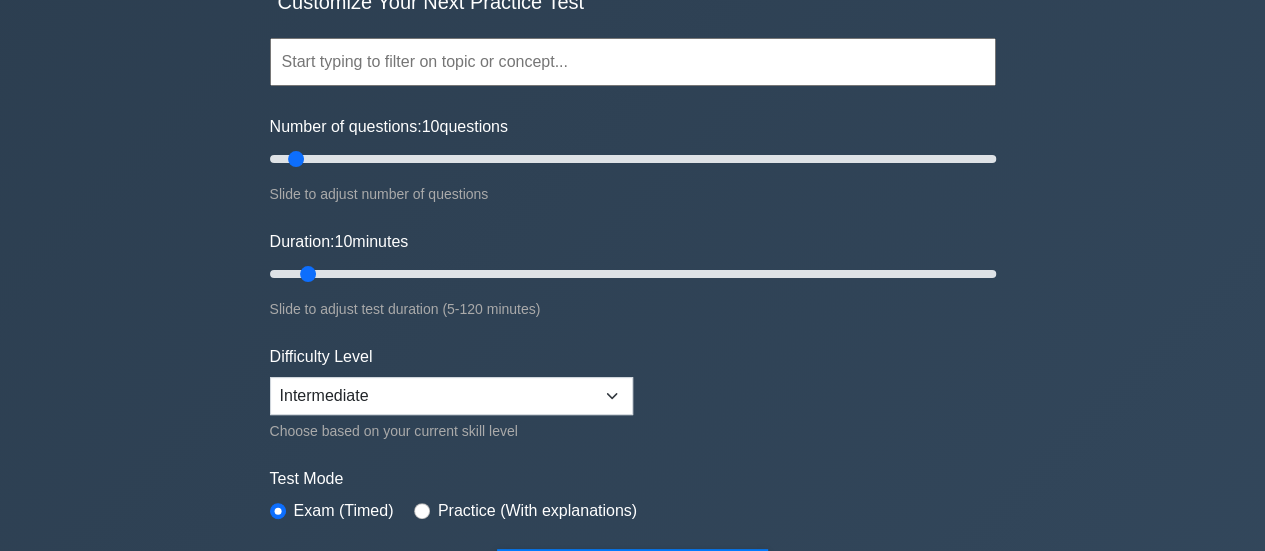 click on "Topics
Quantitative Methods
Economics
Financial Reporting and Analysis
Corporate Finance
Portfolio Management
Equity Investments
Fixed Income
Derivatives
Alternative Investments
Concepts" at bounding box center (633, 286) 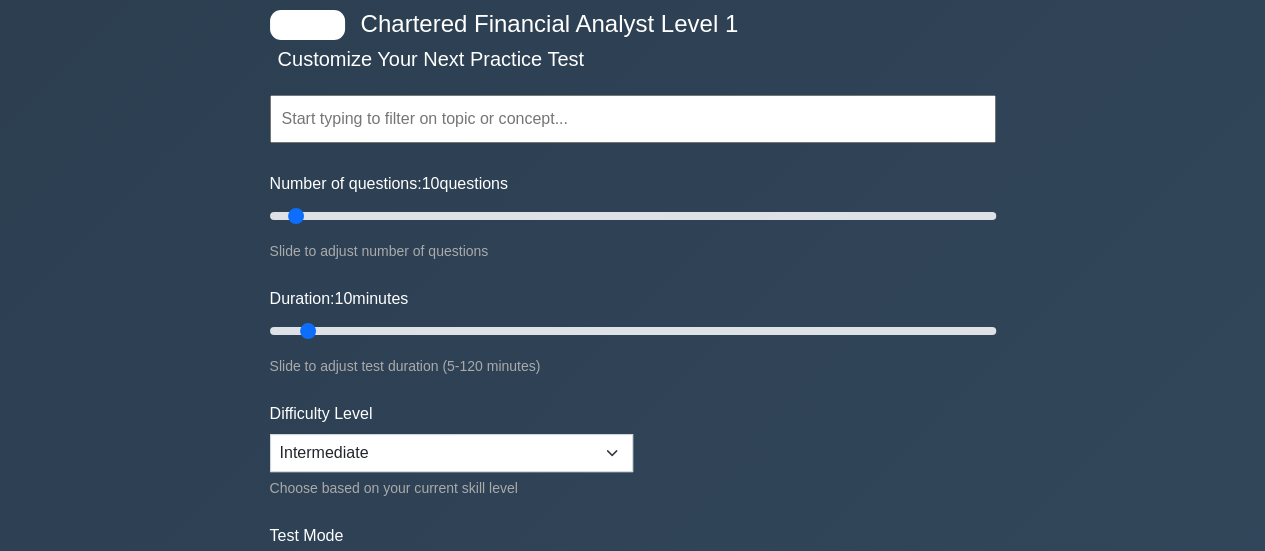 scroll, scrollTop: 103, scrollLeft: 0, axis: vertical 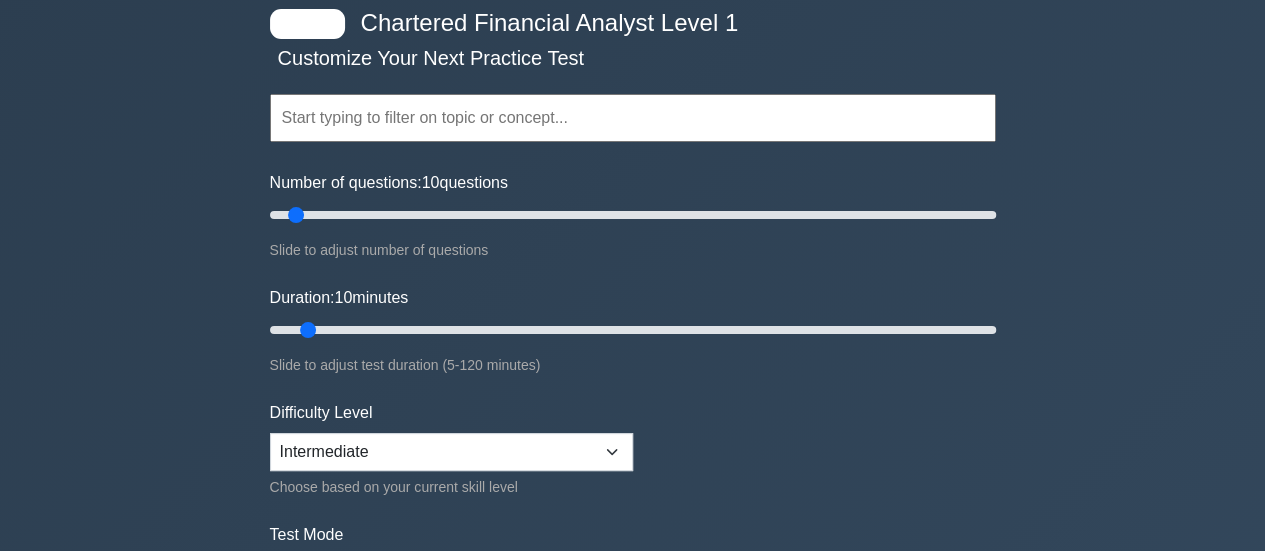 click at bounding box center (633, 118) 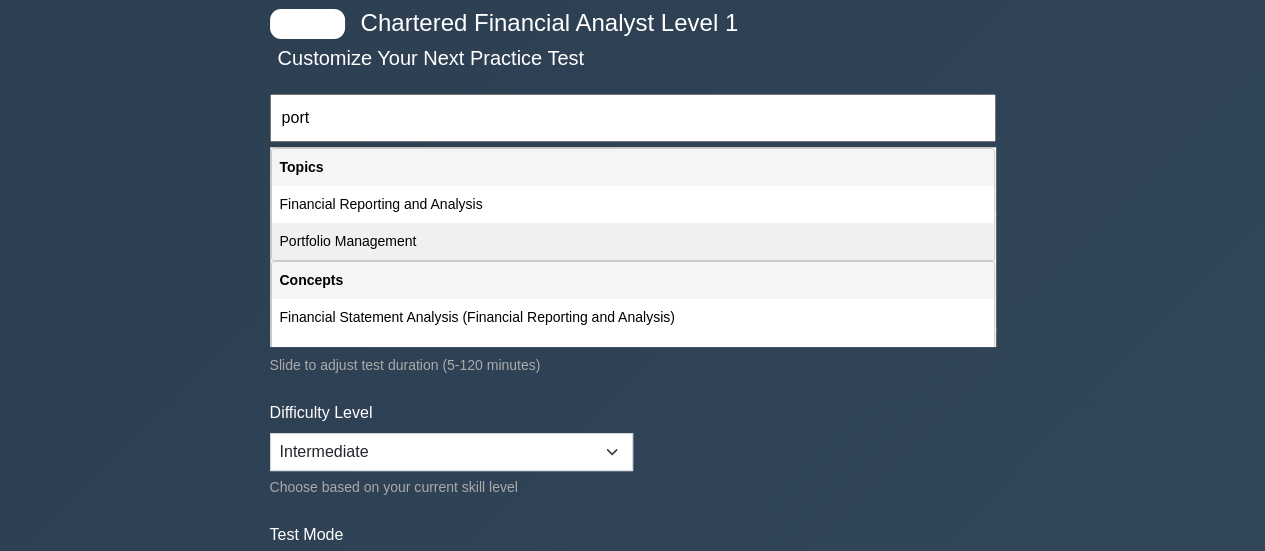 click on "Portfolio Management" at bounding box center (633, 241) 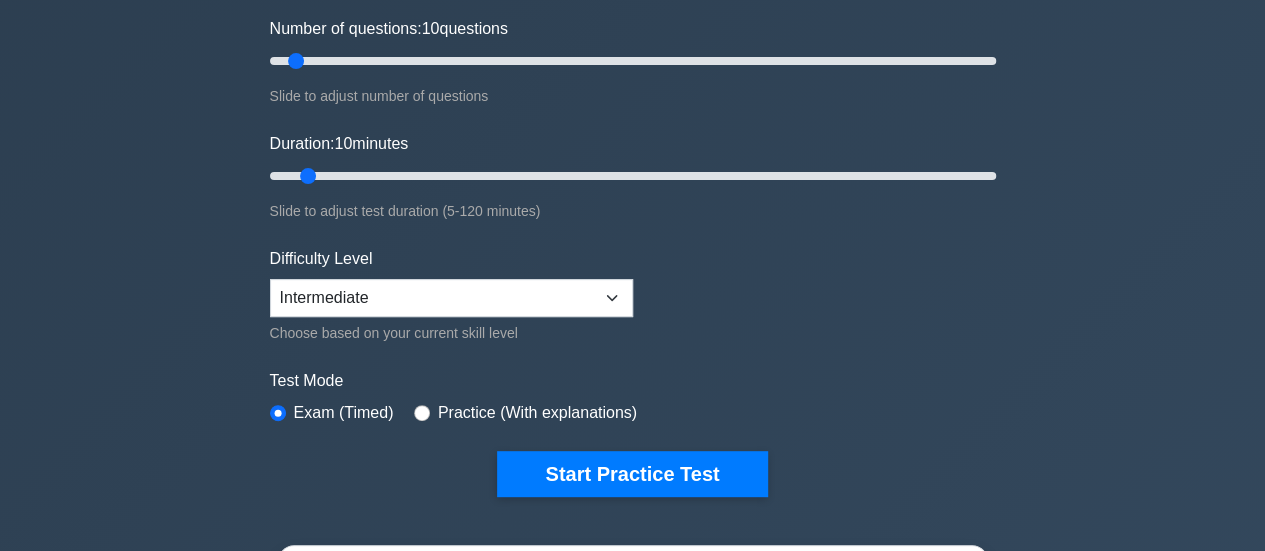 scroll, scrollTop: 270, scrollLeft: 0, axis: vertical 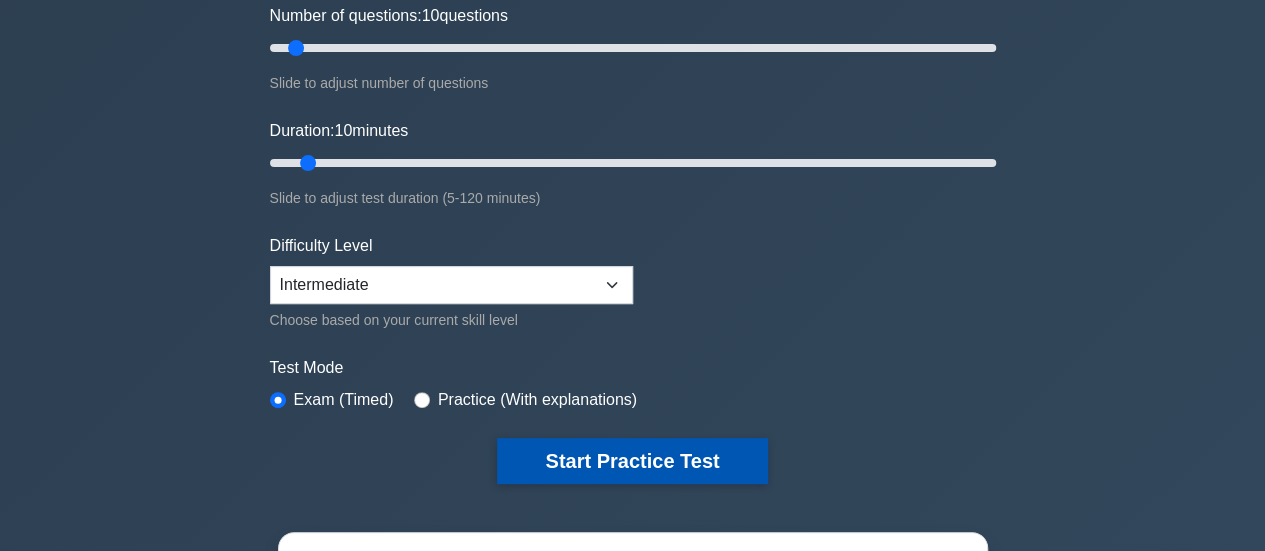 click on "Start Practice Test" at bounding box center [632, 461] 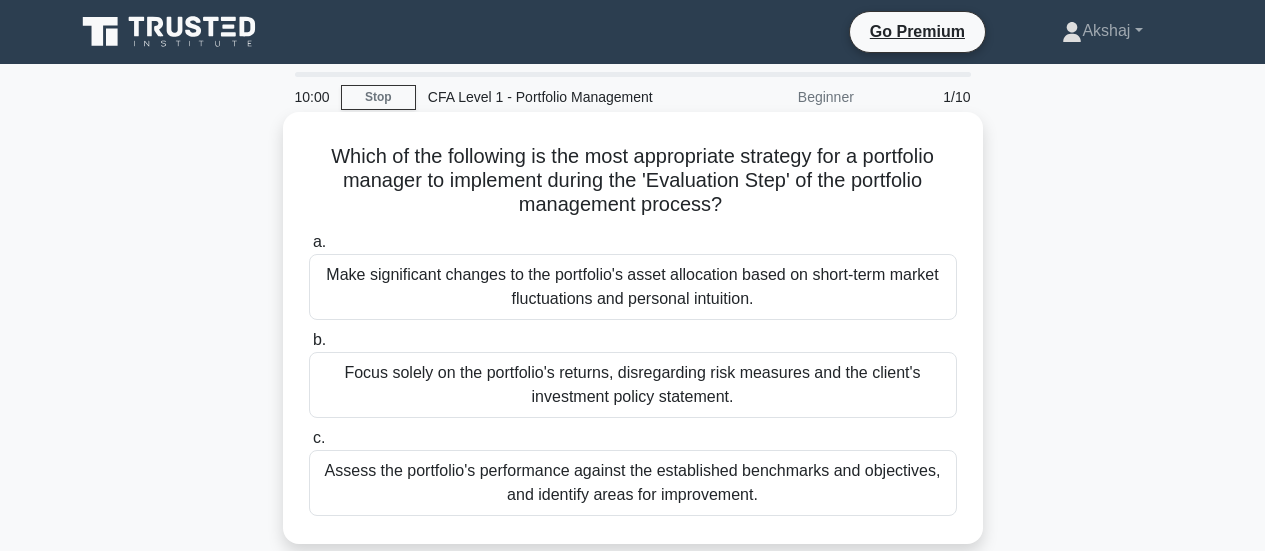 scroll, scrollTop: 0, scrollLeft: 0, axis: both 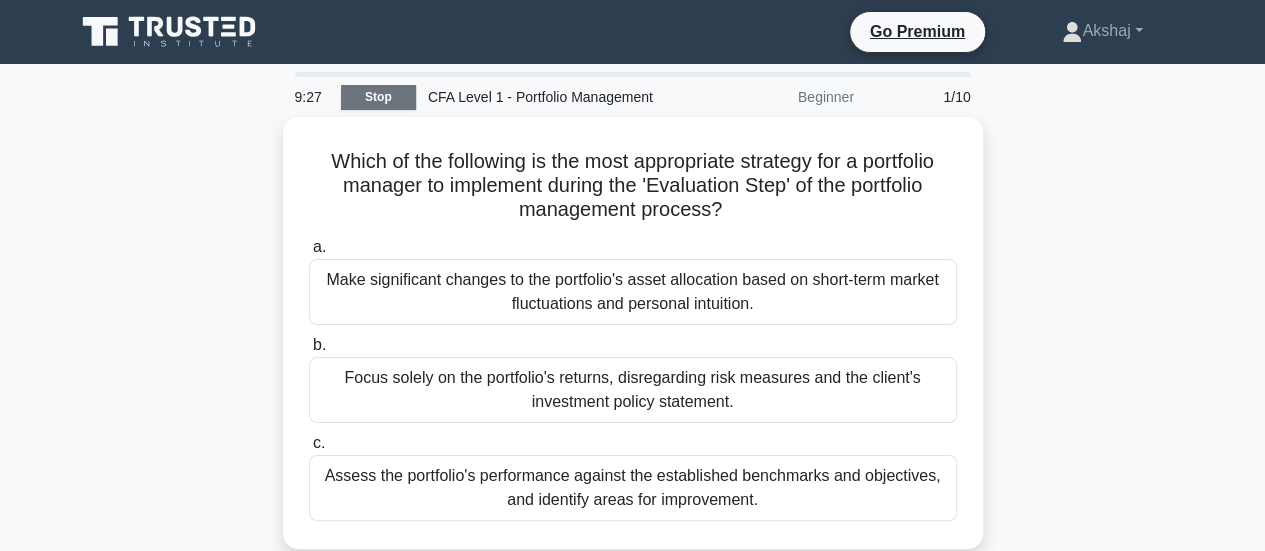 click on "Stop" at bounding box center (378, 97) 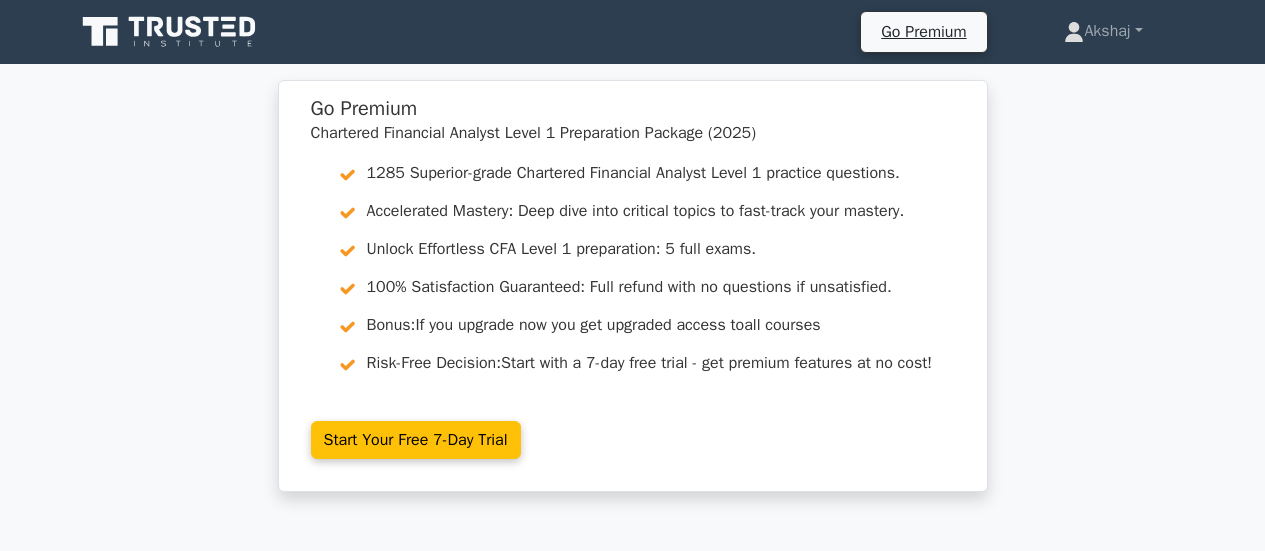 scroll, scrollTop: 0, scrollLeft: 0, axis: both 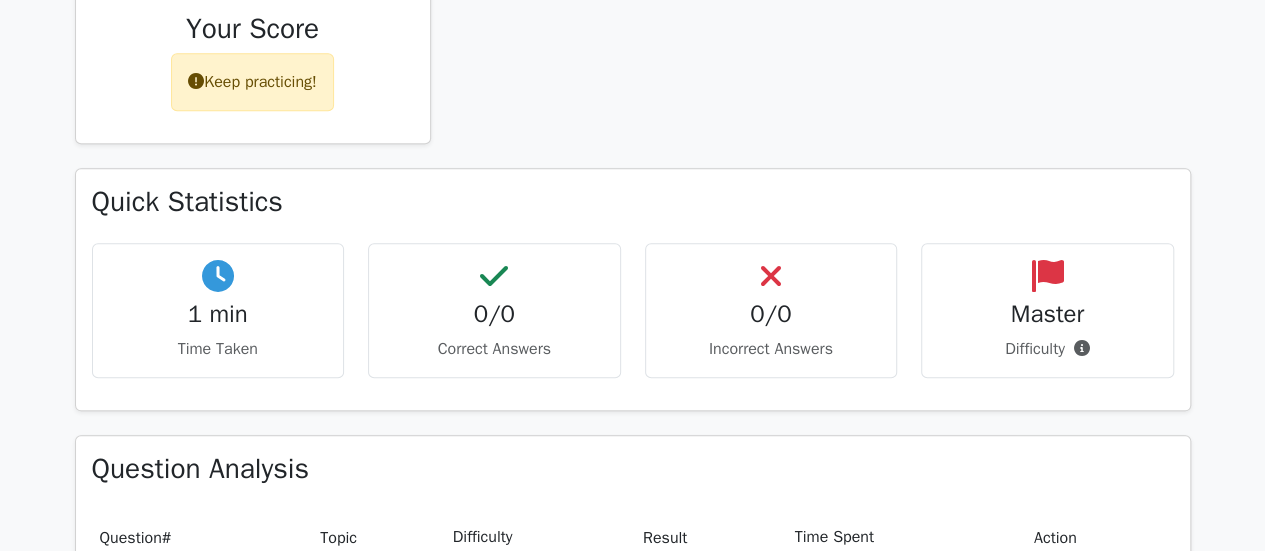 click on "Performance by Topic" at bounding box center (823, -1) 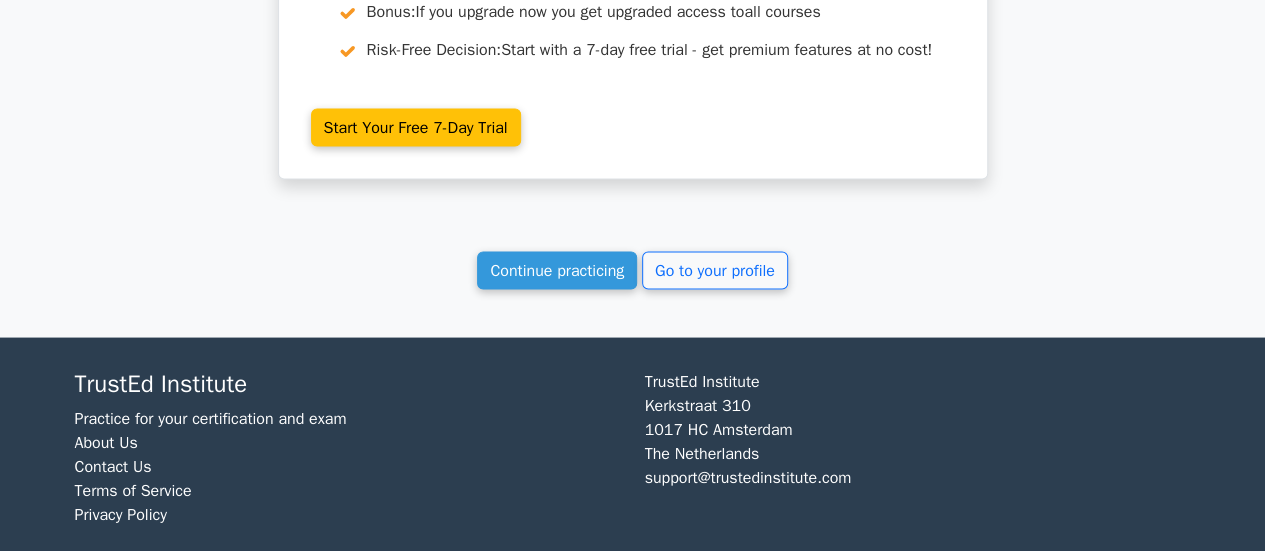 scroll, scrollTop: 1817, scrollLeft: 0, axis: vertical 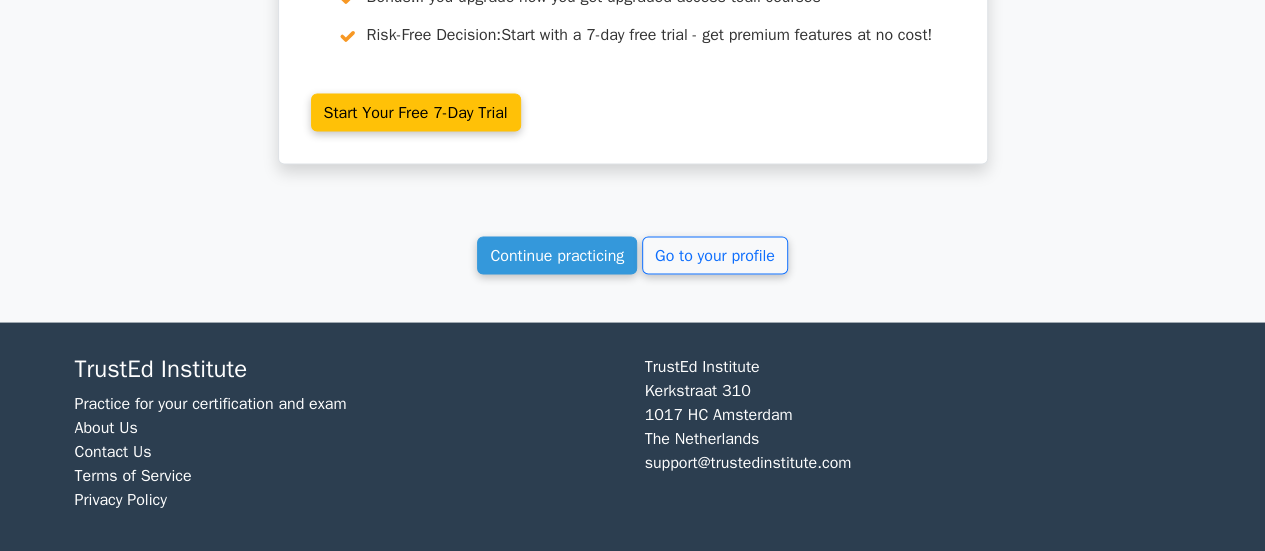 click on "Your Test Results
Chartered Financial Analyst Level 1 - Portfolio Management
0%
Your Score
Keep practicing!
Performance by Topic
Quick Statistics
[TIME]
Time Taken
0/0 Correct Answers 0/0" at bounding box center (633, -490) 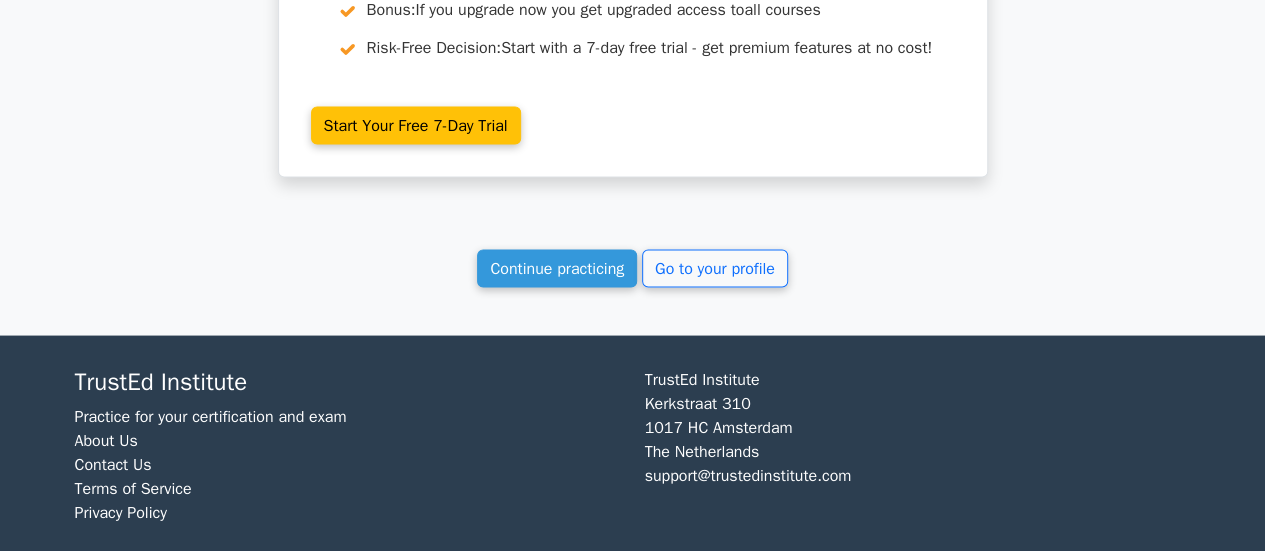 scroll, scrollTop: 1817, scrollLeft: 0, axis: vertical 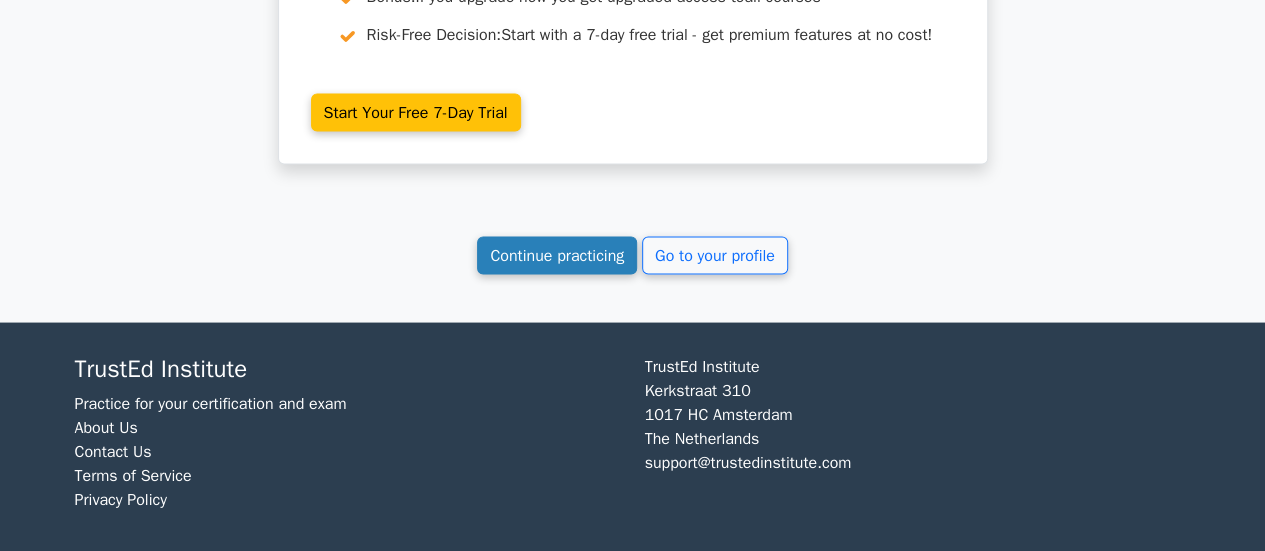 click on "Continue practicing" at bounding box center (557, 255) 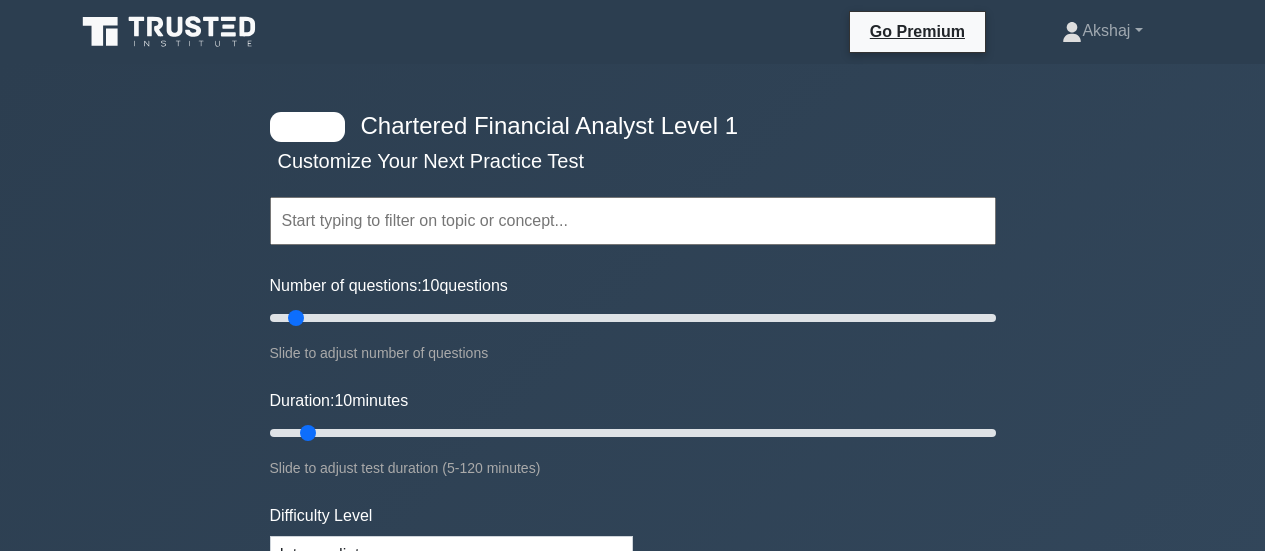 scroll, scrollTop: 0, scrollLeft: 0, axis: both 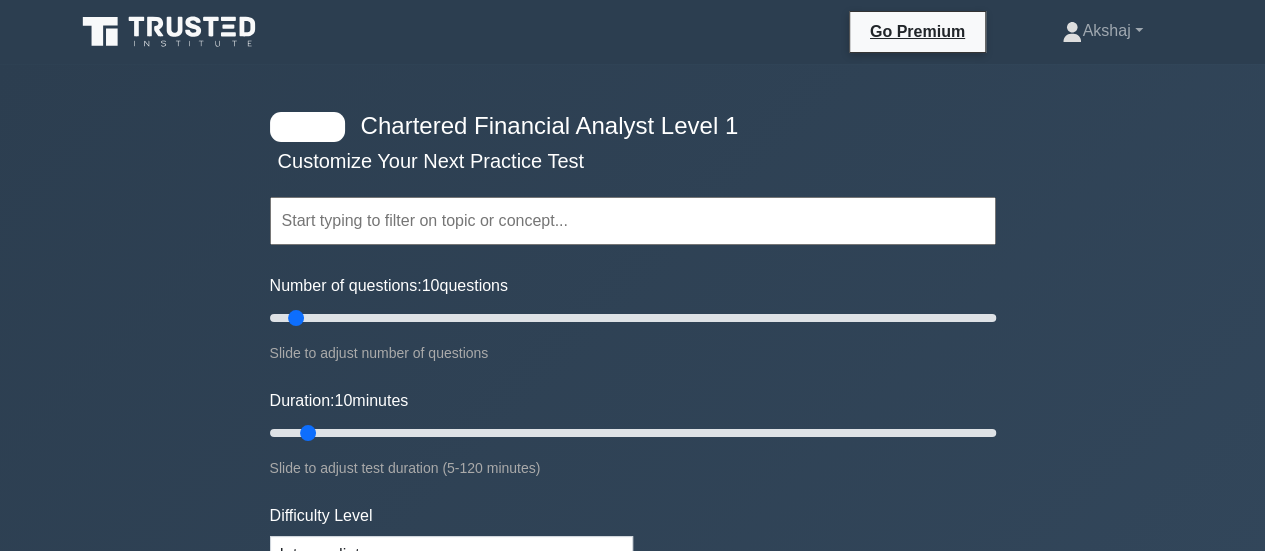 click at bounding box center (633, 221) 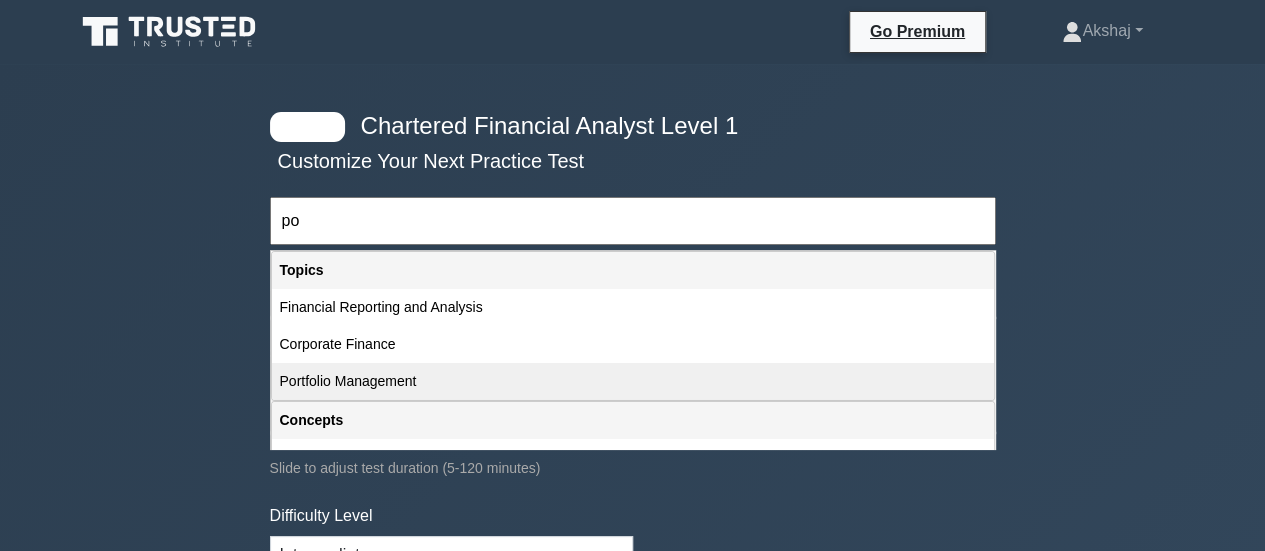 click on "Portfolio Management" at bounding box center [633, 381] 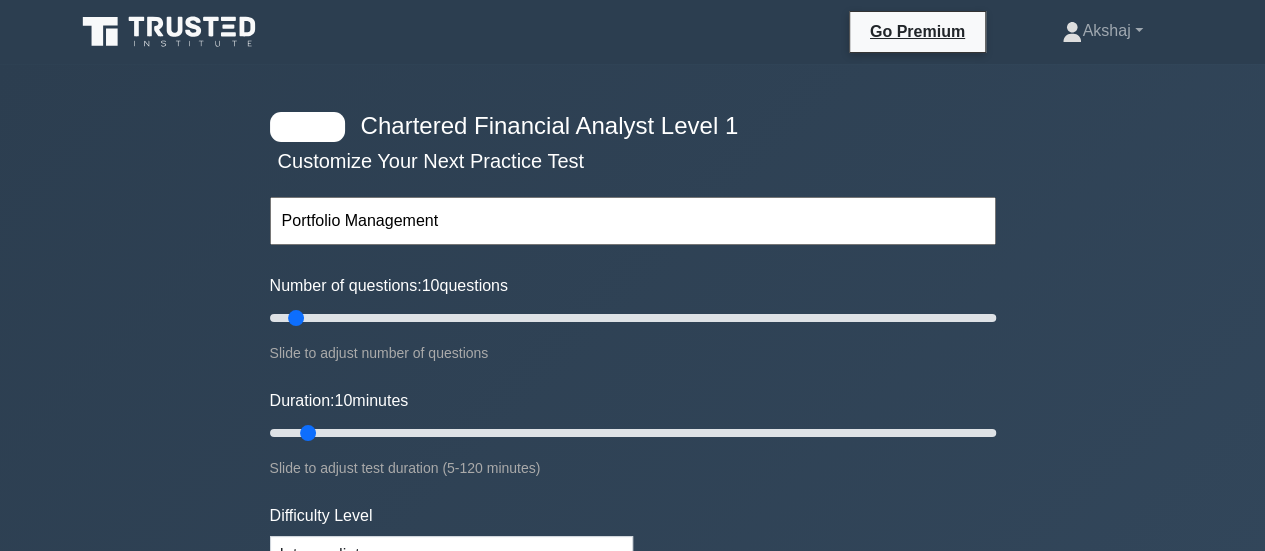 click on "Chartered Financial Analyst Level 1
Customize Your Next Practice Test
Portfolio Management
Topics
Quantitative Methods
Economics
Financial Reporting and Analysis
Corporate Finance
Portfolio Management
Equity Investments
Fixed Income" at bounding box center (632, 653) 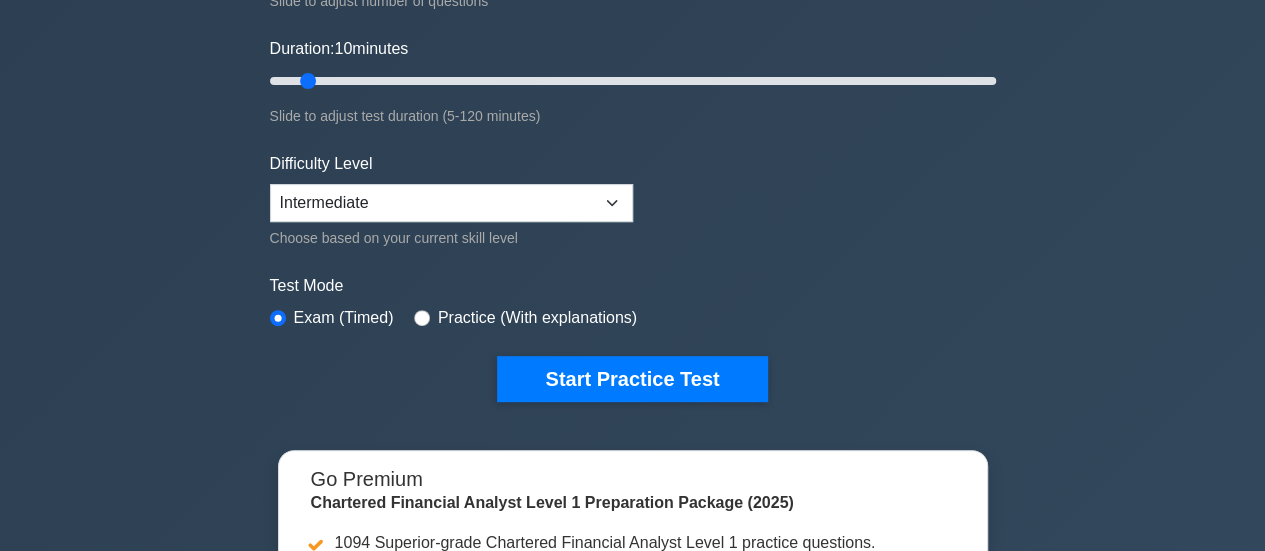 scroll, scrollTop: 360, scrollLeft: 0, axis: vertical 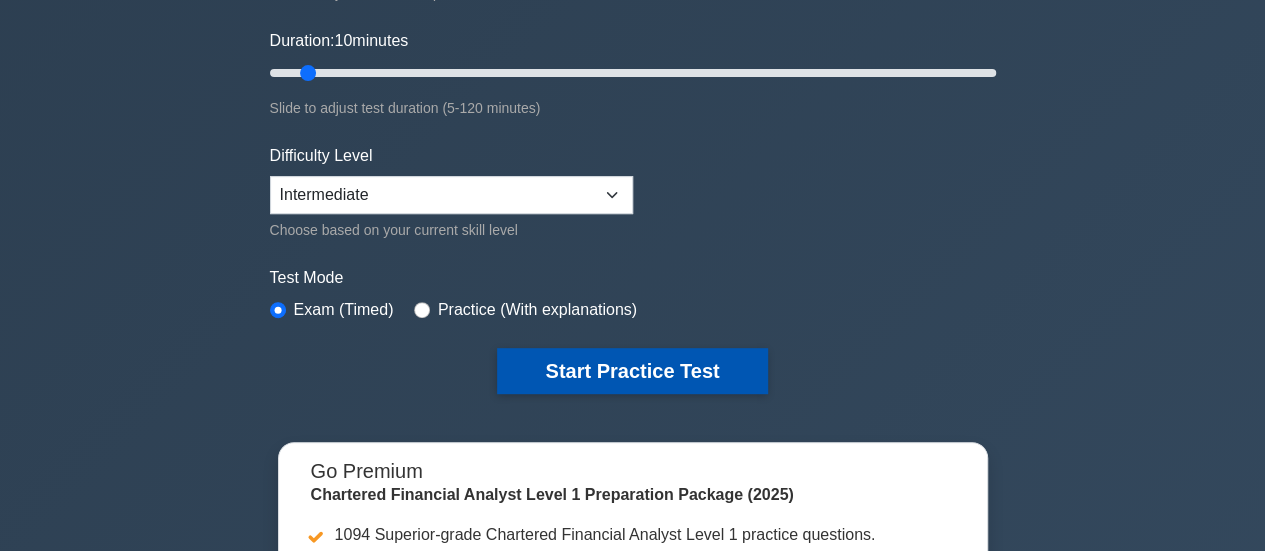 click on "Start Practice Test" at bounding box center [632, 371] 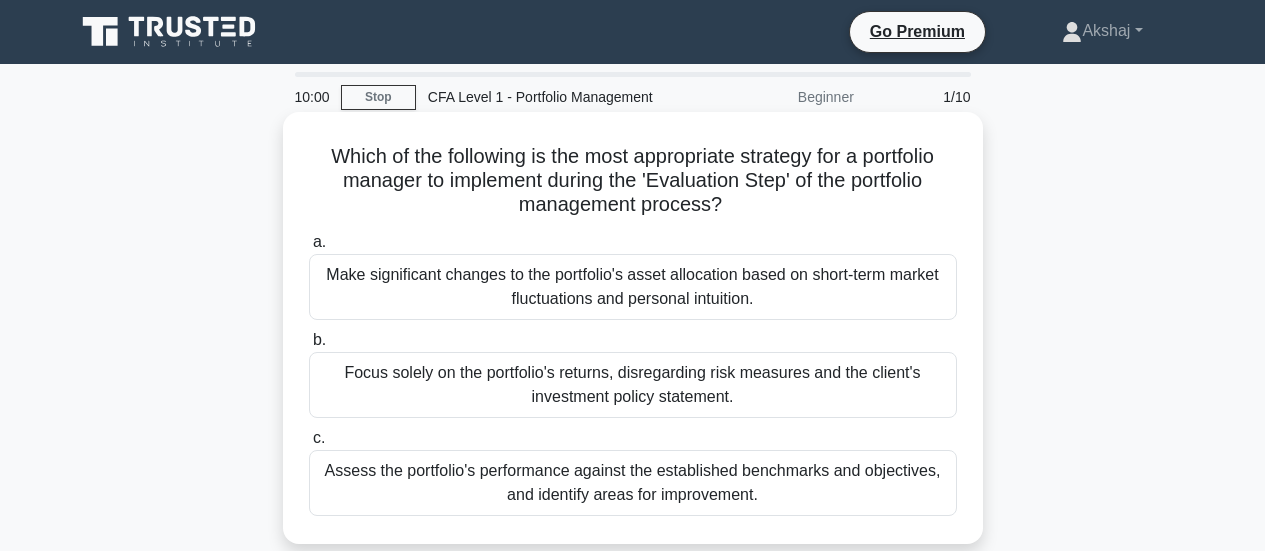 scroll, scrollTop: 0, scrollLeft: 0, axis: both 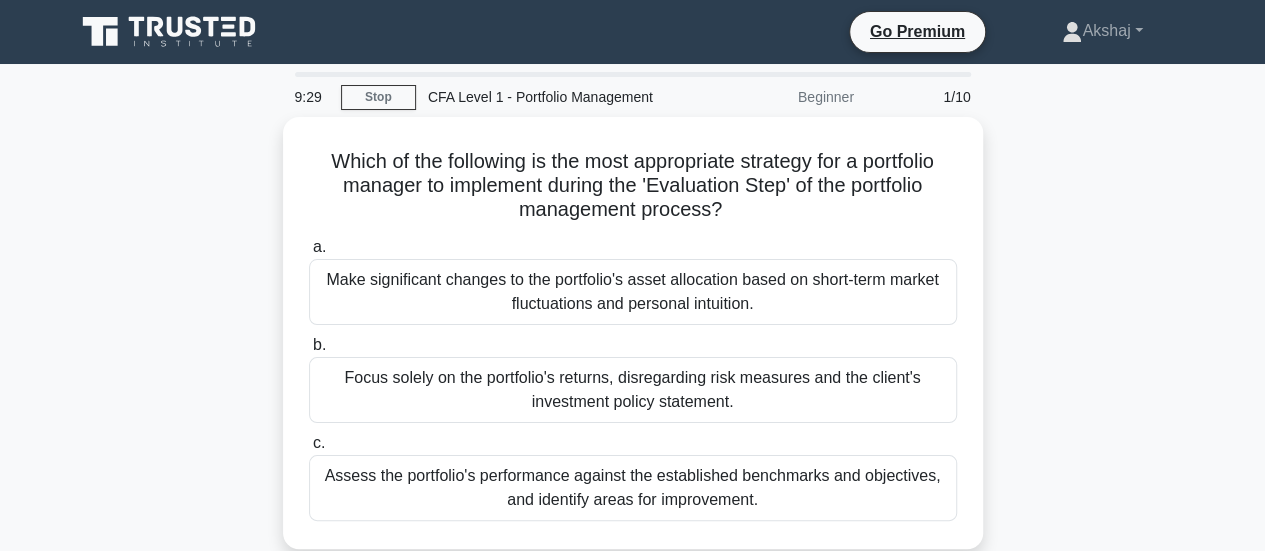 click on "Which of the following is the most appropriate strategy for a portfolio manager to implement during the 'Evaluation Step' of the portfolio management process?
.spinner_0XTQ{transform-origin:center;animation:spinner_y6GP .75s linear infinite}@keyframes spinner_y6GP{100%{transform:rotate(360deg)}}
a.
b.
c." at bounding box center (633, 345) 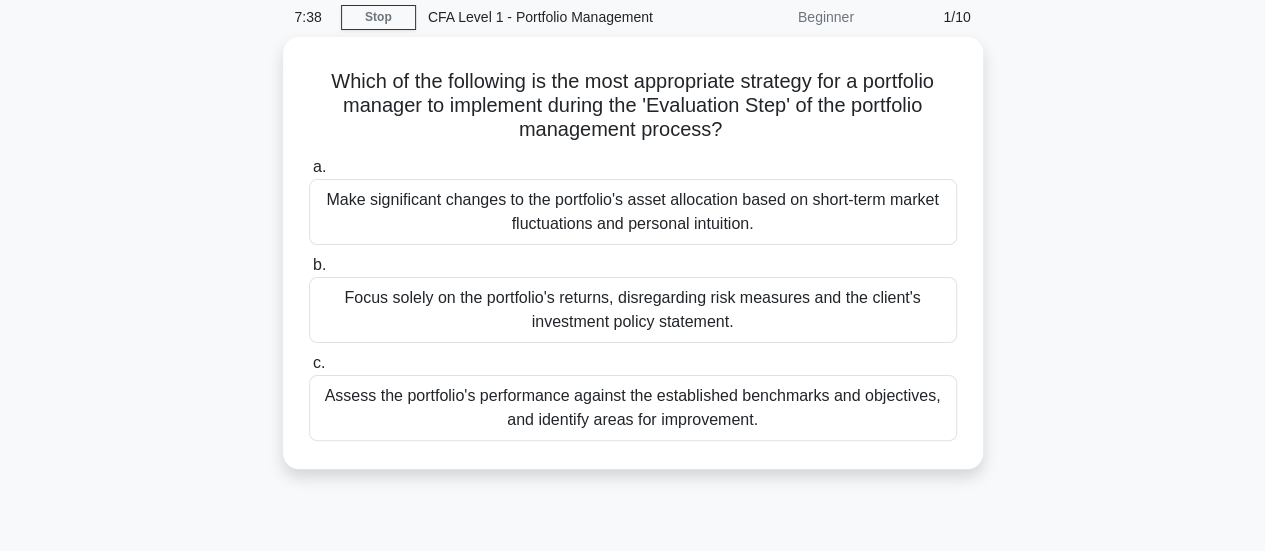 scroll, scrollTop: 120, scrollLeft: 0, axis: vertical 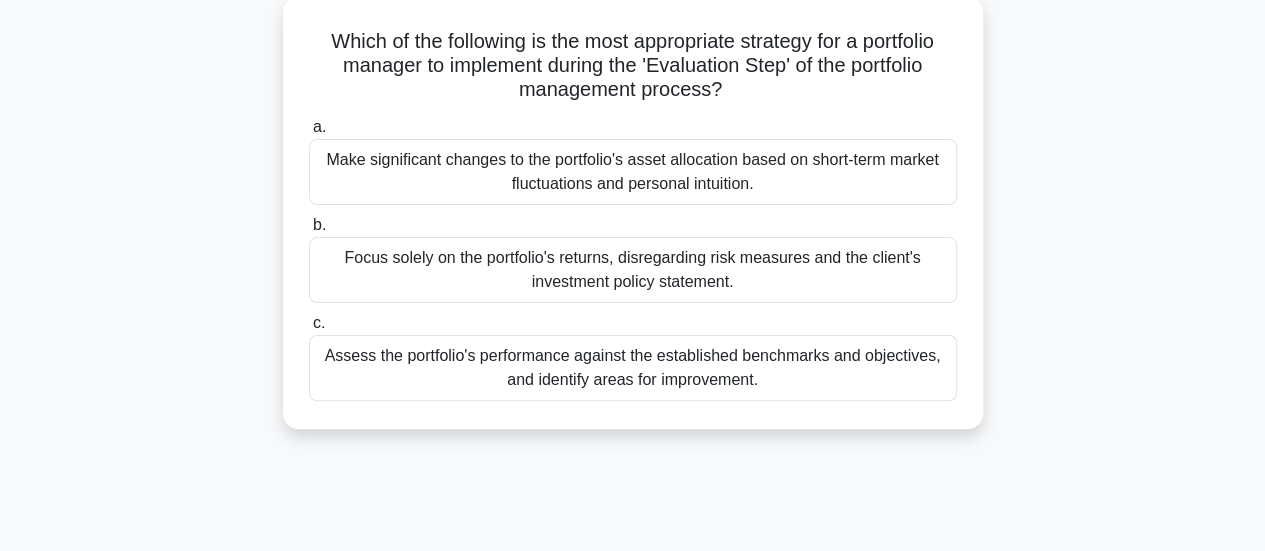 click on "Which of the following is the most appropriate strategy for a portfolio manager to implement during the 'Evaluation Step' of the portfolio management process?
.spinner_0XTQ{transform-origin:center;animation:spinner_y6GP .75s linear infinite}@keyframes spinner_y6GP{100%{transform:rotate(360deg)}}
a.
b.
c." at bounding box center [633, 225] 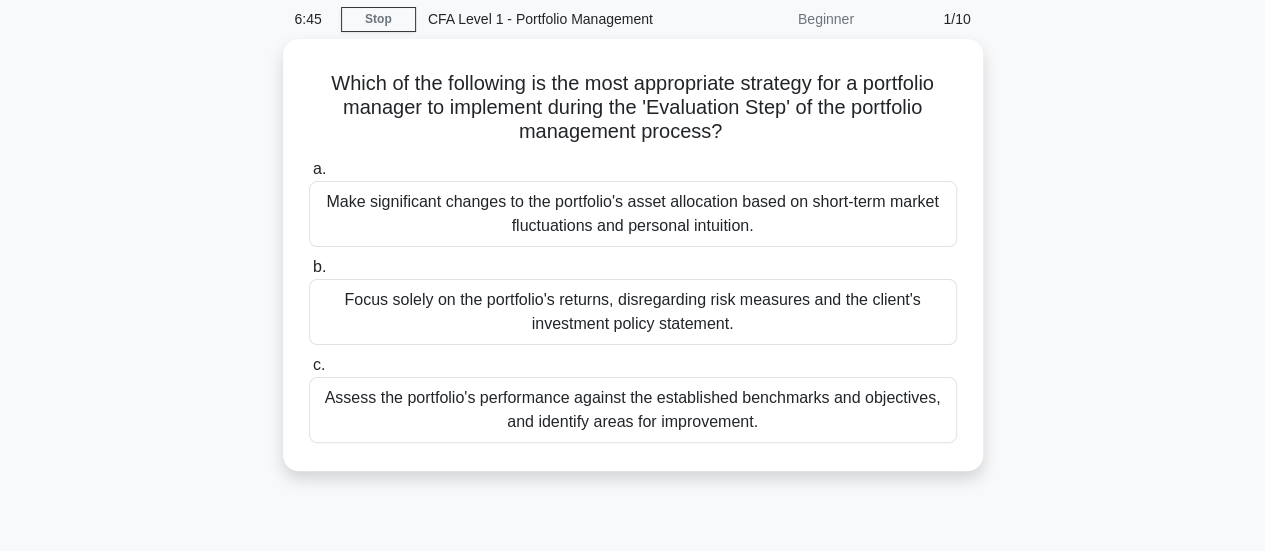 scroll, scrollTop: 80, scrollLeft: 0, axis: vertical 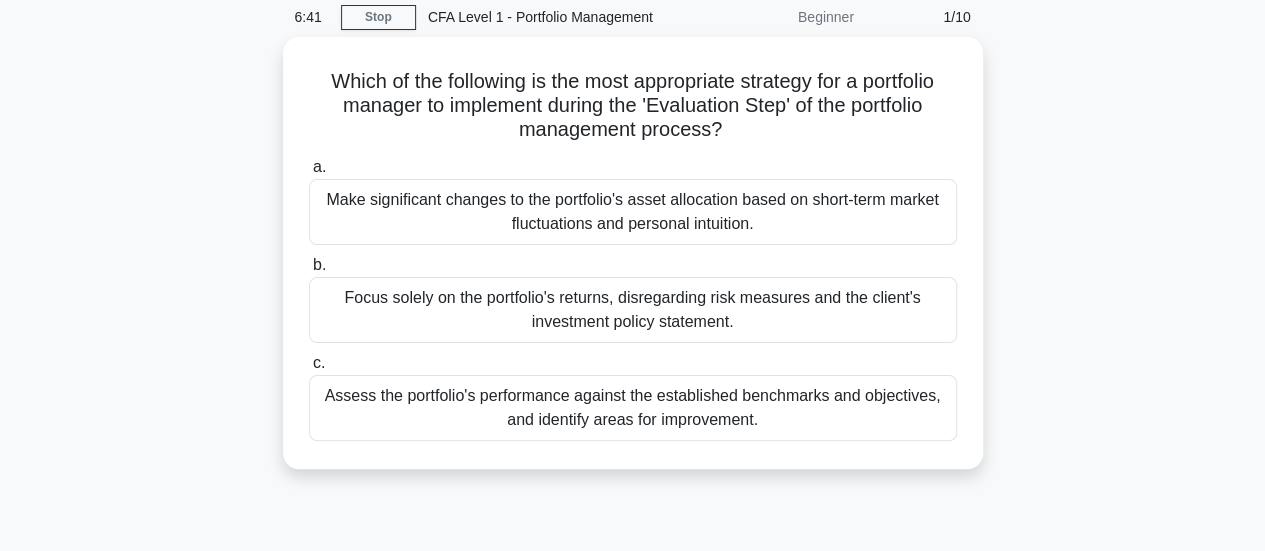 click on "Which of the following is the most appropriate strategy for a portfolio manager to implement during the 'Evaluation Step' of the portfolio management process?
.spinner_0XTQ{transform-origin:center;animation:spinner_y6GP .75s linear infinite}@keyframes spinner_y6GP{100%{transform:rotate(360deg)}}
a.
b.
c." at bounding box center [633, 265] 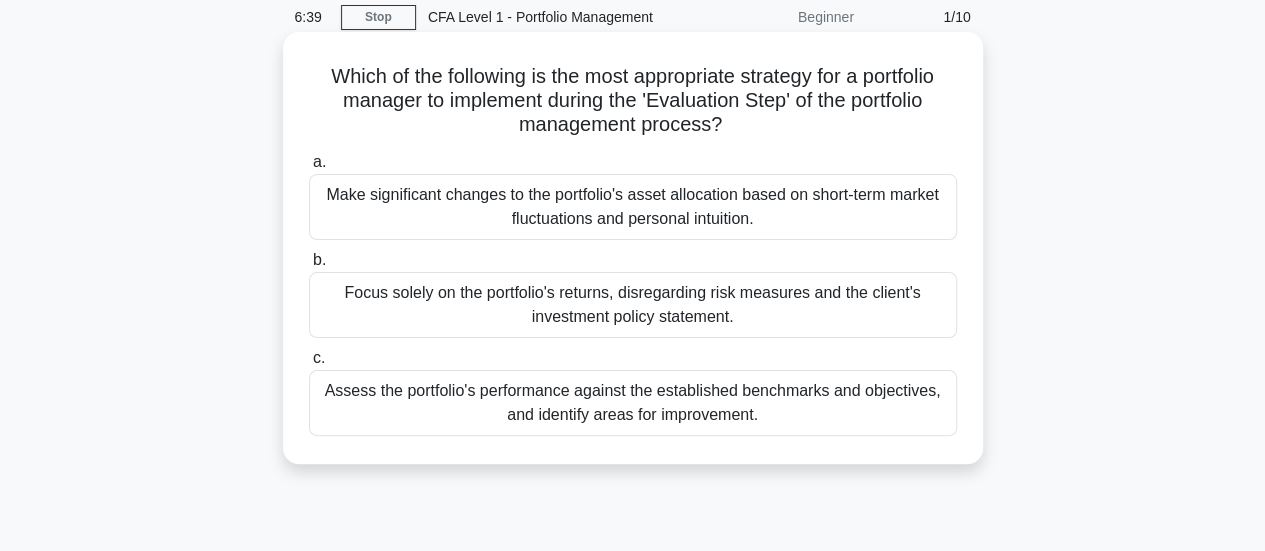 click on "Which of the following is the most appropriate strategy for a portfolio manager to implement during the 'Evaluation Step' of the portfolio management process?
.spinner_0XTQ{transform-origin:center;animation:spinner_y6GP .75s linear infinite}@keyframes spinner_y6GP{100%{transform:rotate(360deg)}}" at bounding box center [633, 101] 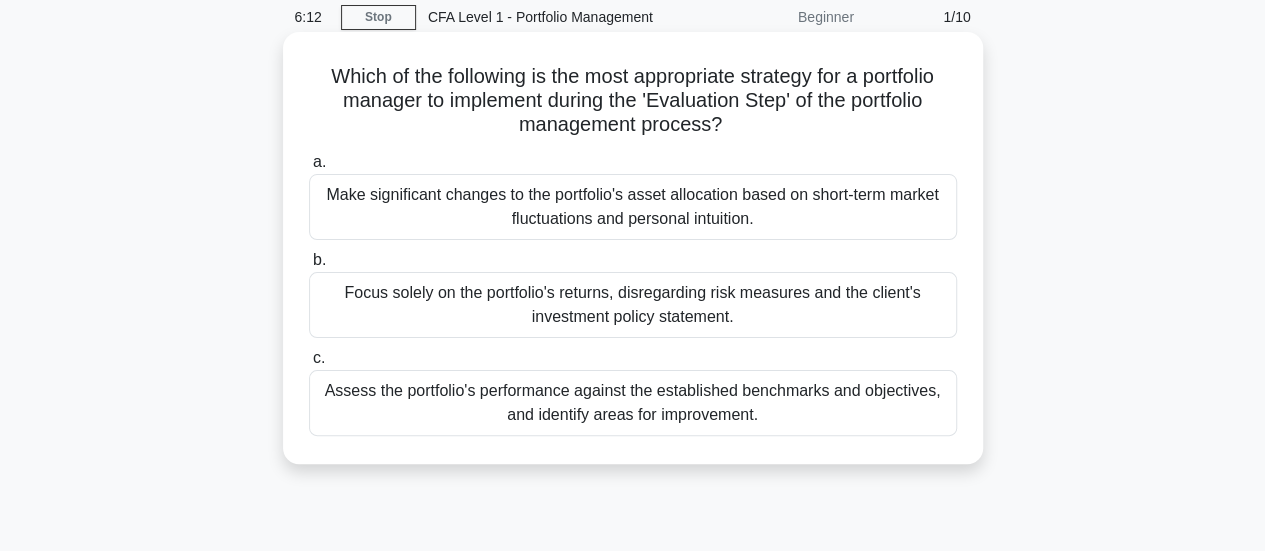 click on "Make significant changes to the portfolio's asset allocation based on short-term market fluctuations and personal intuition." at bounding box center (633, 207) 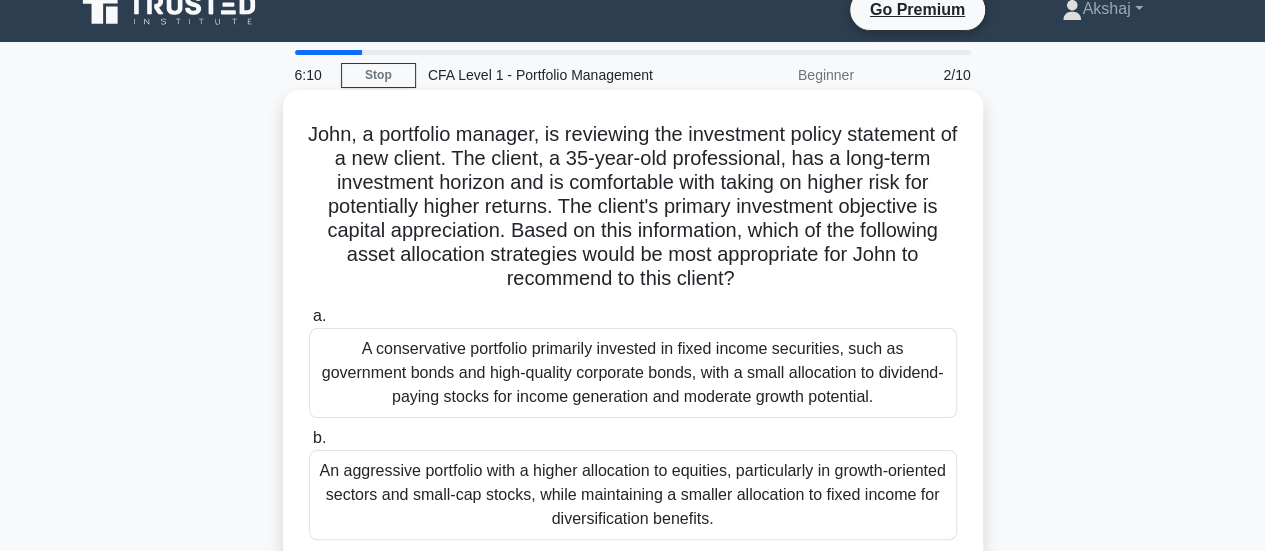 scroll, scrollTop: 0, scrollLeft: 0, axis: both 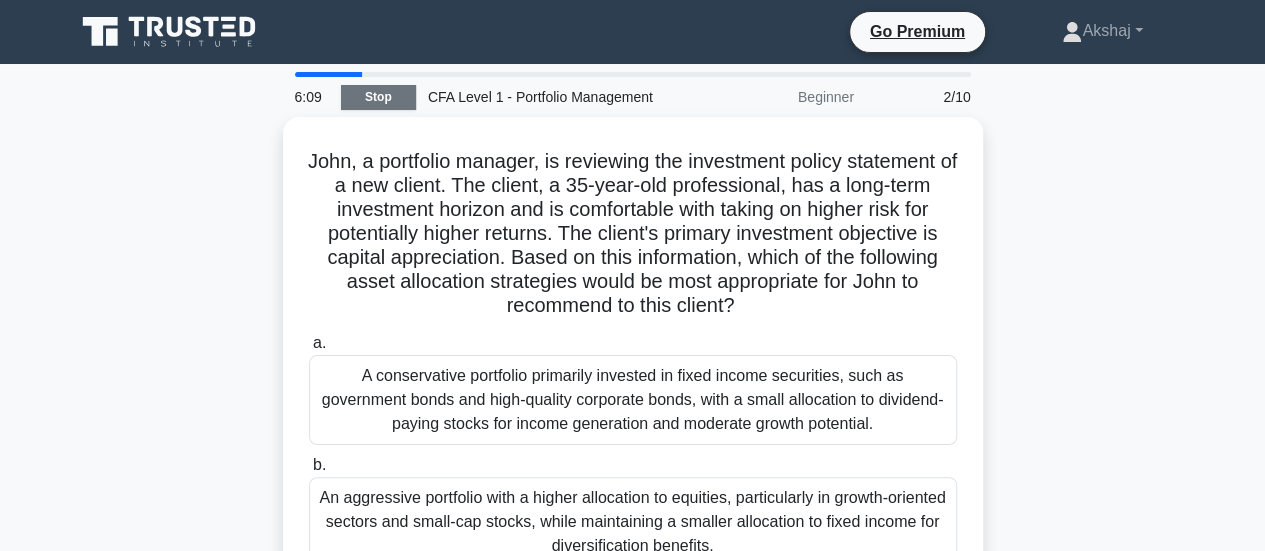 click on "Stop" at bounding box center [378, 97] 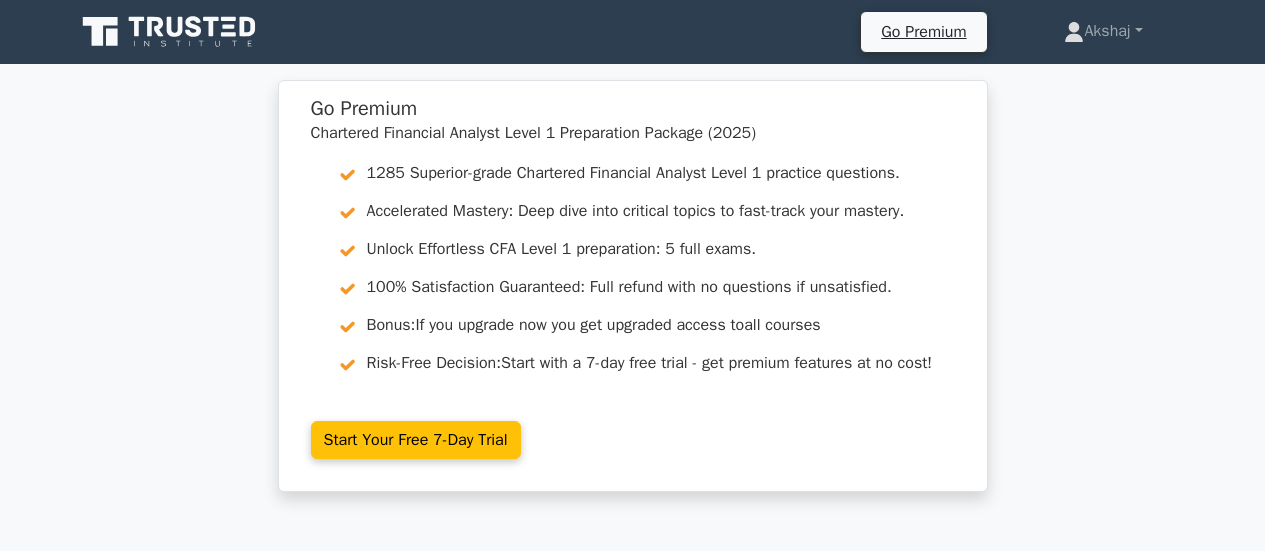 scroll, scrollTop: 0, scrollLeft: 0, axis: both 